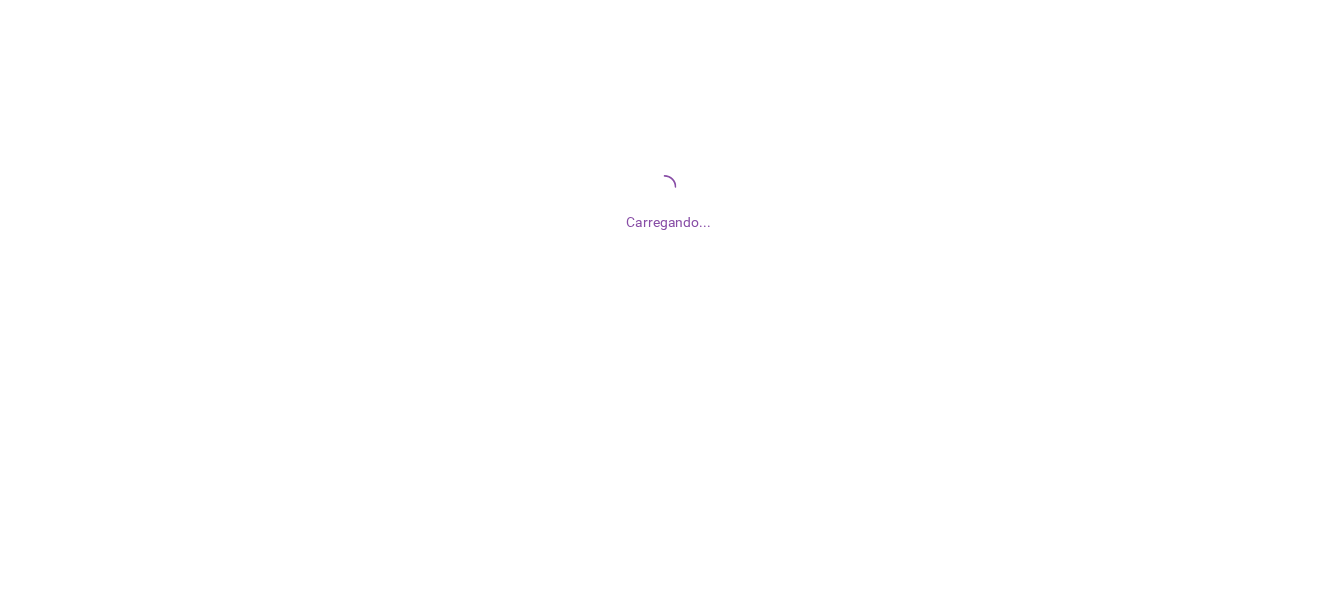 scroll, scrollTop: 0, scrollLeft: 0, axis: both 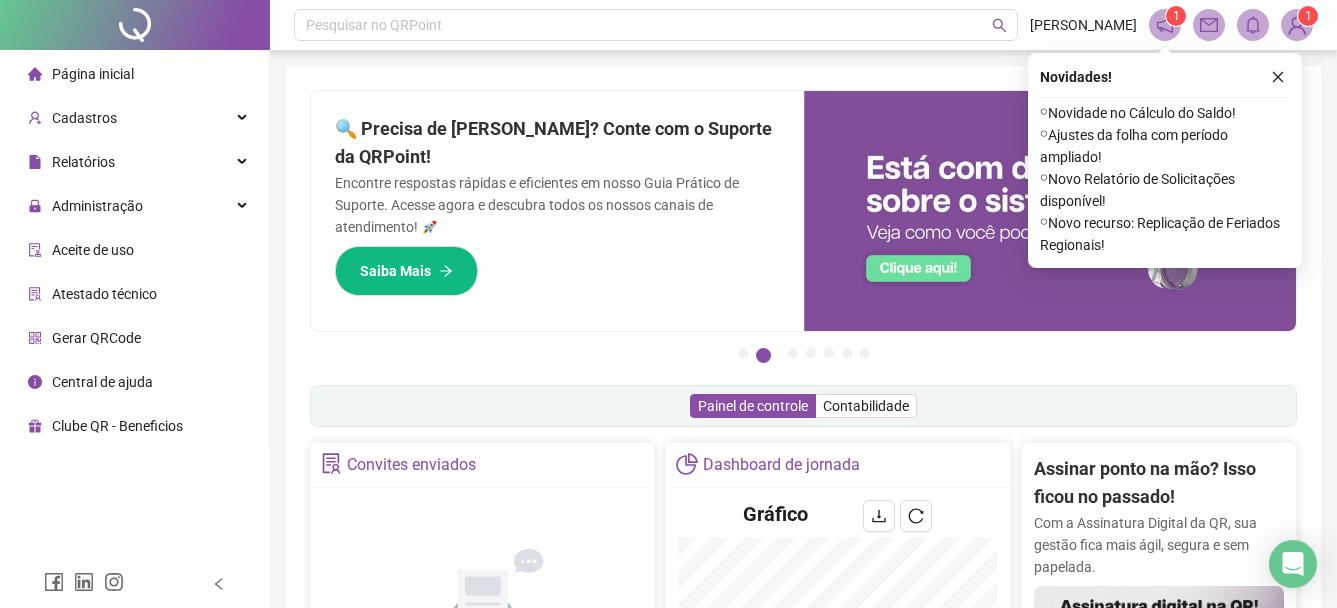 click on "Página inicial" at bounding box center (93, 74) 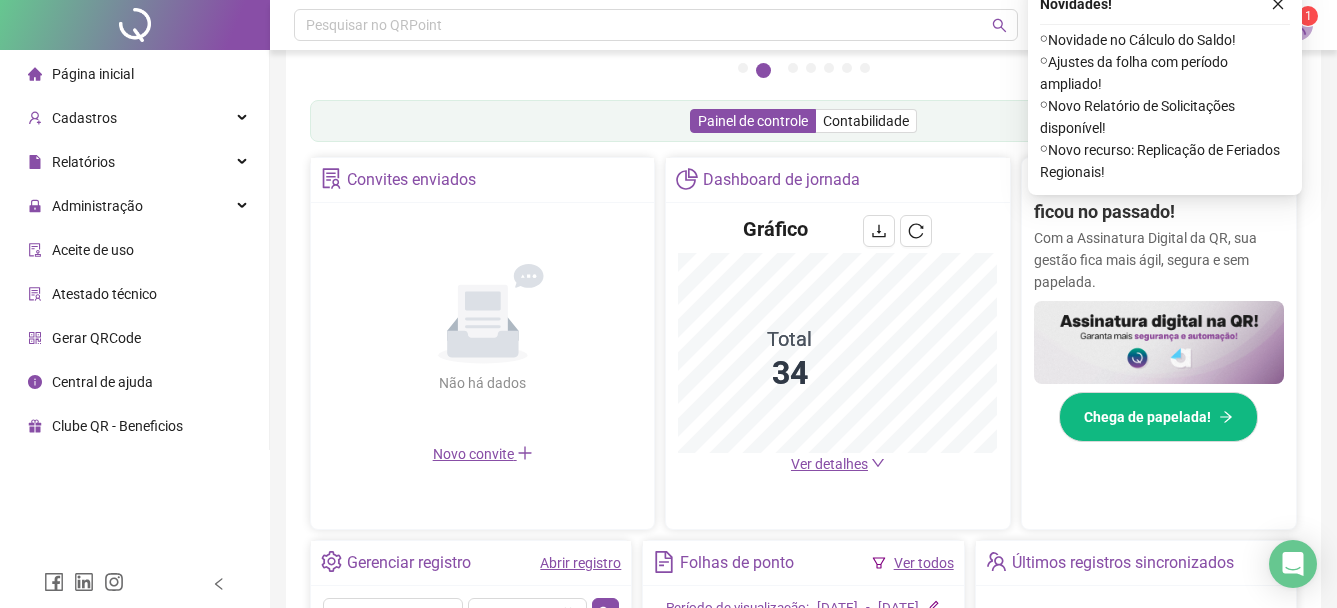 scroll, scrollTop: 300, scrollLeft: 0, axis: vertical 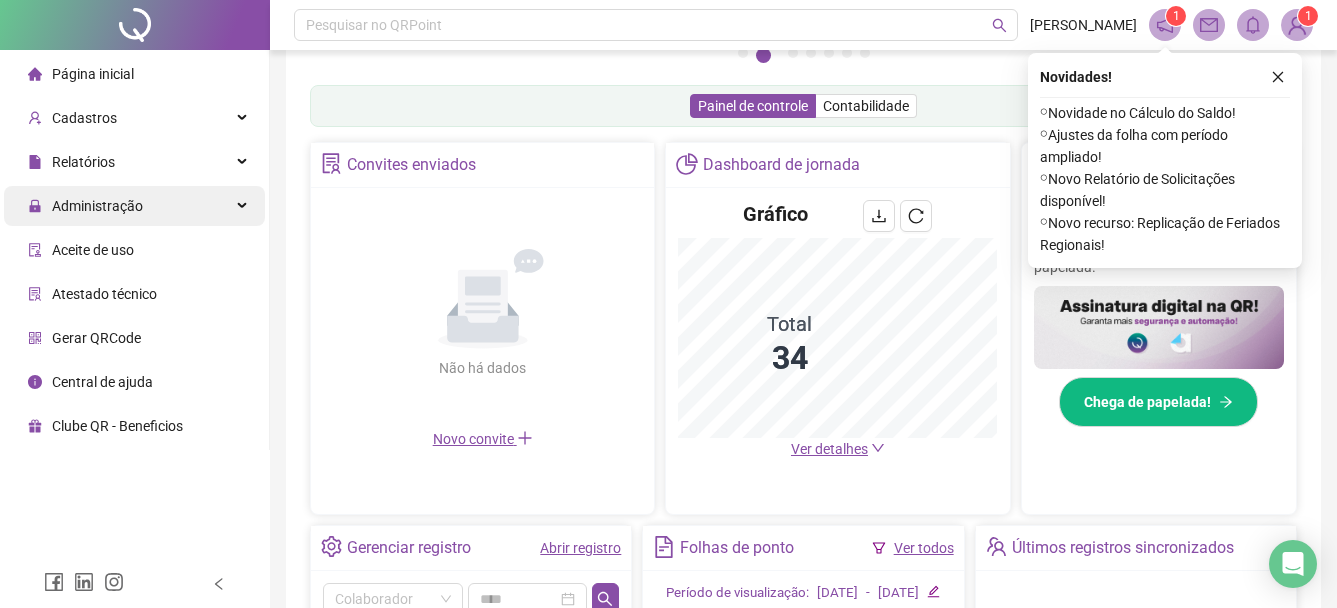 click on "Administração" at bounding box center (97, 206) 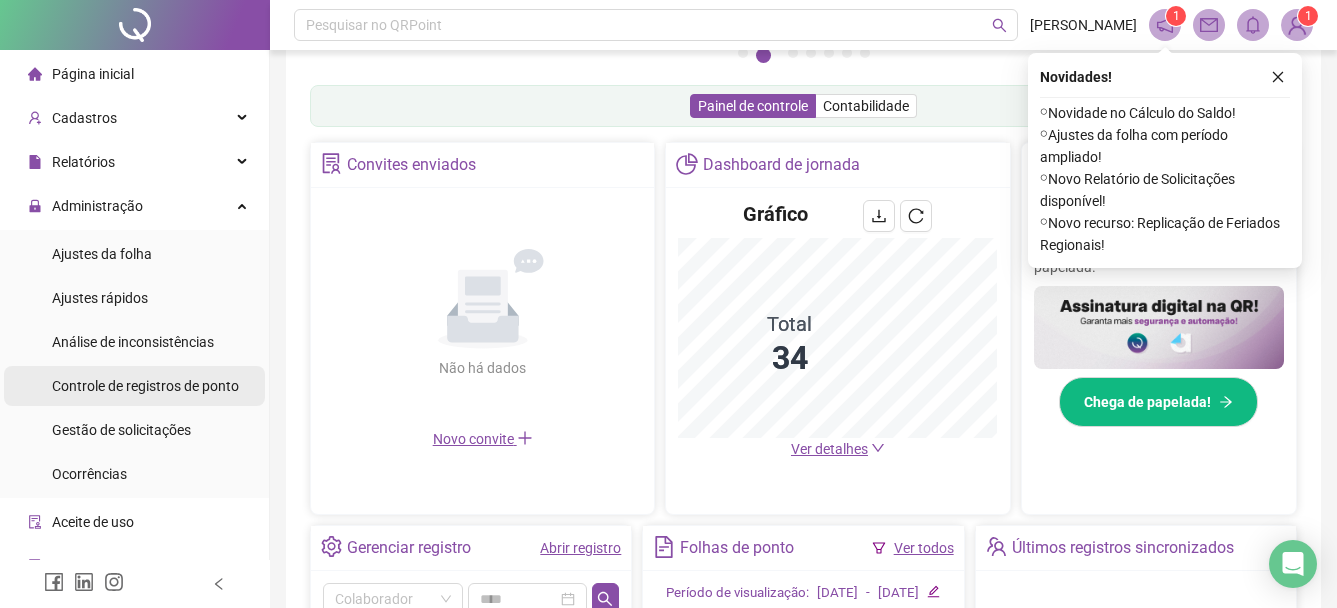 click on "Controle de registros de ponto" at bounding box center [145, 386] 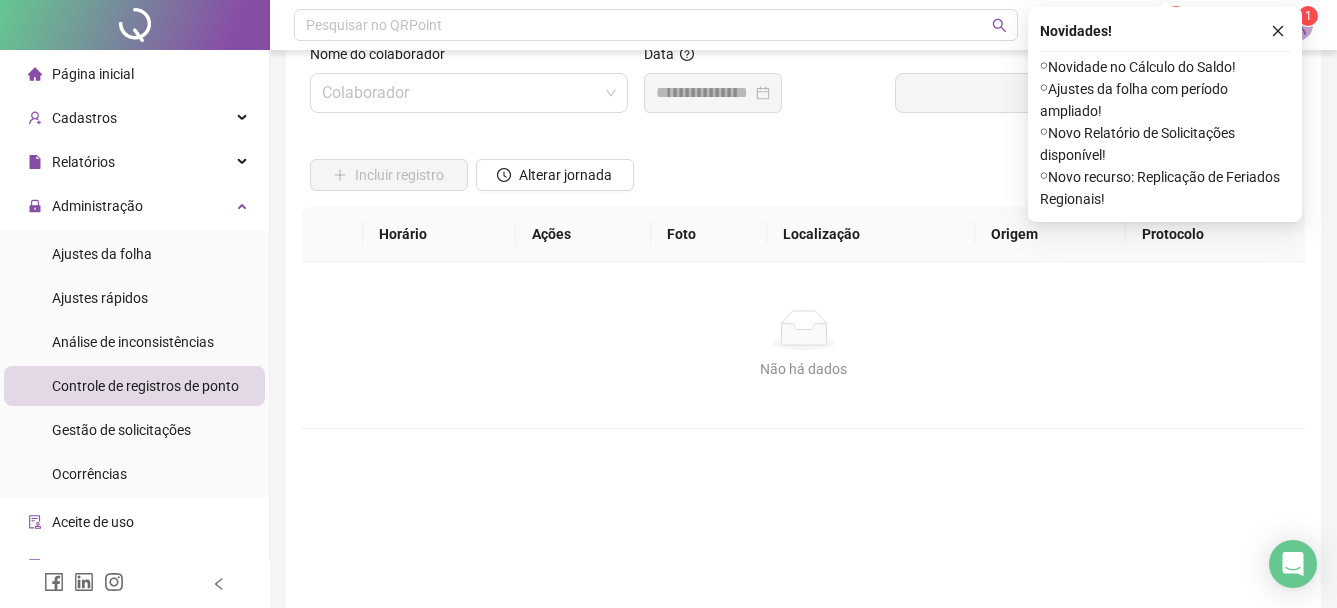 scroll, scrollTop: 0, scrollLeft: 0, axis: both 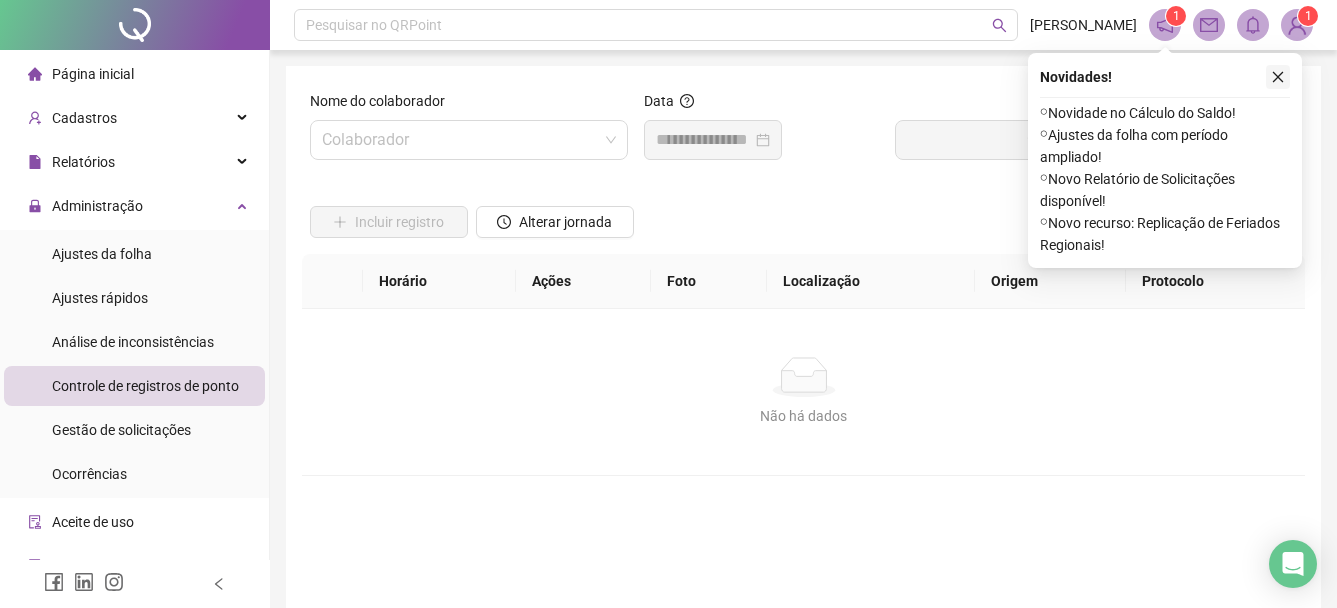 click 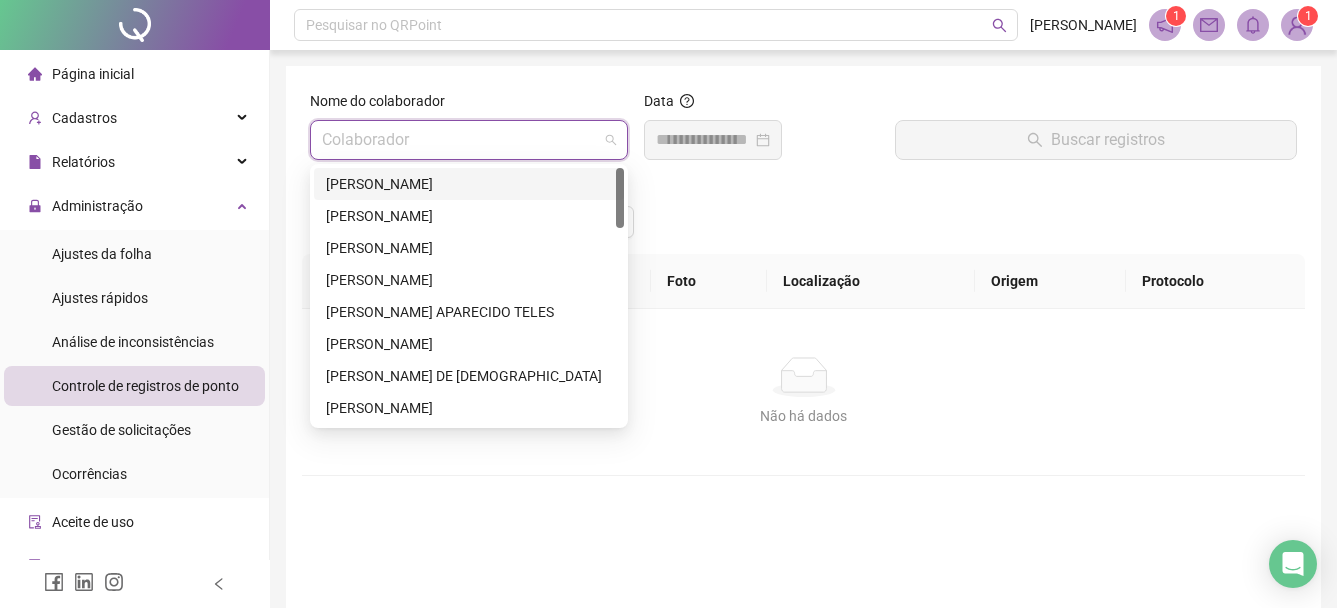 click at bounding box center (463, 140) 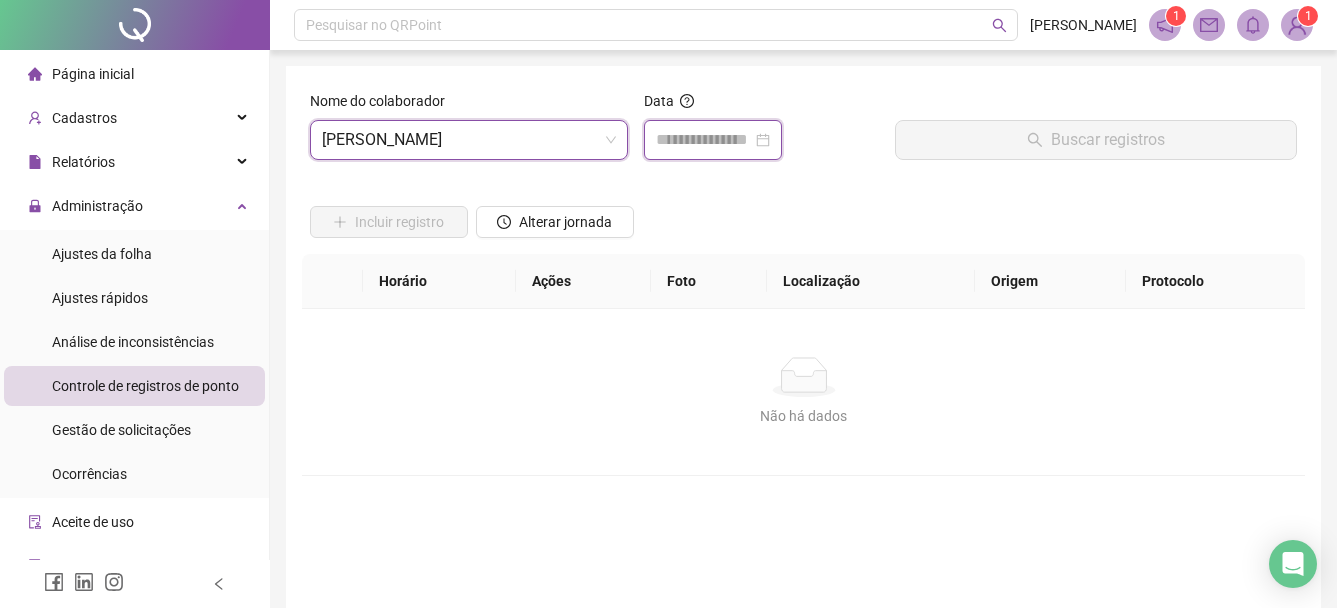 click at bounding box center (704, 140) 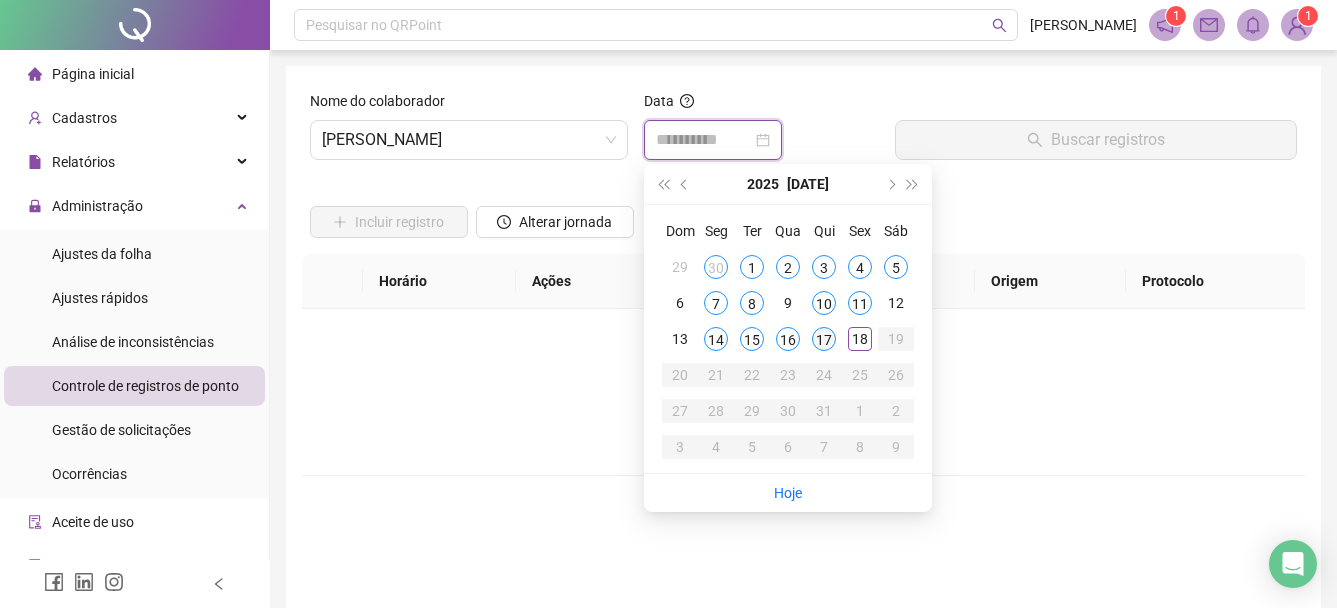 type on "**********" 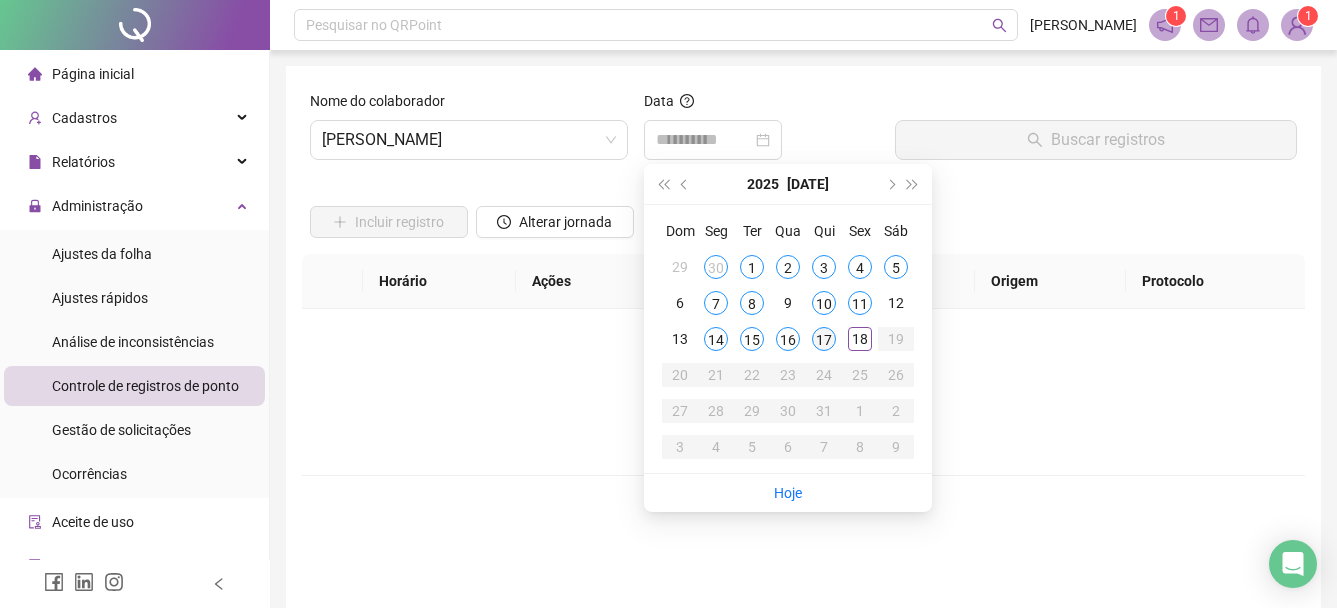 click on "17" at bounding box center (824, 339) 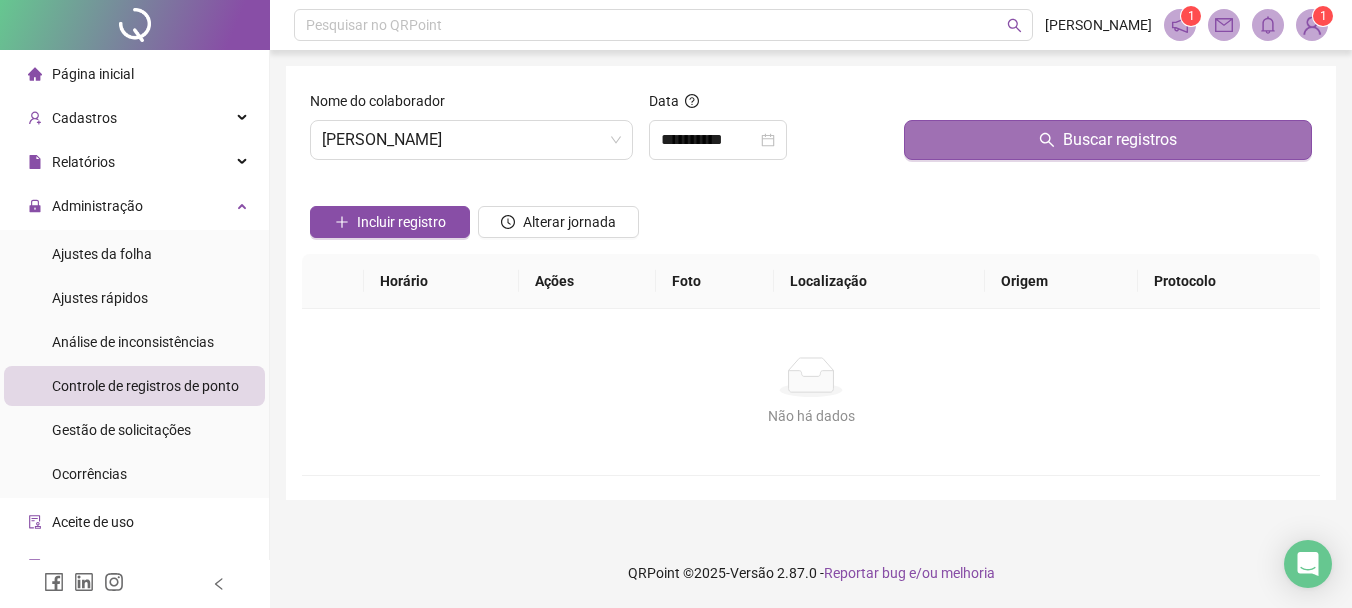 click on "Buscar registros" at bounding box center (1108, 140) 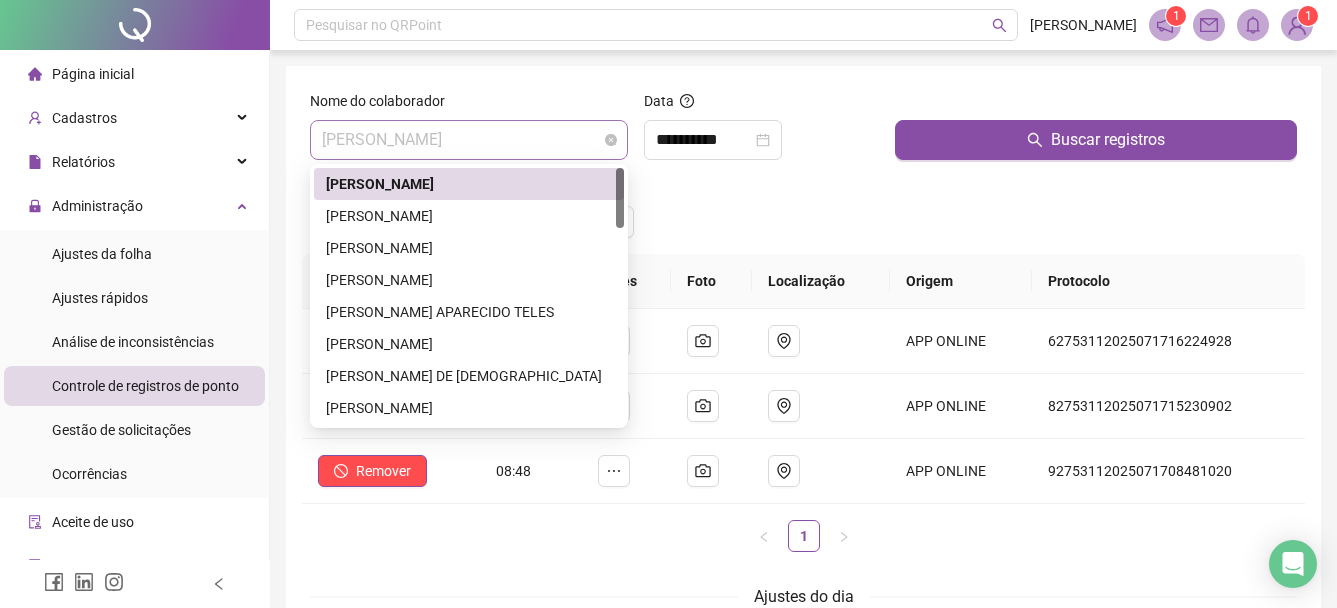 click on "[PERSON_NAME]" at bounding box center [469, 140] 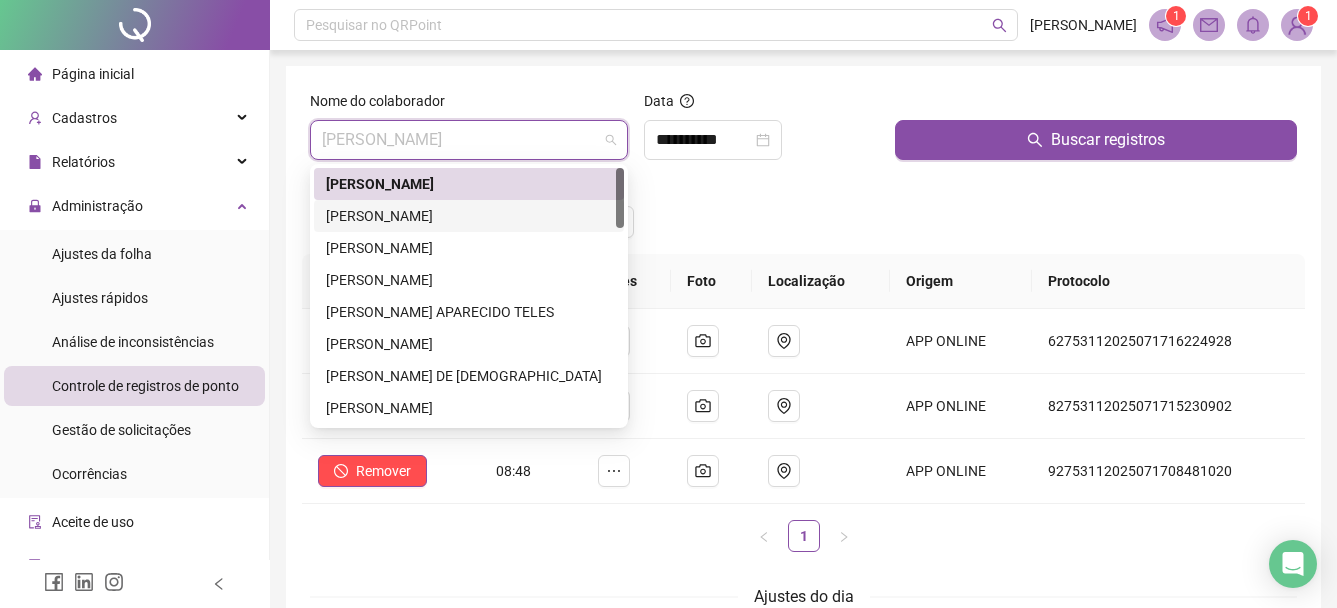 click on "[PERSON_NAME]" at bounding box center (469, 216) 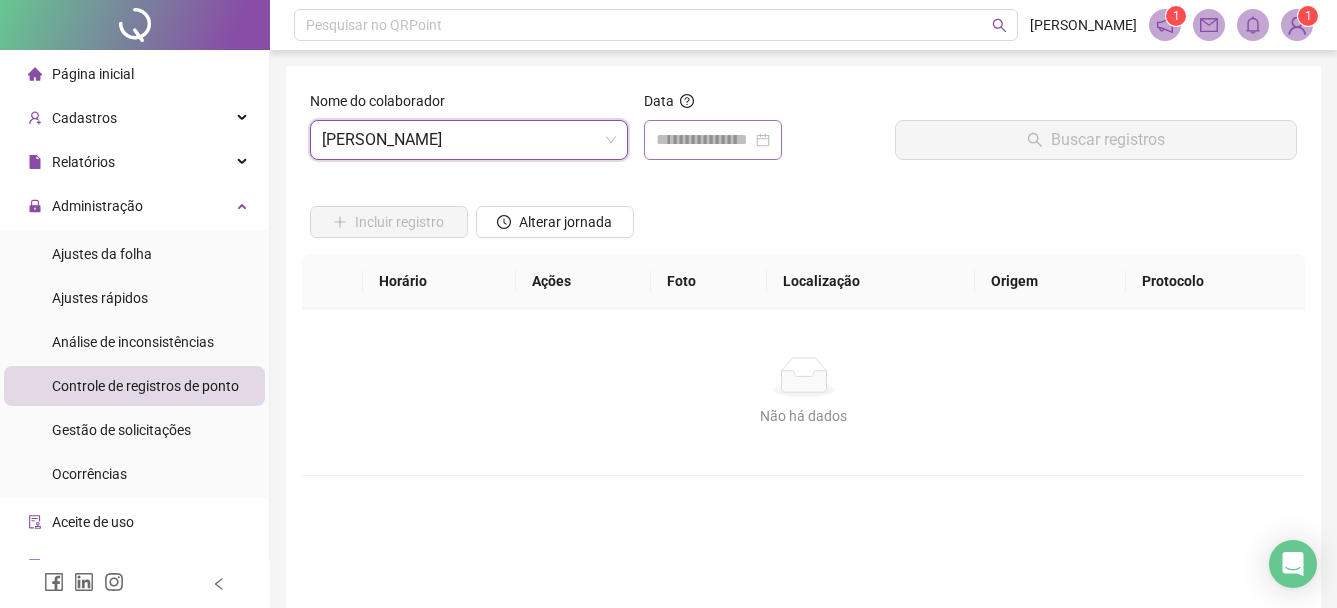 click at bounding box center (713, 140) 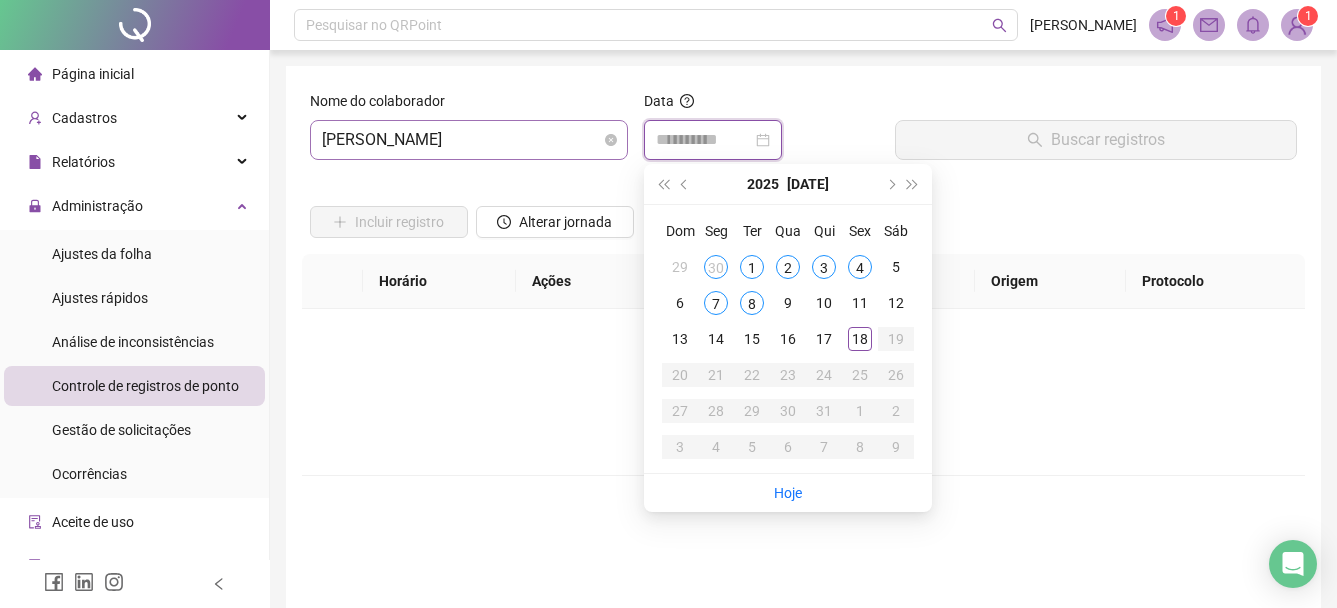 type on "**********" 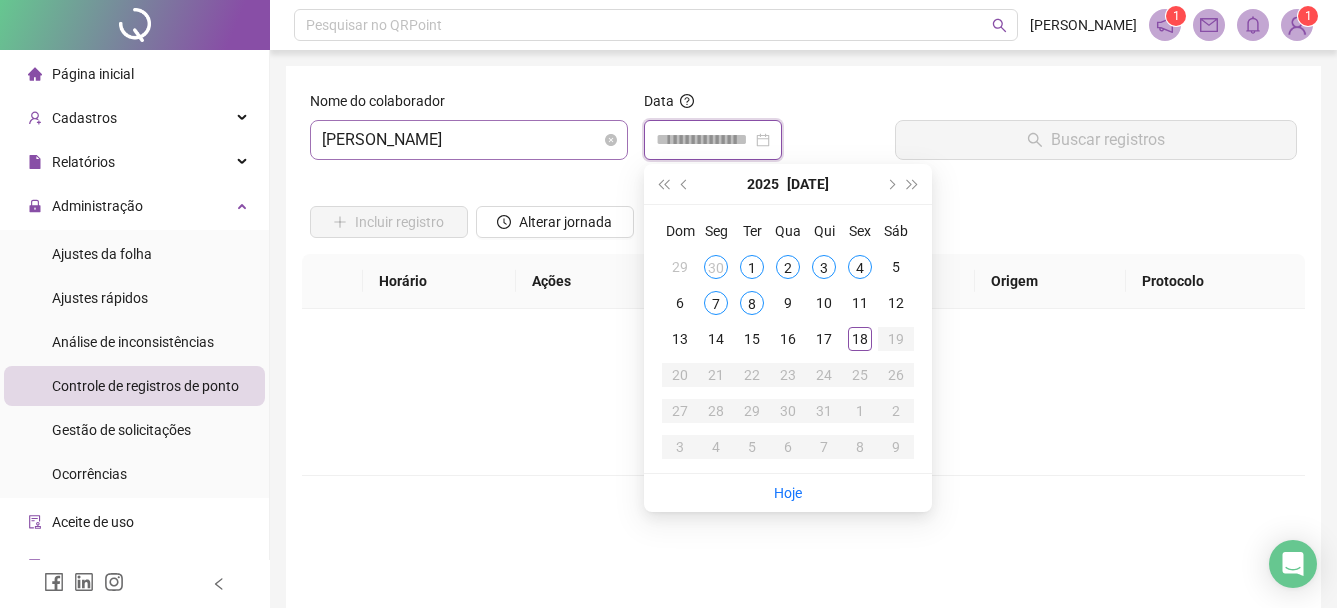 click on "[PERSON_NAME]" at bounding box center [469, 140] 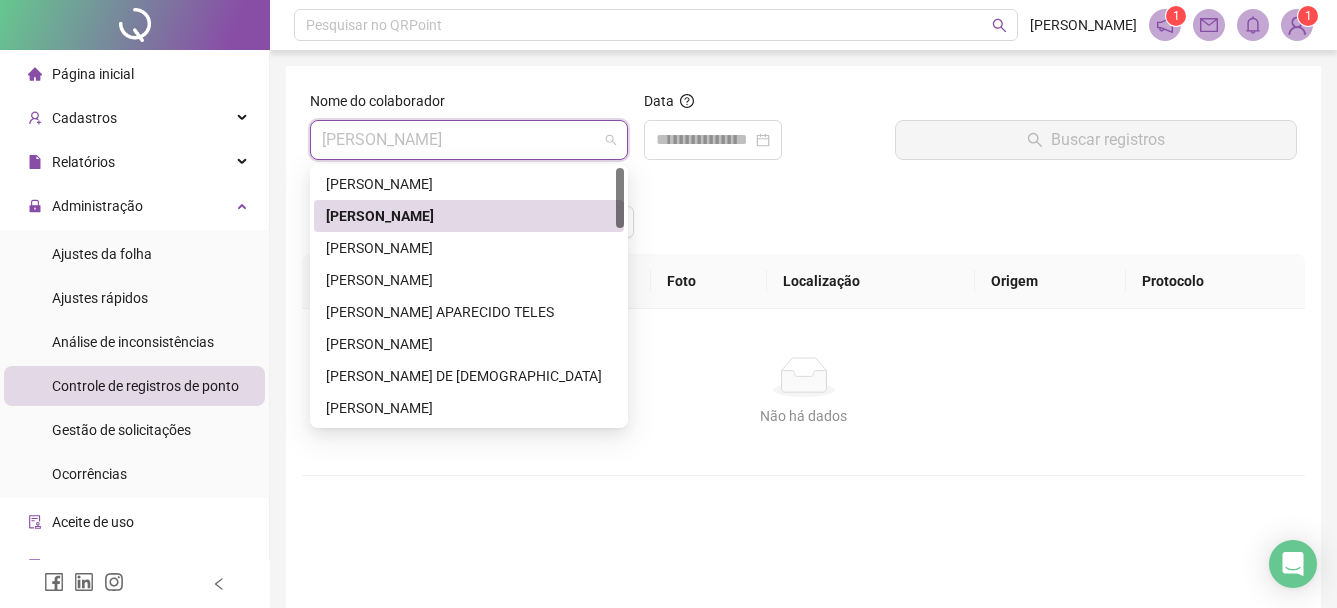 click on "[PERSON_NAME]" 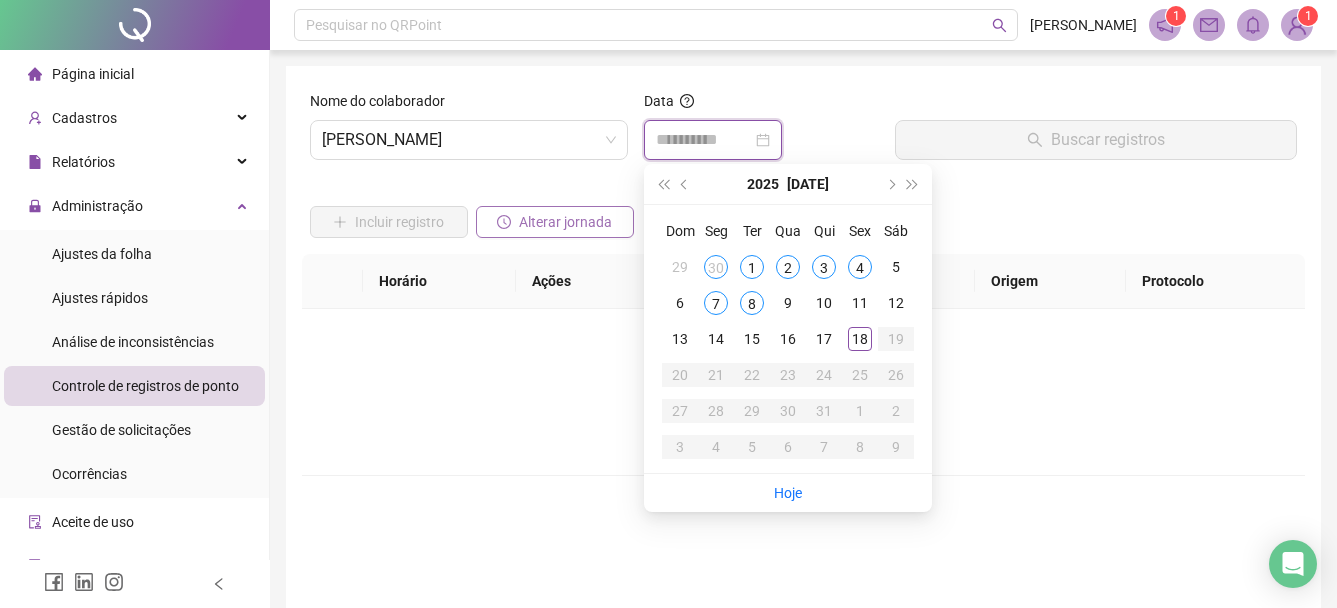type on "**********" 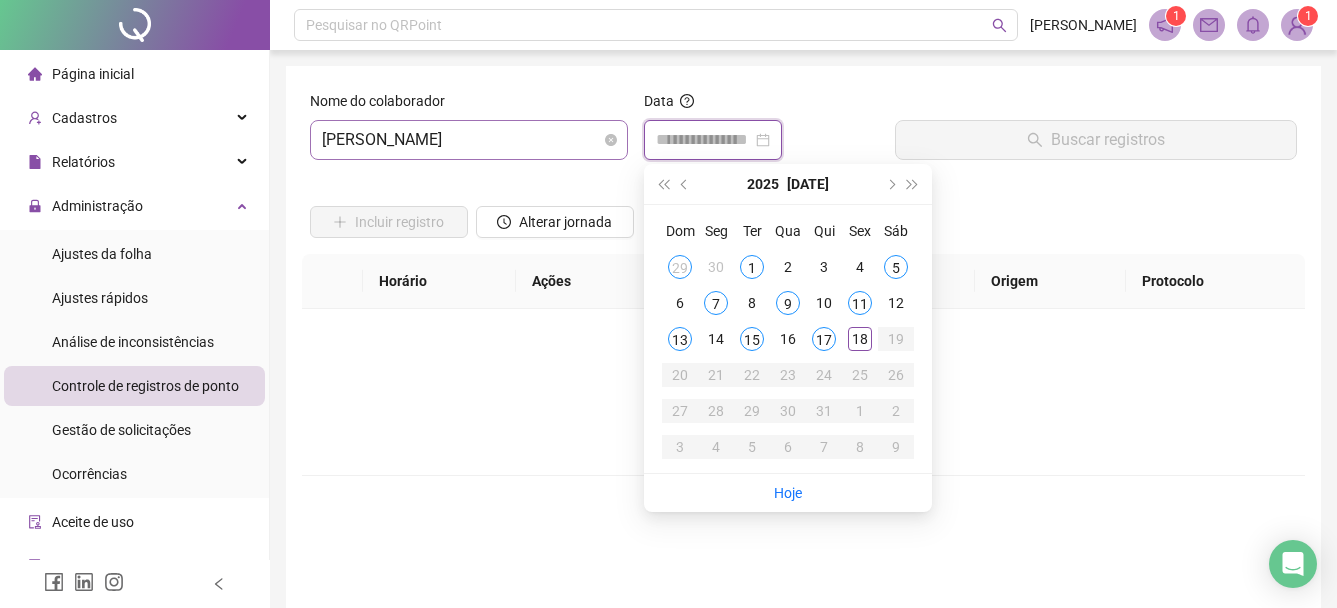 click on "[PERSON_NAME]" at bounding box center (469, 140) 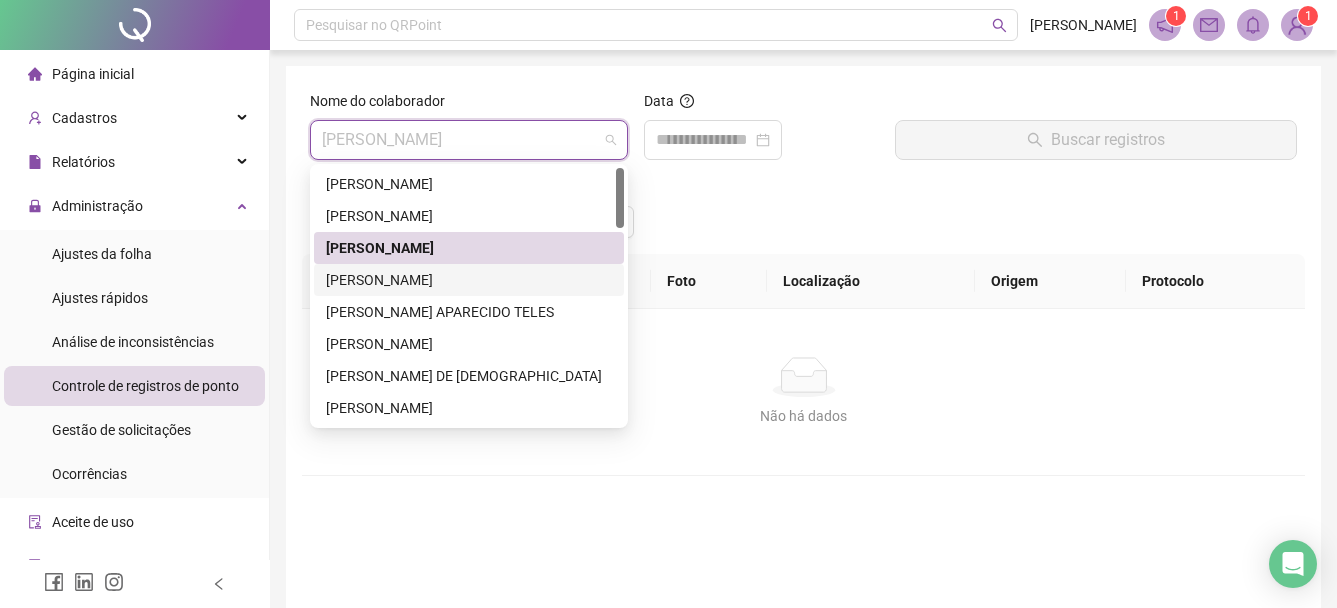 click on "[PERSON_NAME]" at bounding box center [469, 280] 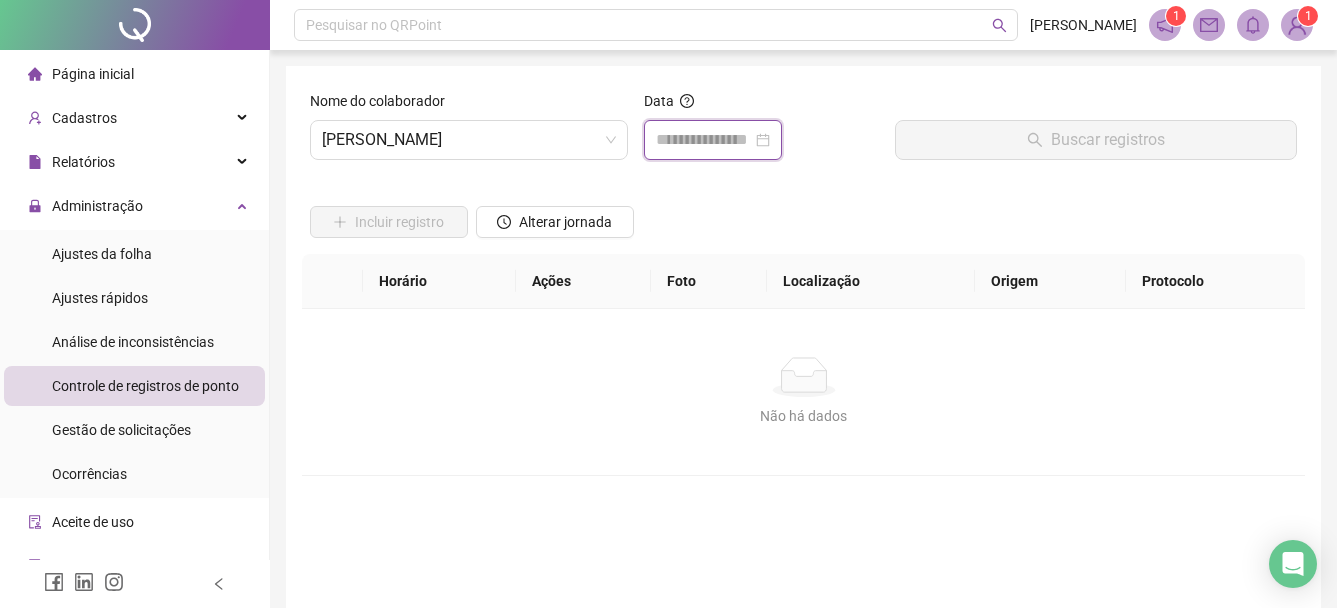 click at bounding box center (704, 140) 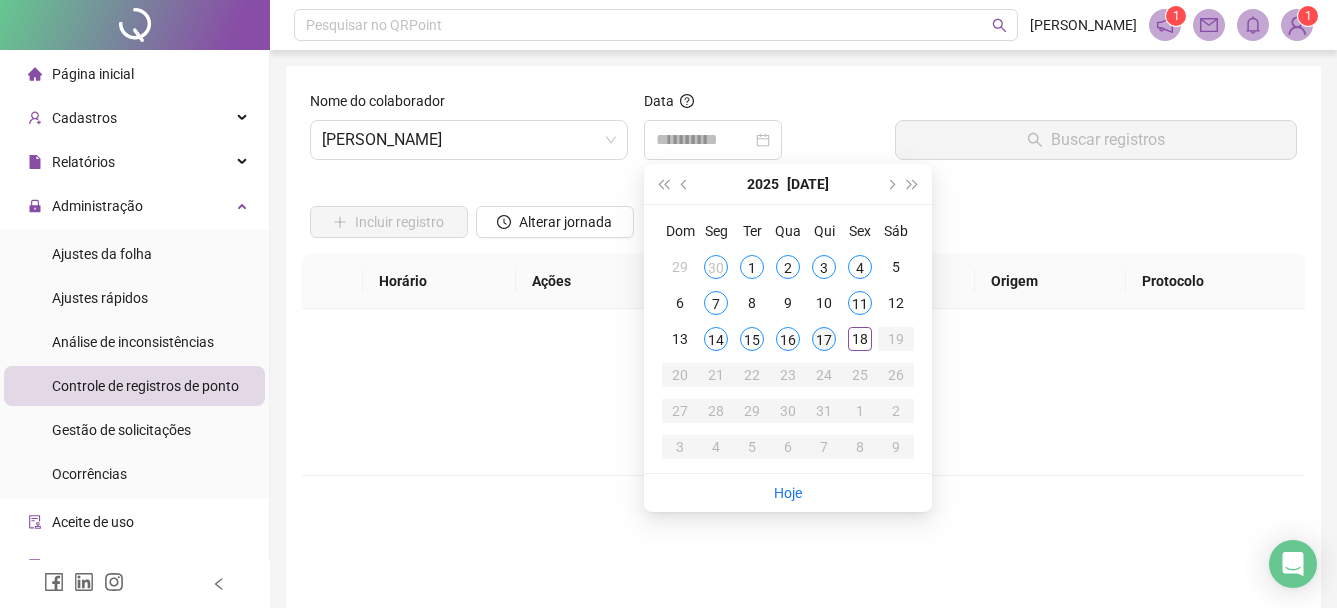 click on "17" at bounding box center [824, 339] 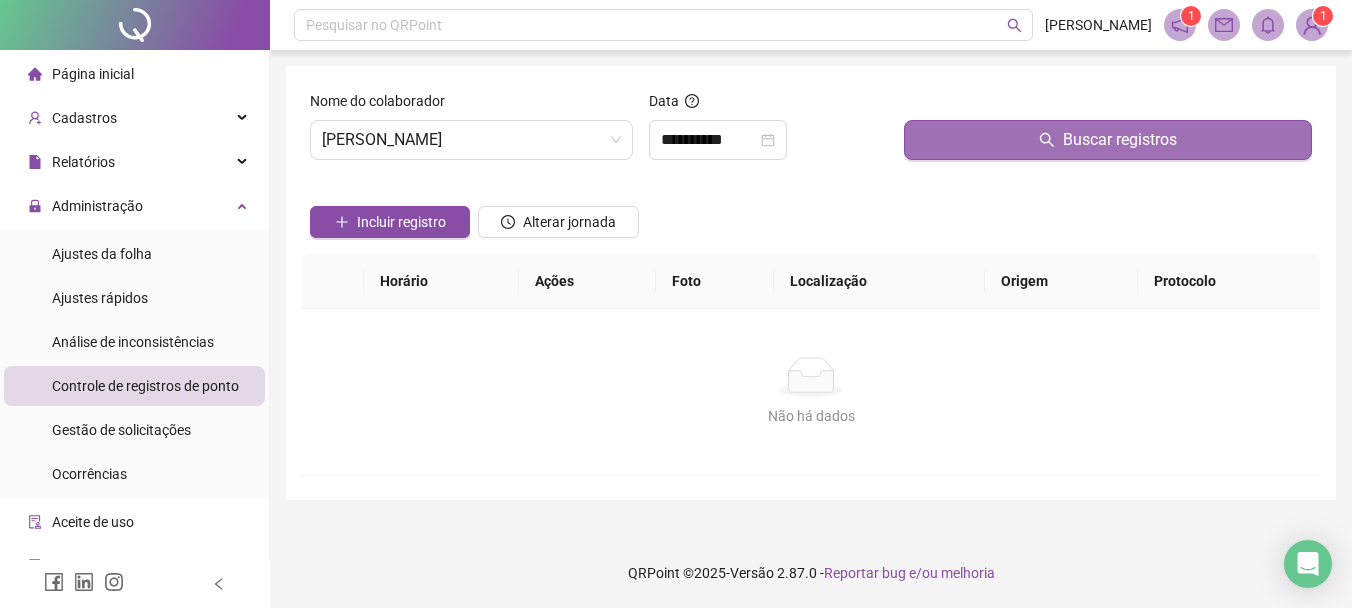 click on "Buscar registros" at bounding box center [1108, 140] 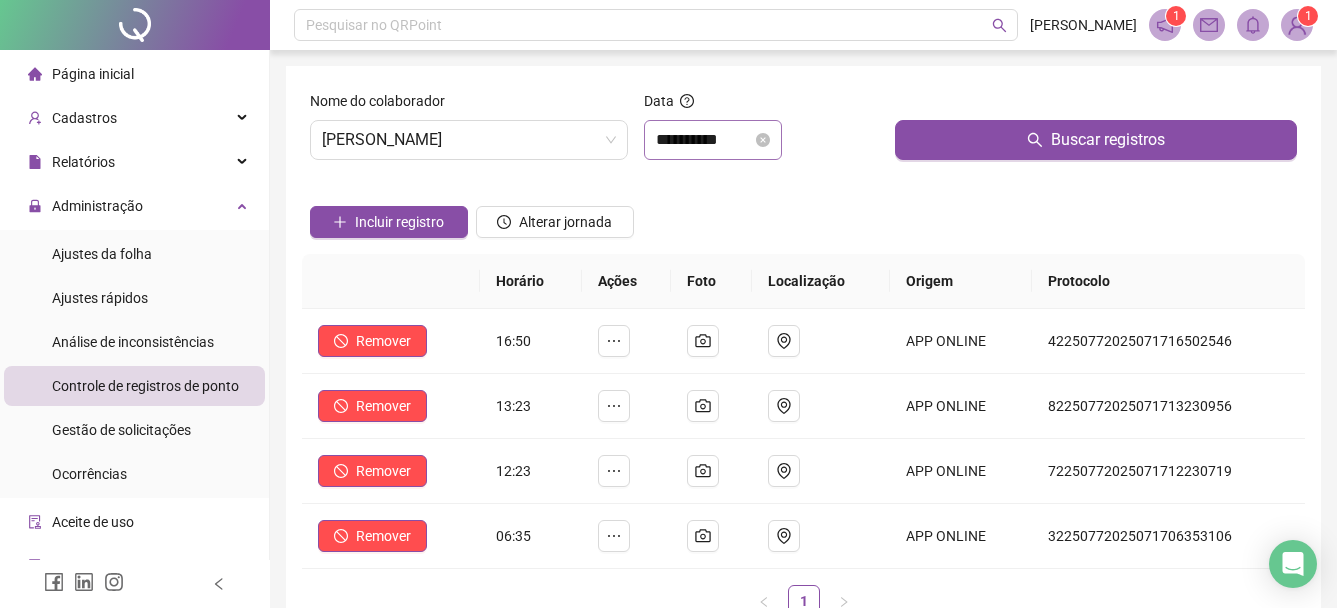 click on "**********" at bounding box center [713, 140] 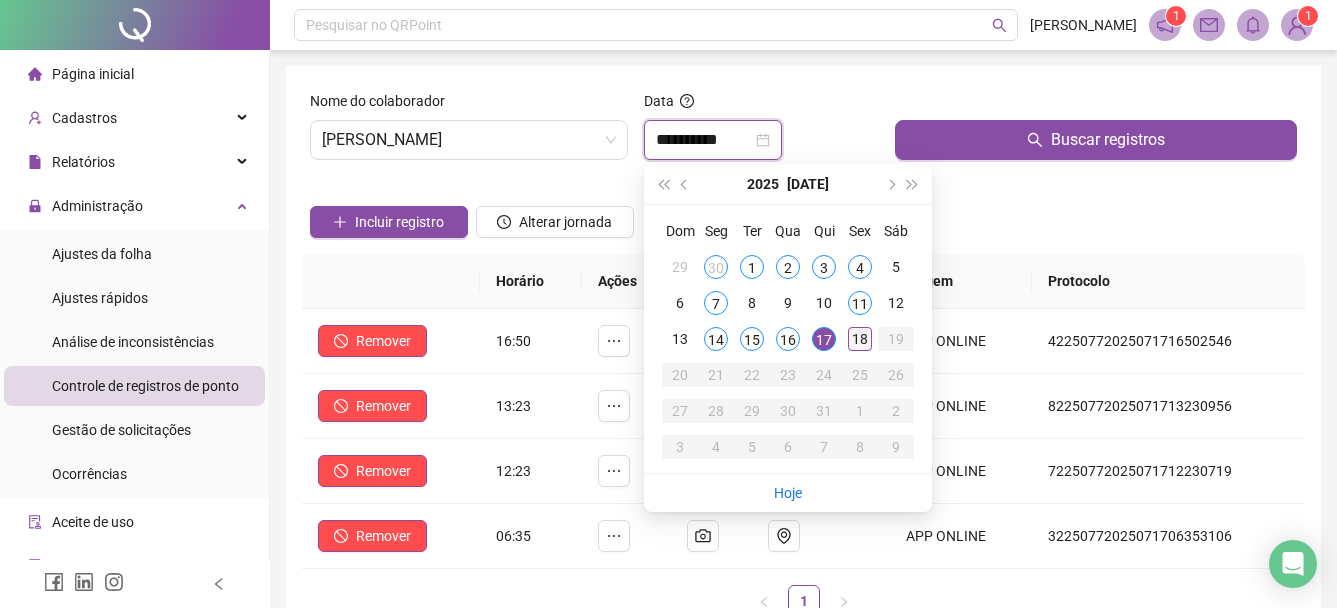 type on "**********" 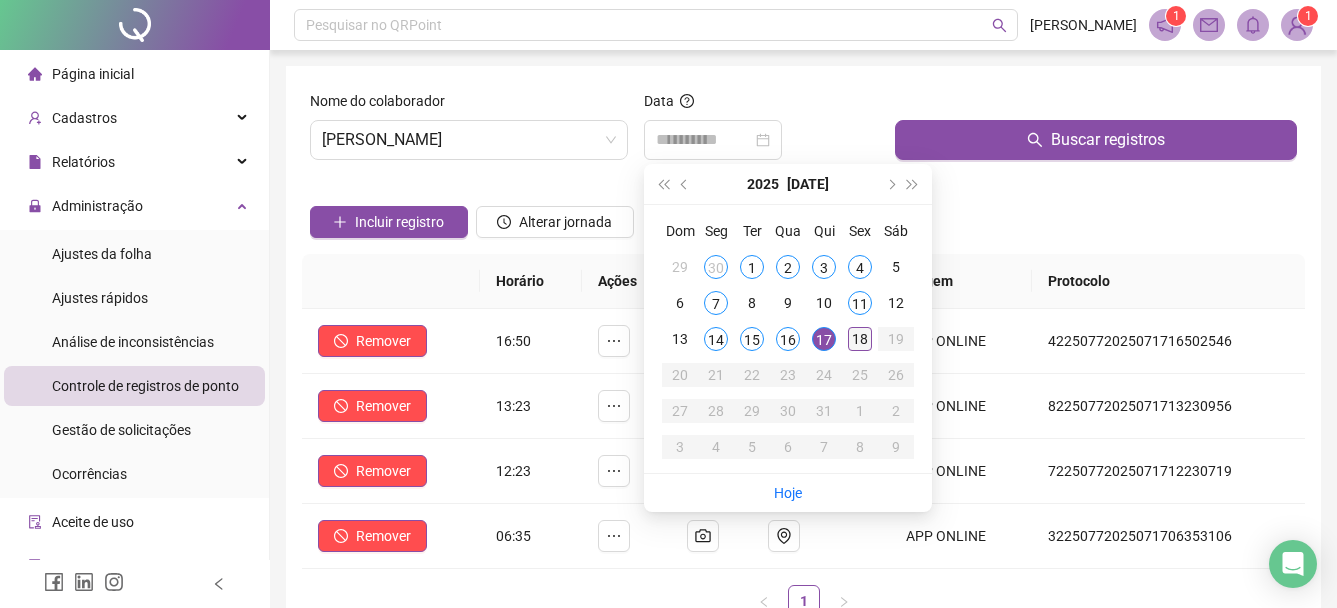 click on "18" at bounding box center [860, 339] 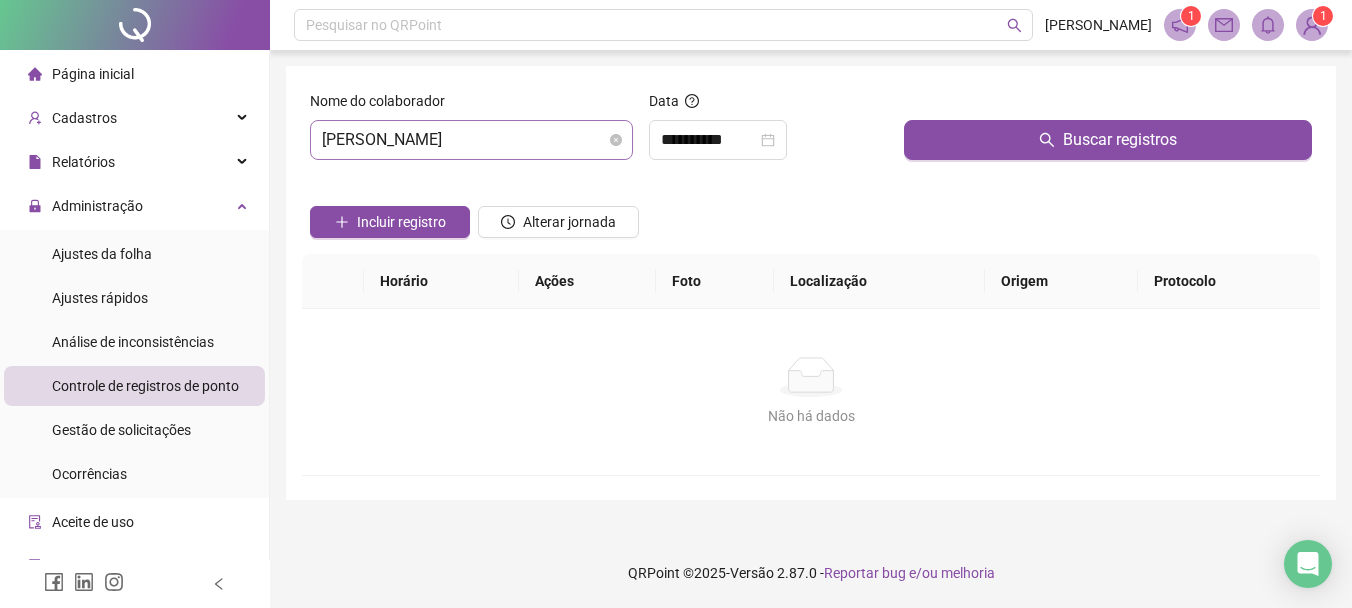 click on "[PERSON_NAME]" at bounding box center [471, 140] 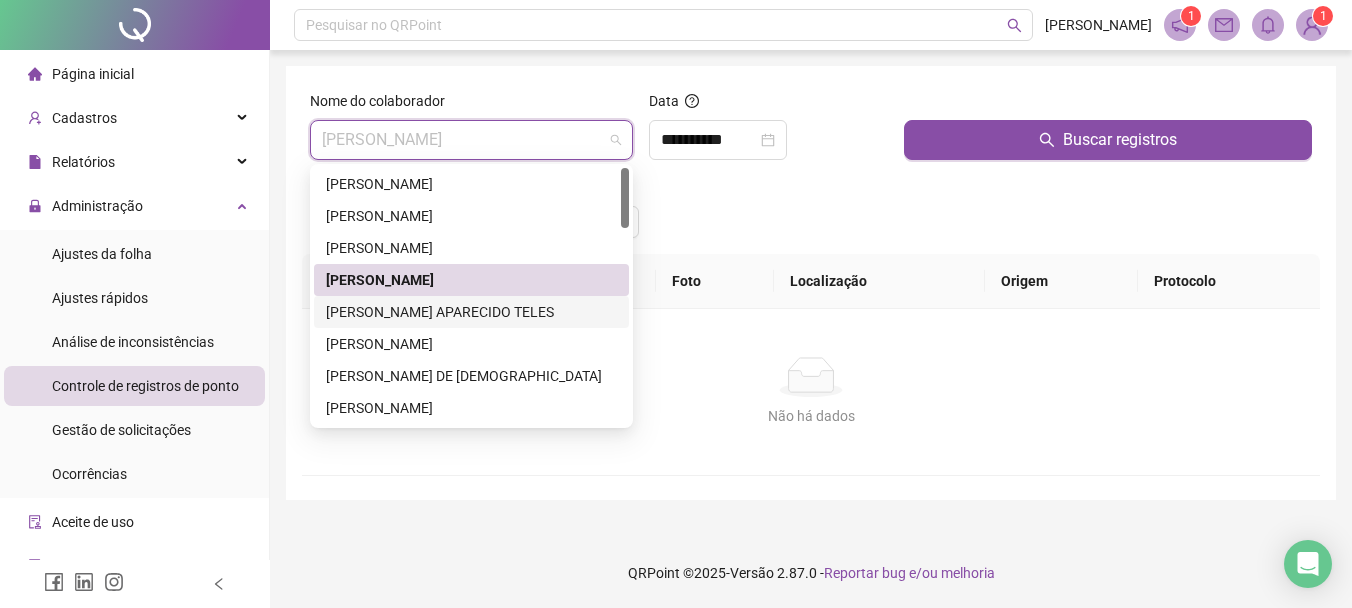 click on "[PERSON_NAME] APARECIDO TELES" at bounding box center (471, 312) 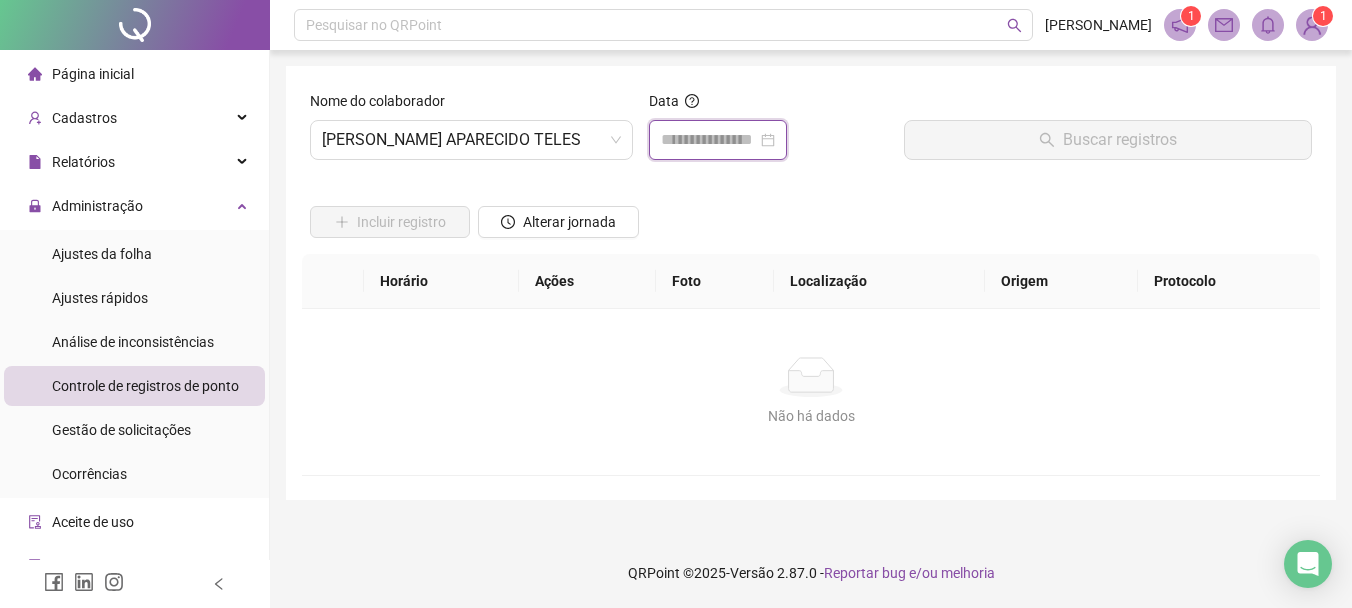 click at bounding box center (709, 140) 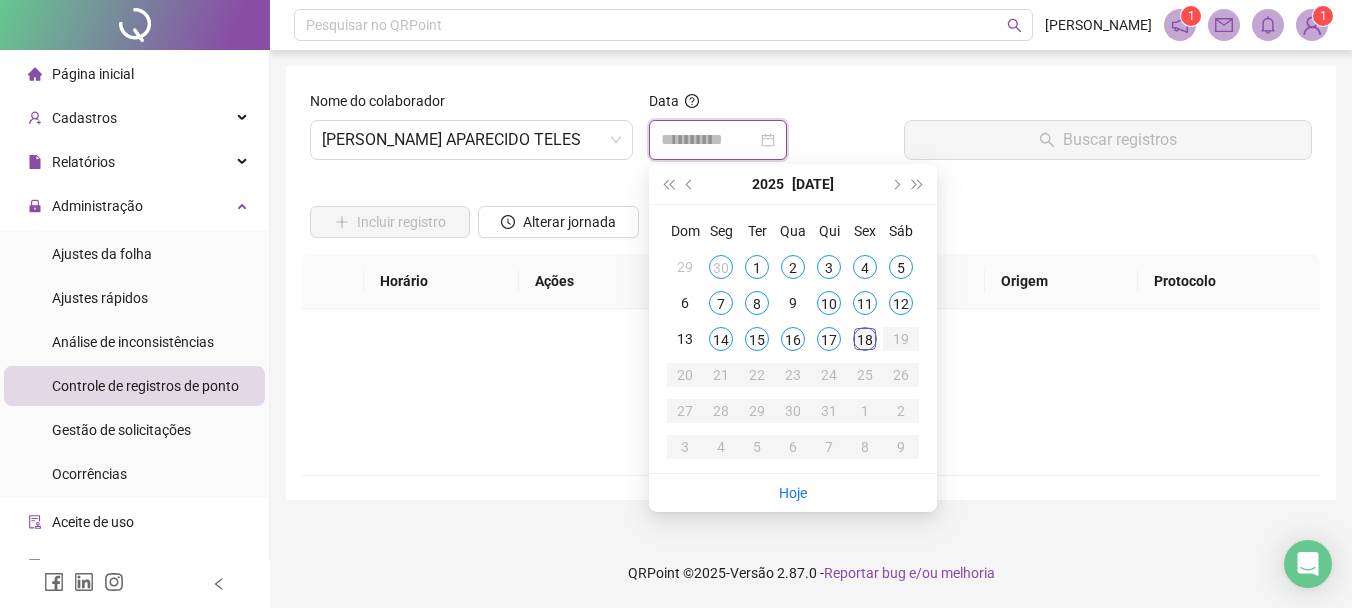 type on "**********" 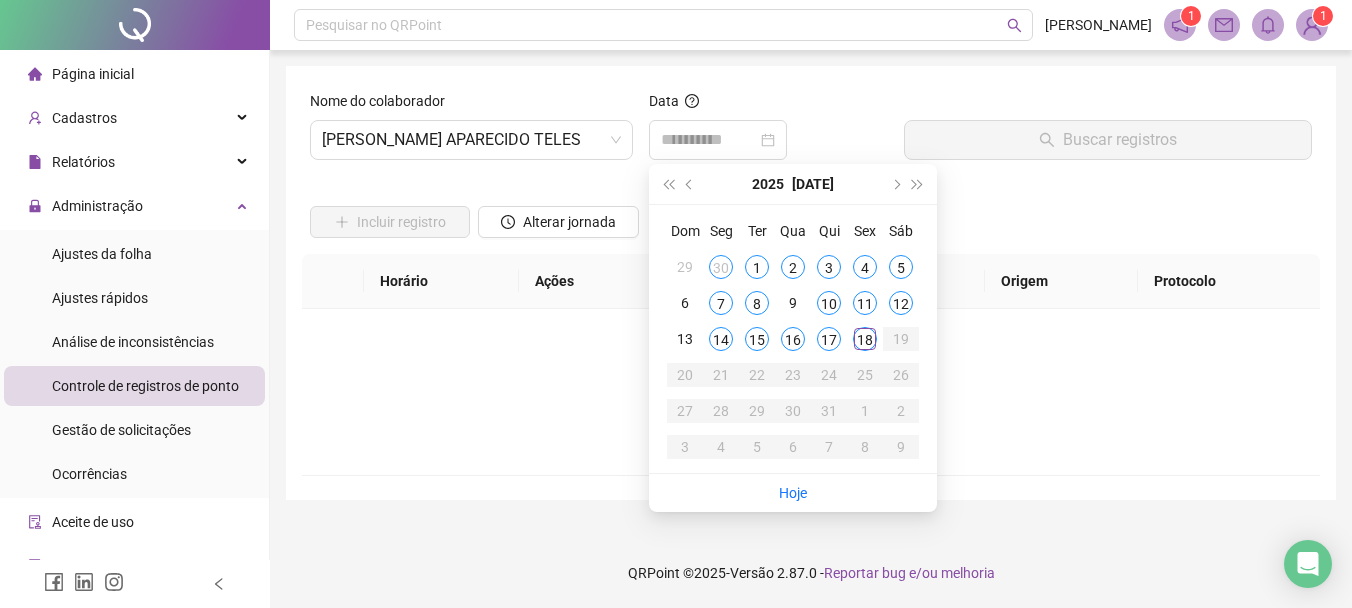 drag, startPoint x: 869, startPoint y: 344, endPoint x: 876, endPoint y: 334, distance: 12.206555 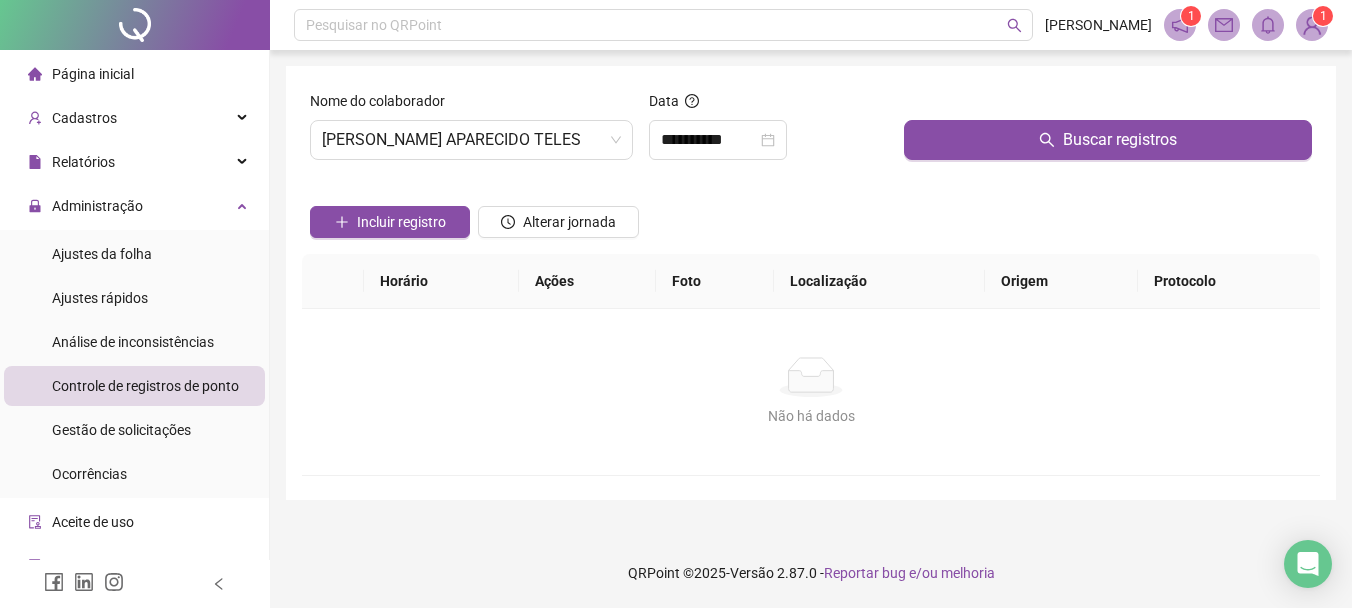 click on "Buscar registros" at bounding box center (1108, 133) 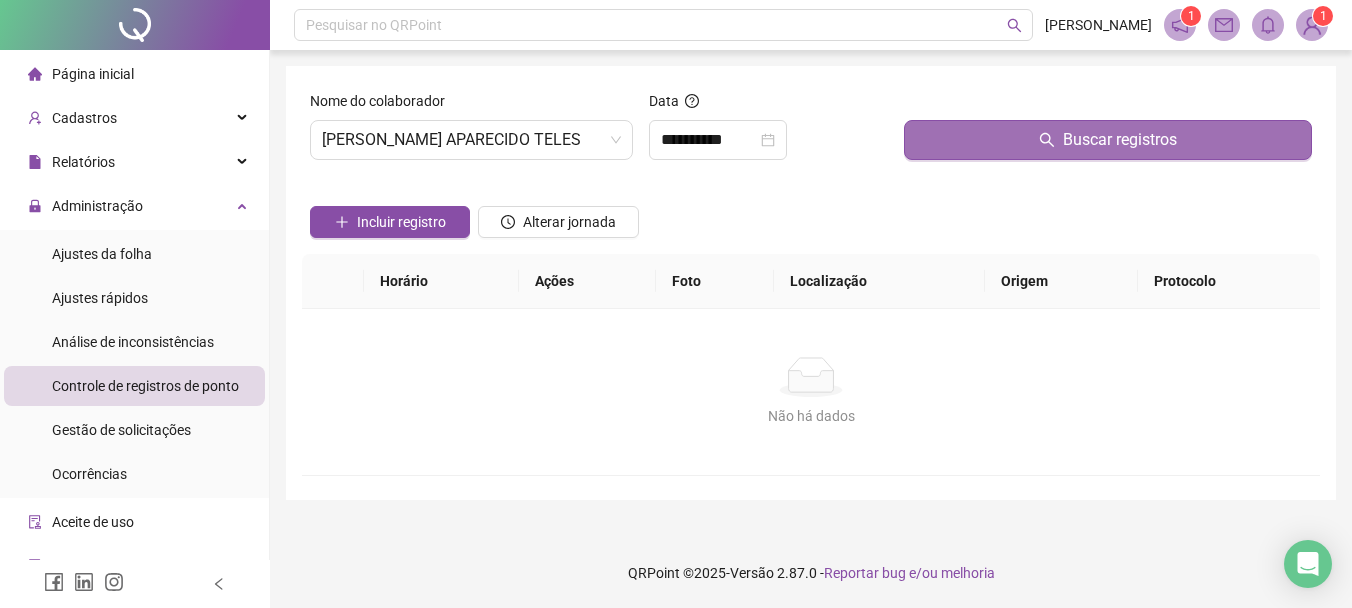 click on "Buscar registros" at bounding box center (1108, 140) 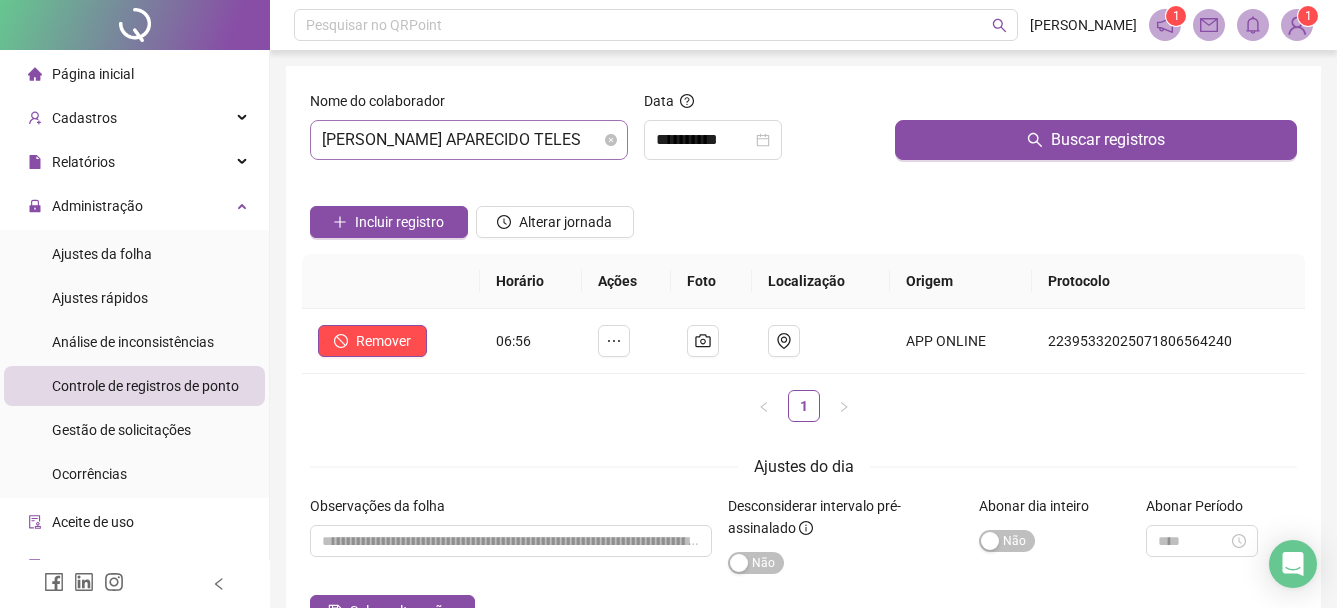 click on "[PERSON_NAME] APARECIDO TELES" at bounding box center [469, 140] 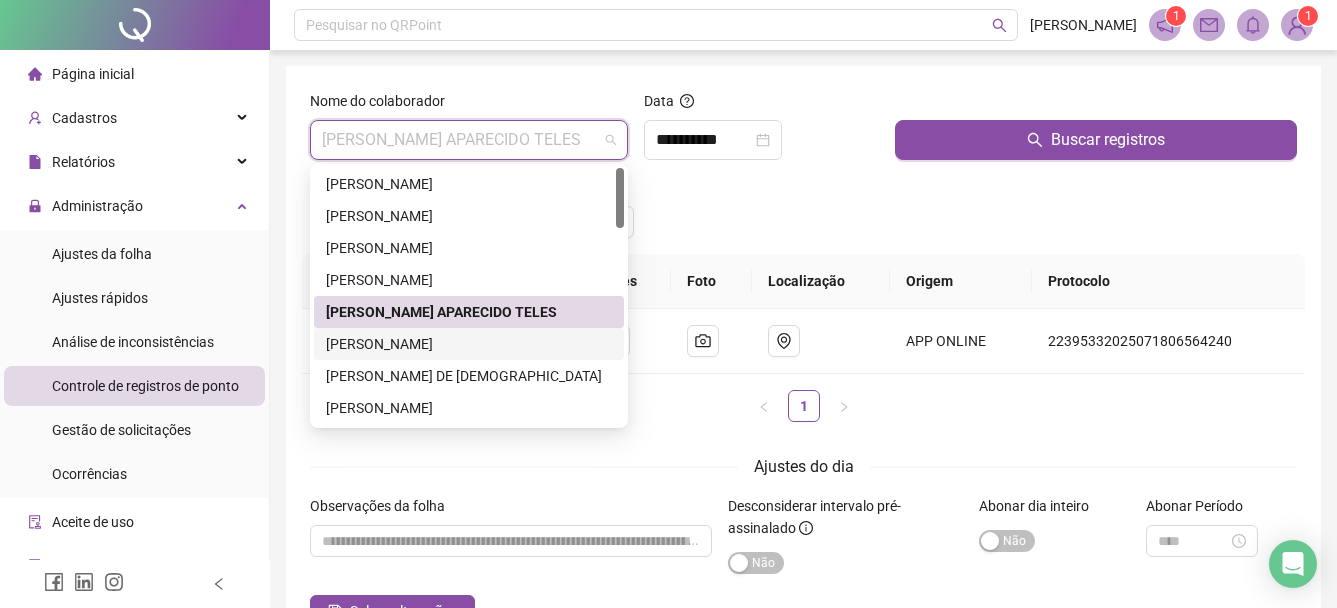 click on "[PERSON_NAME]" at bounding box center [469, 344] 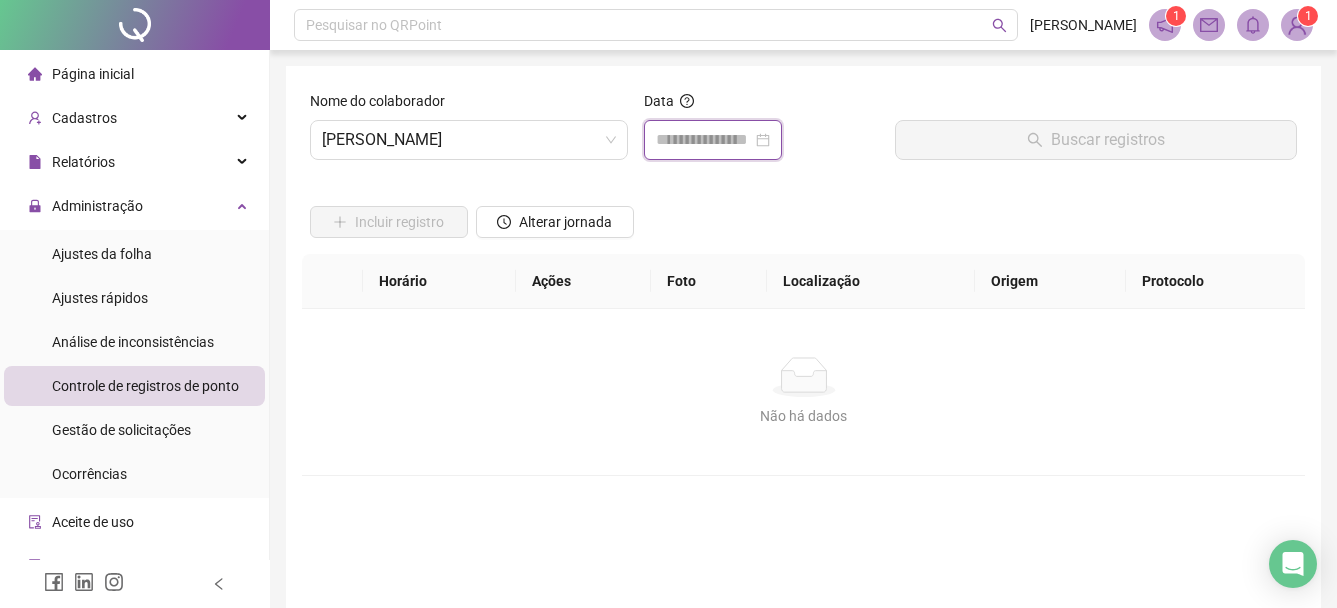 click at bounding box center [704, 140] 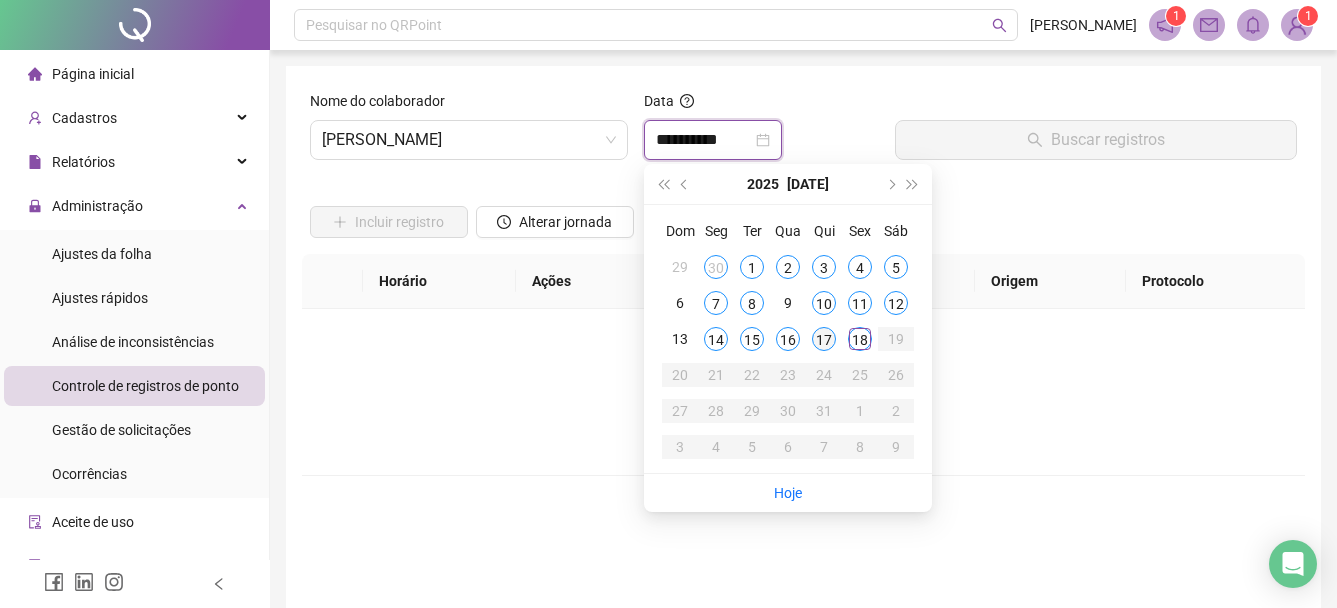 type on "**********" 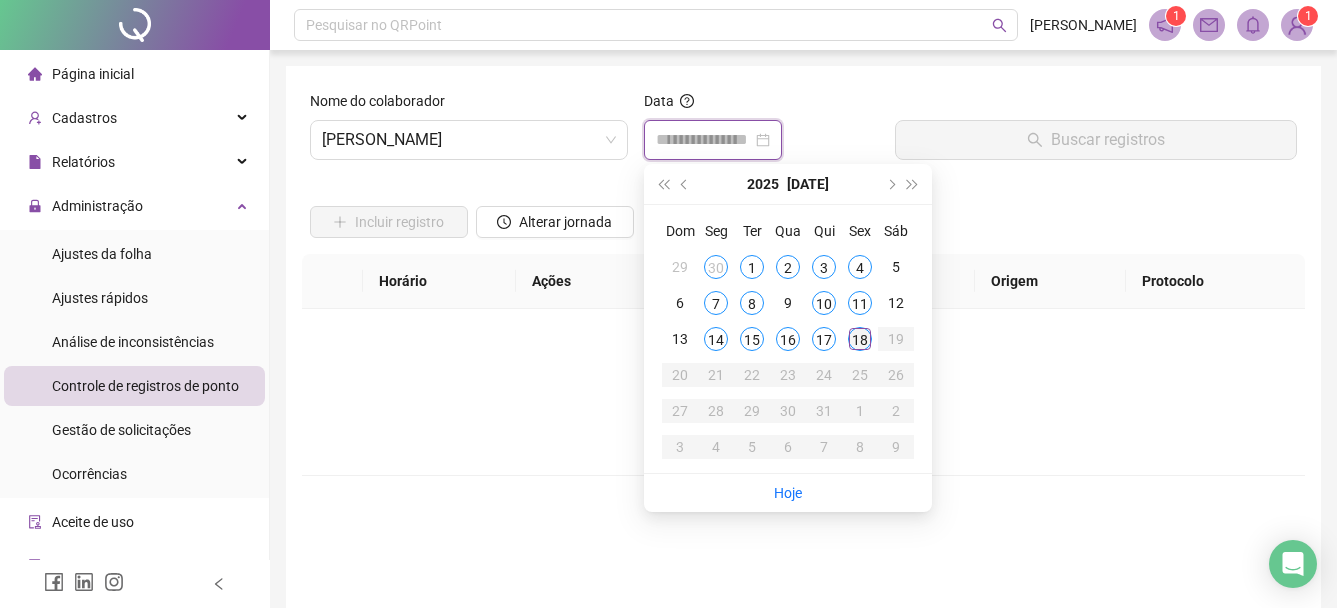 type on "**********" 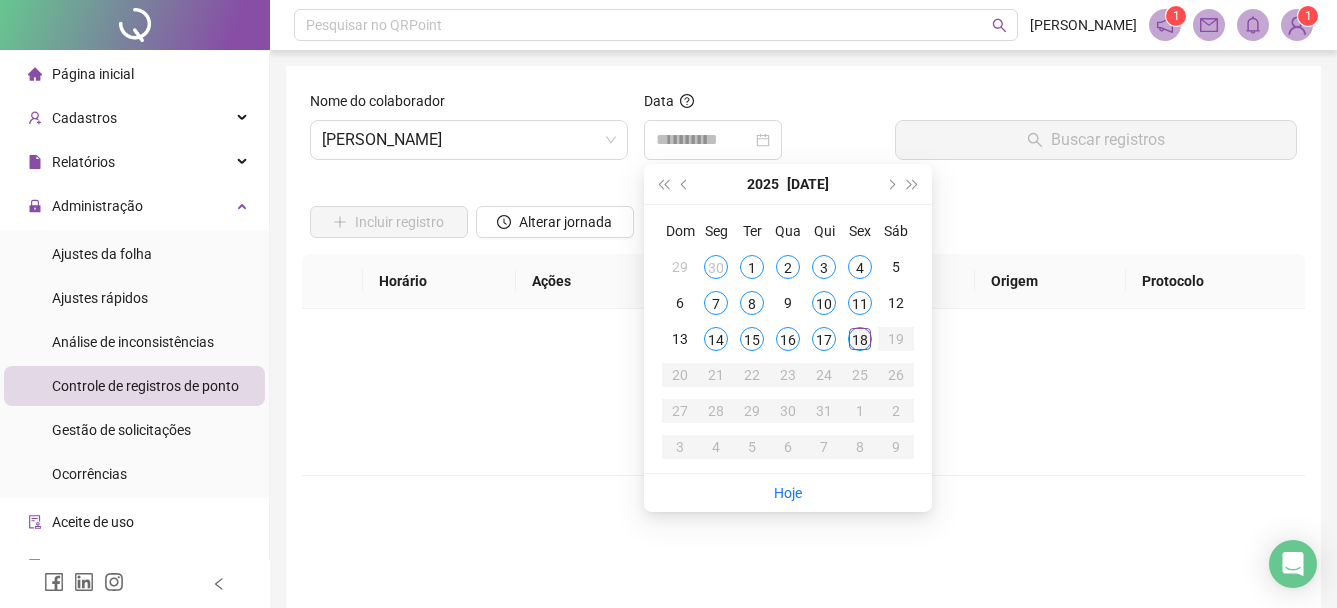 click on "18" at bounding box center [860, 339] 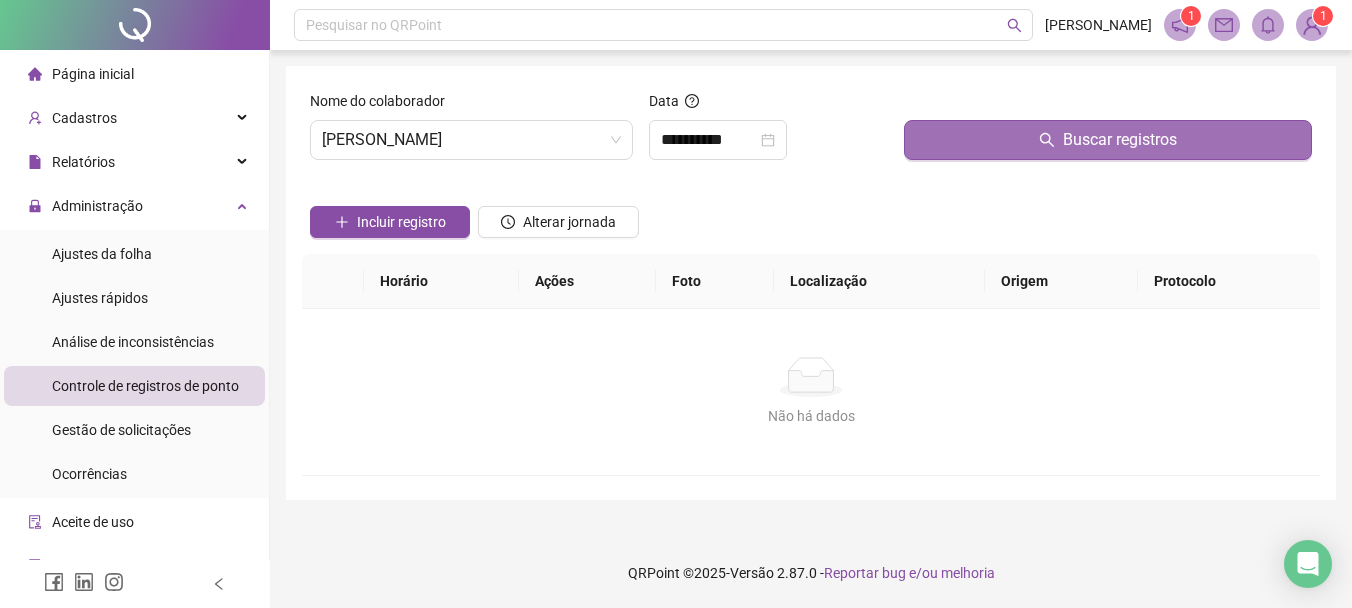 click on "Buscar registros" at bounding box center [1108, 140] 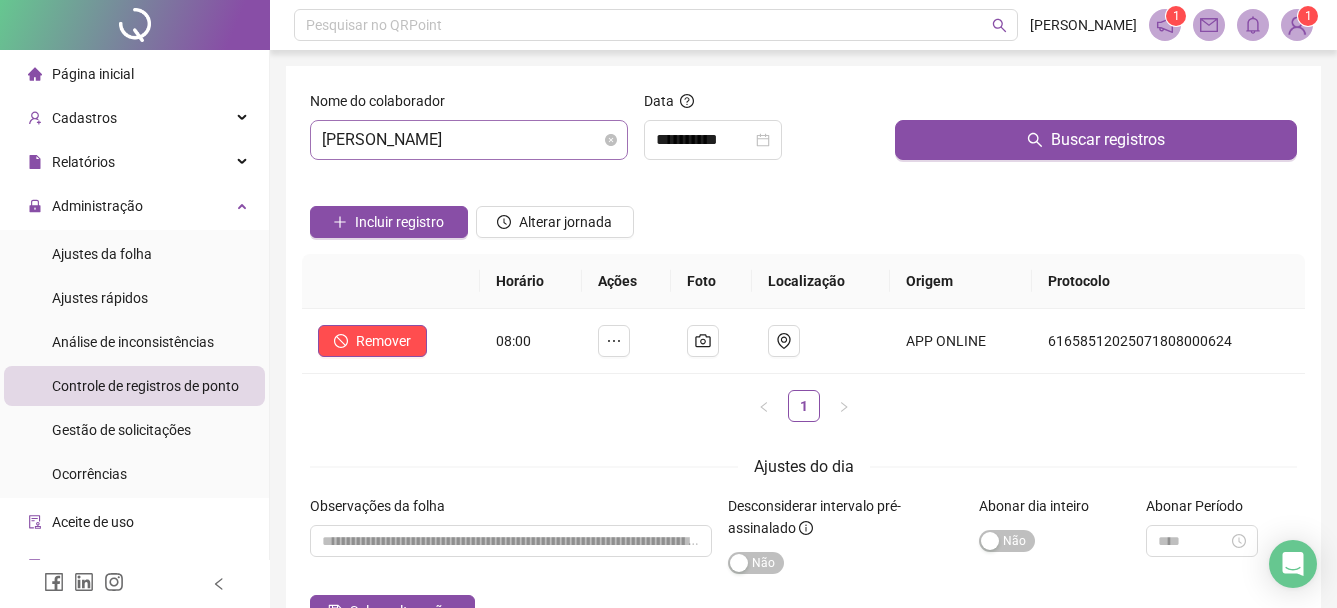 click on "[PERSON_NAME]" at bounding box center [469, 140] 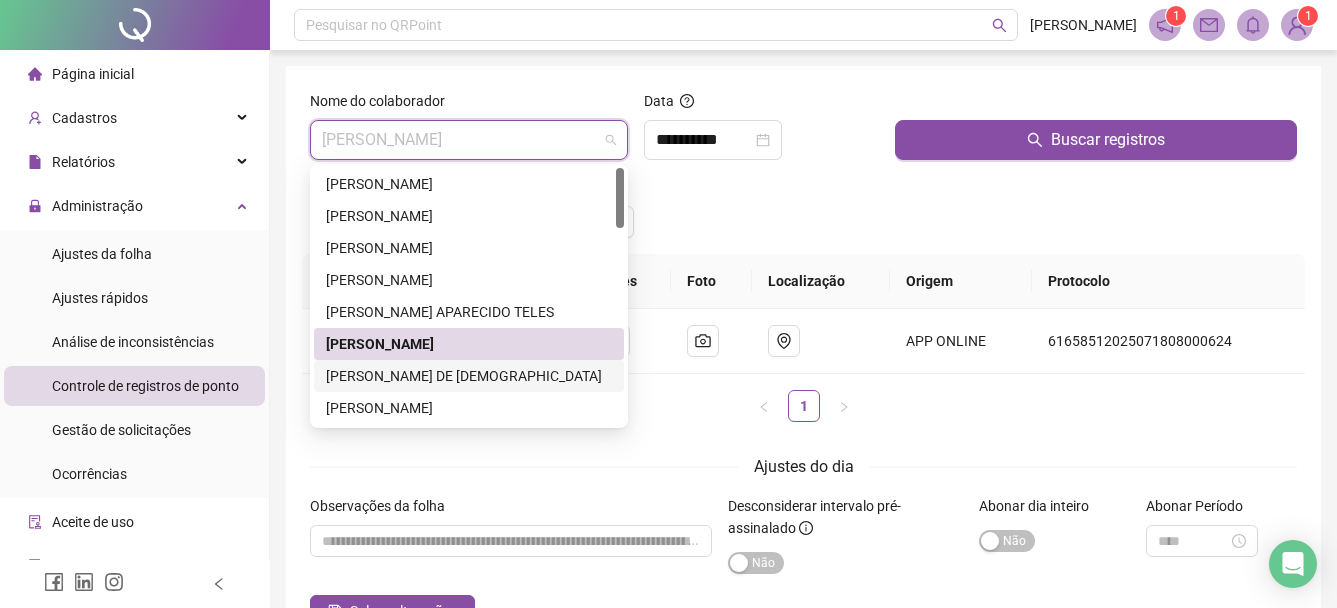 click on "[PERSON_NAME] DE [DEMOGRAPHIC_DATA]" at bounding box center [469, 376] 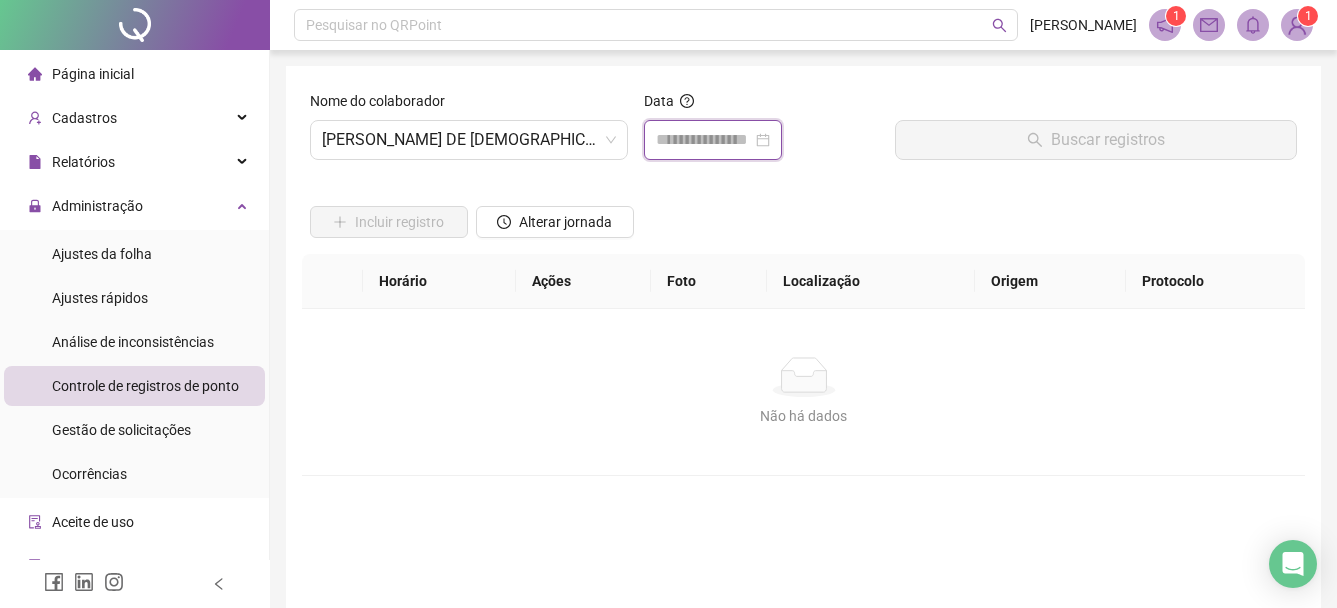 click at bounding box center (704, 140) 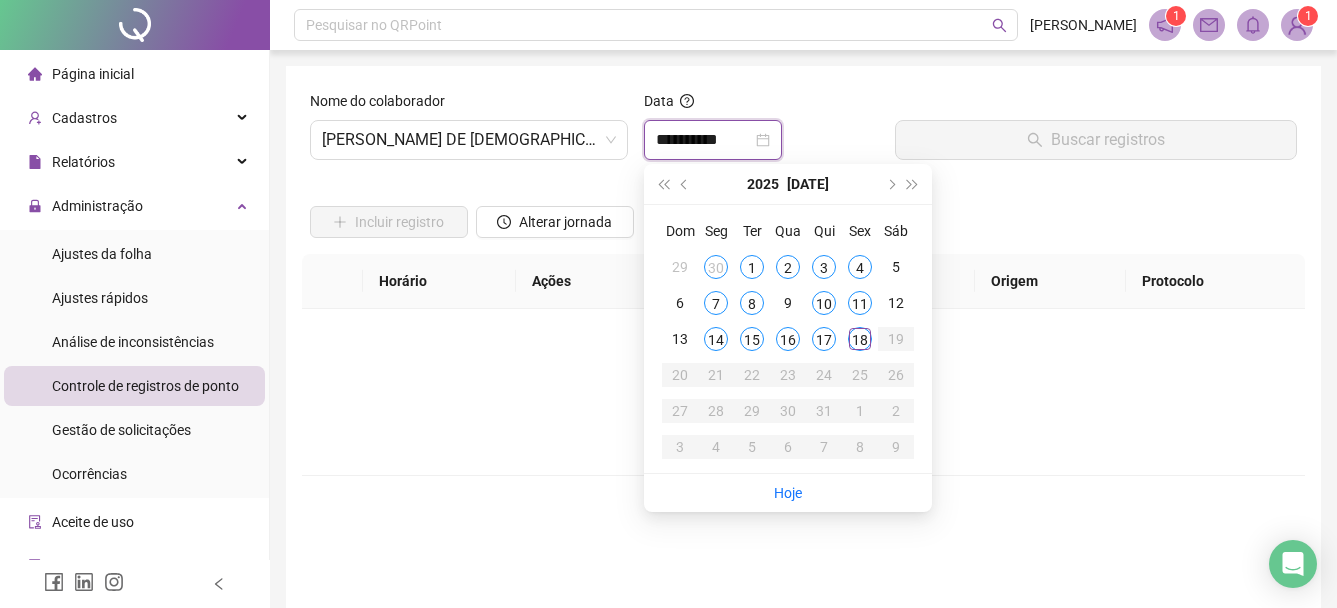 type on "**********" 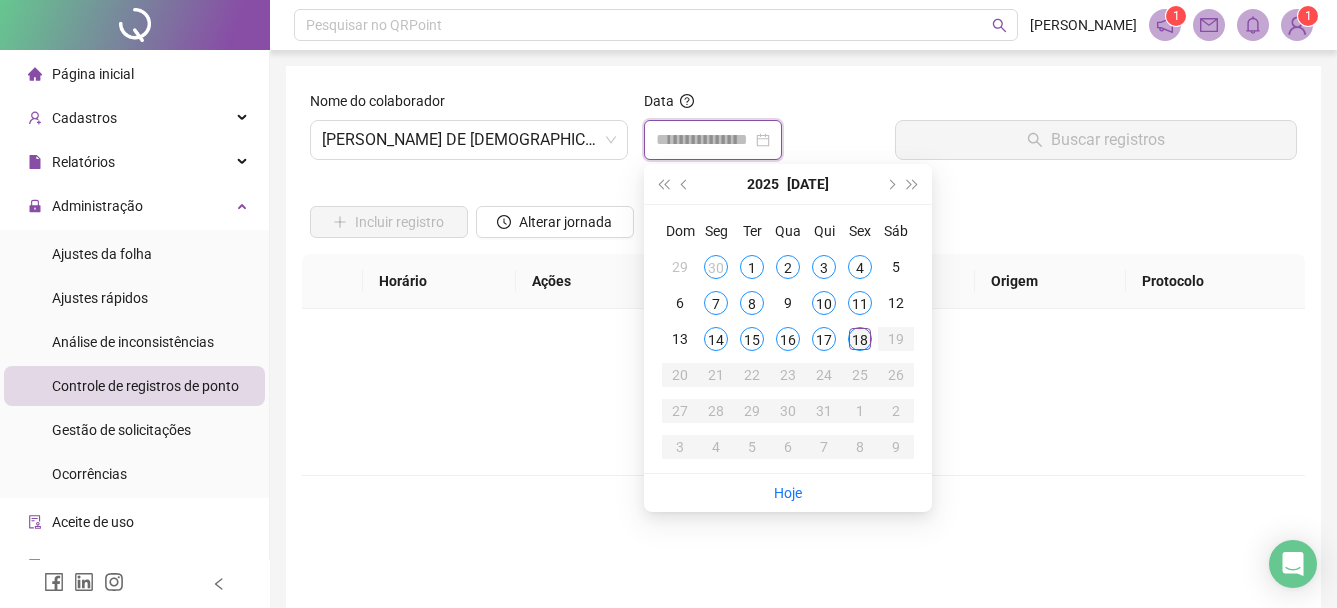 type on "**********" 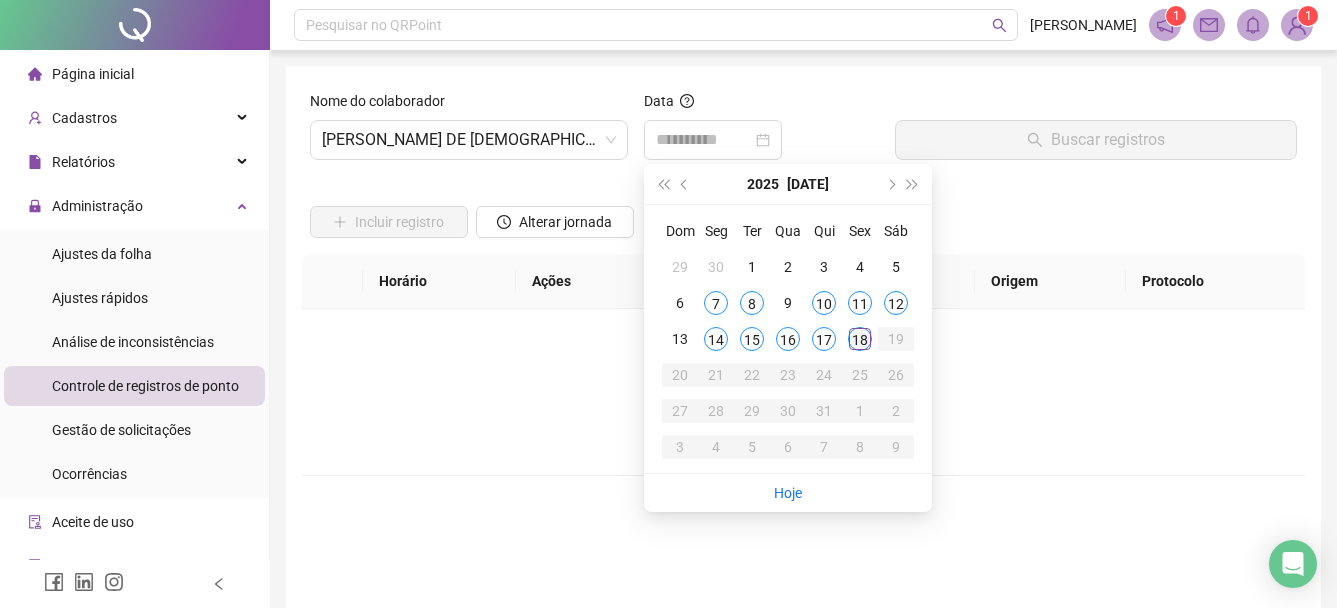 click on "18" at bounding box center [860, 339] 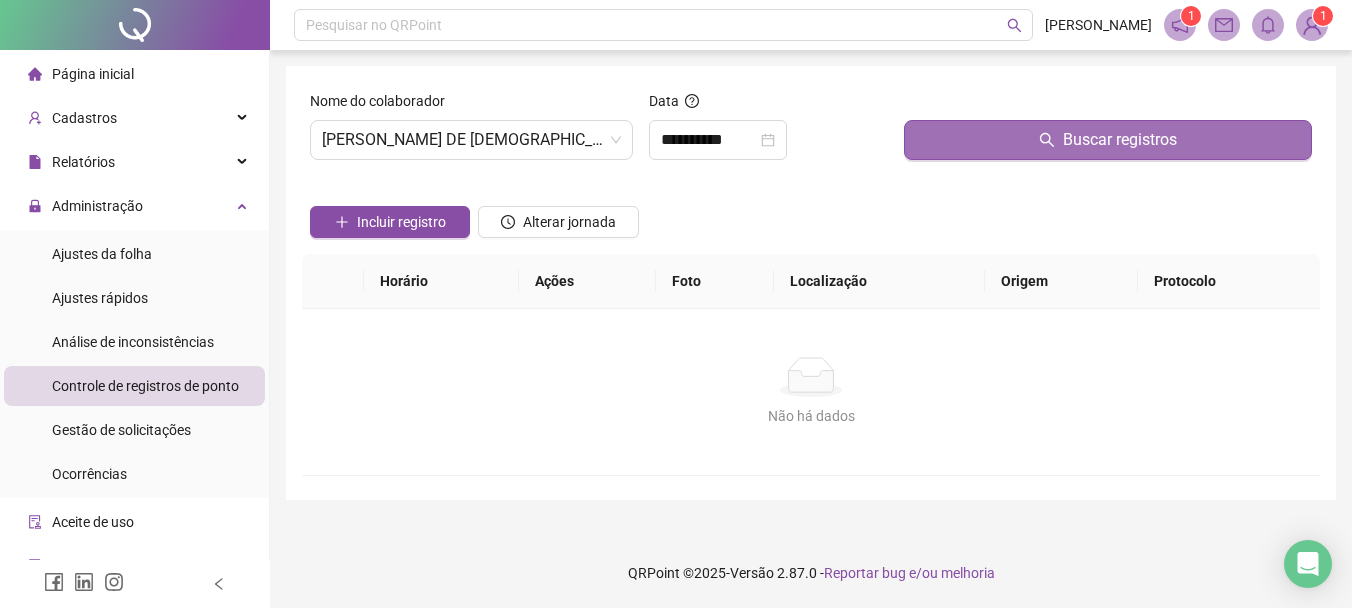 click on "Buscar registros" at bounding box center (1108, 140) 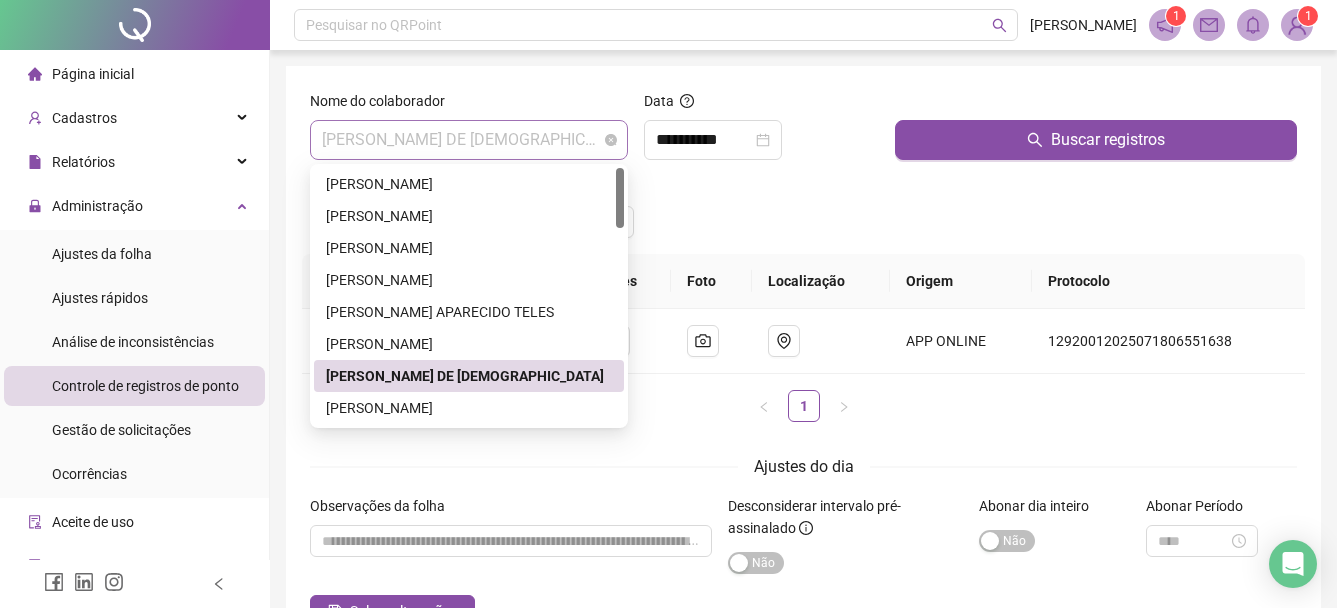 click on "[PERSON_NAME] DE [DEMOGRAPHIC_DATA]" at bounding box center [469, 140] 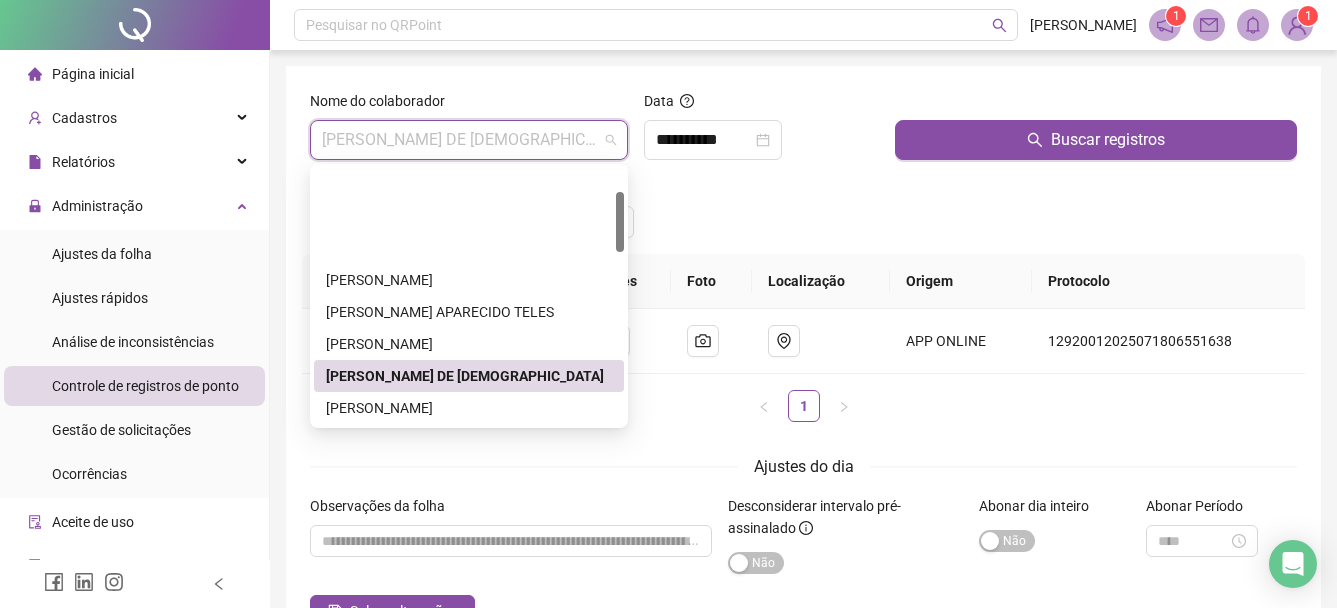 scroll, scrollTop: 100, scrollLeft: 0, axis: vertical 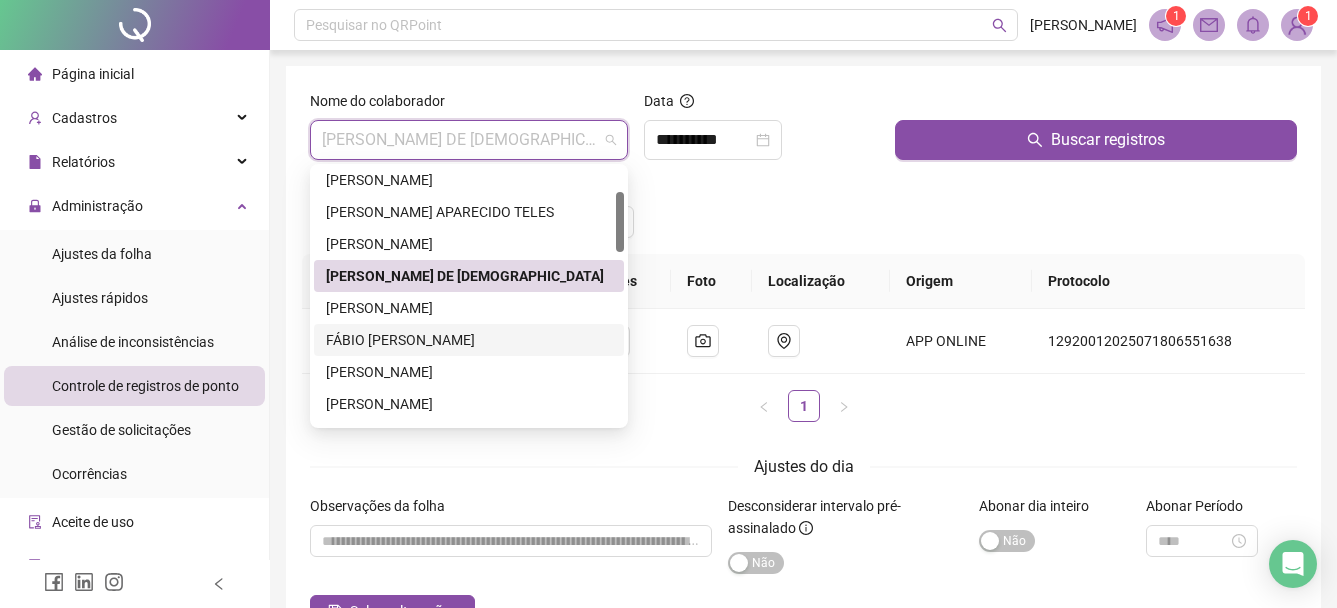 click on "FÁBIO [PERSON_NAME]" at bounding box center (469, 340) 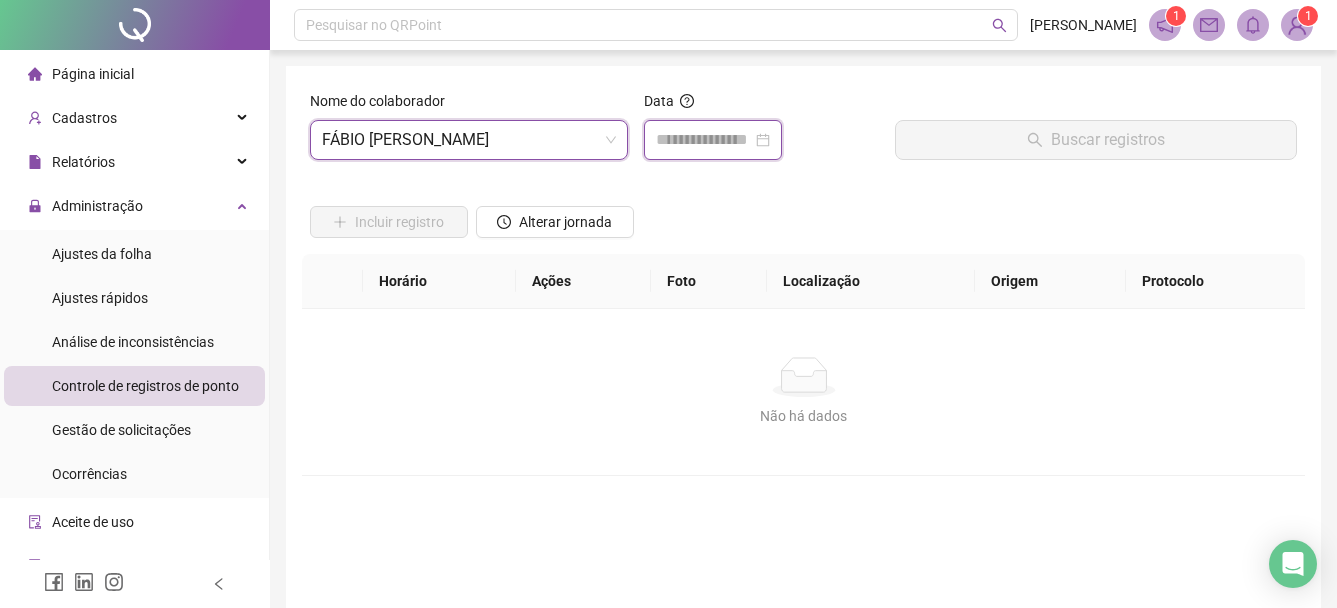 click at bounding box center [713, 140] 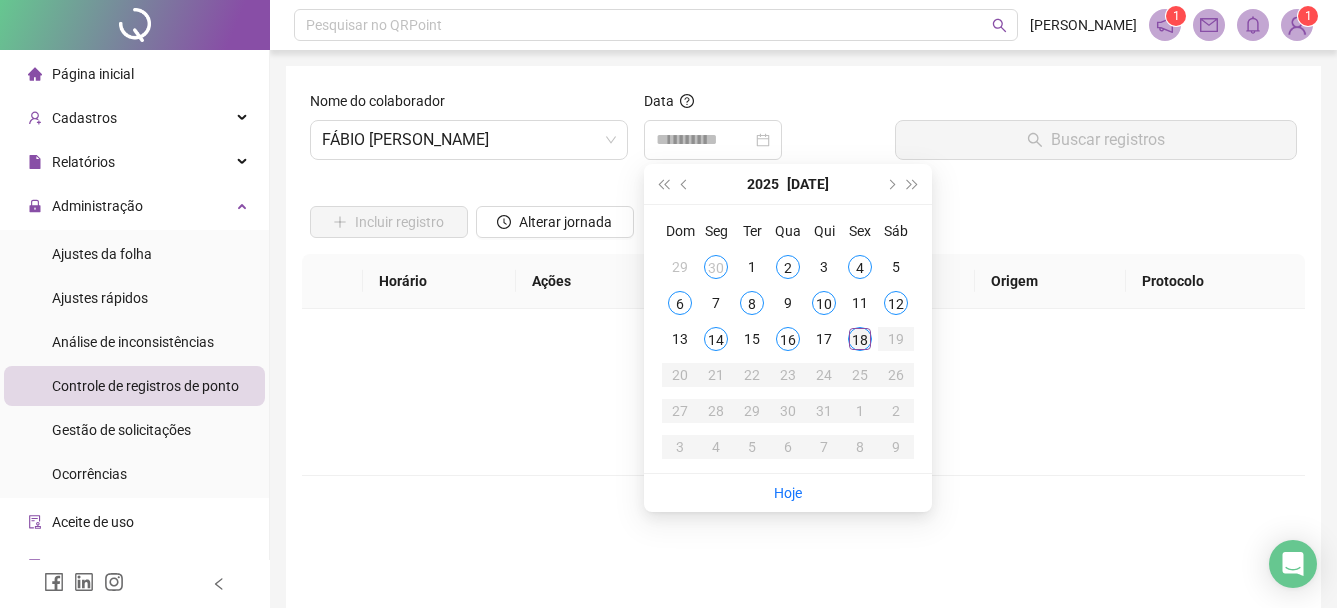 click on "18" at bounding box center (860, 339) 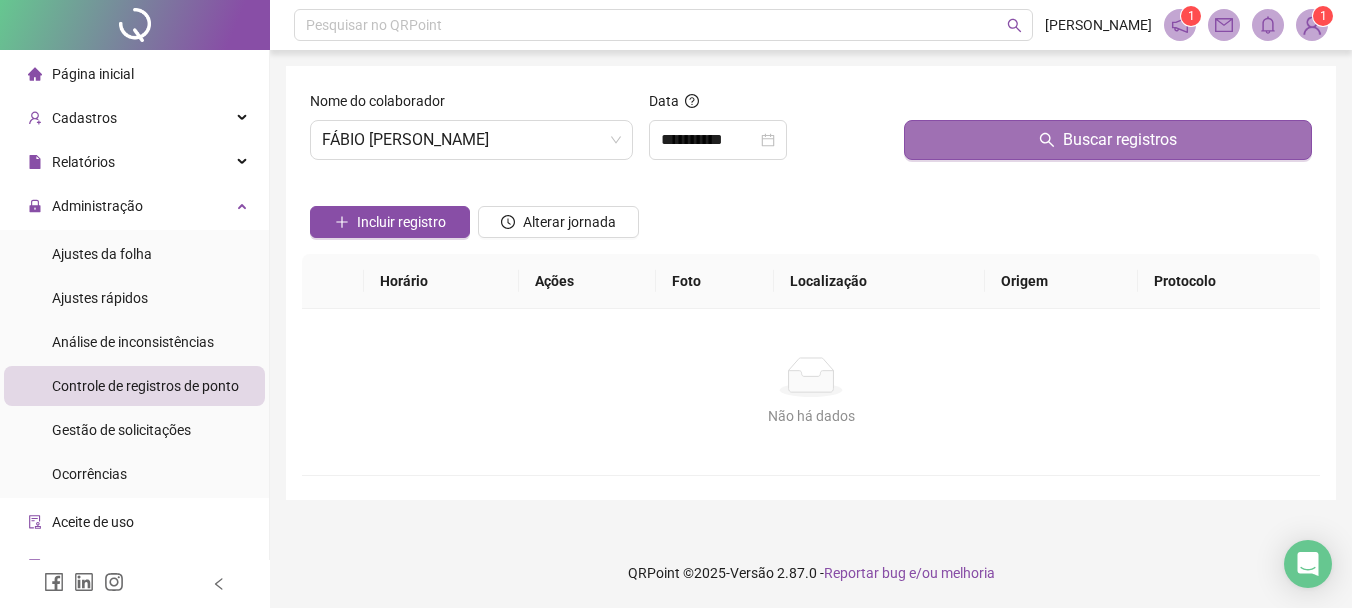 click on "Buscar registros" at bounding box center (1108, 140) 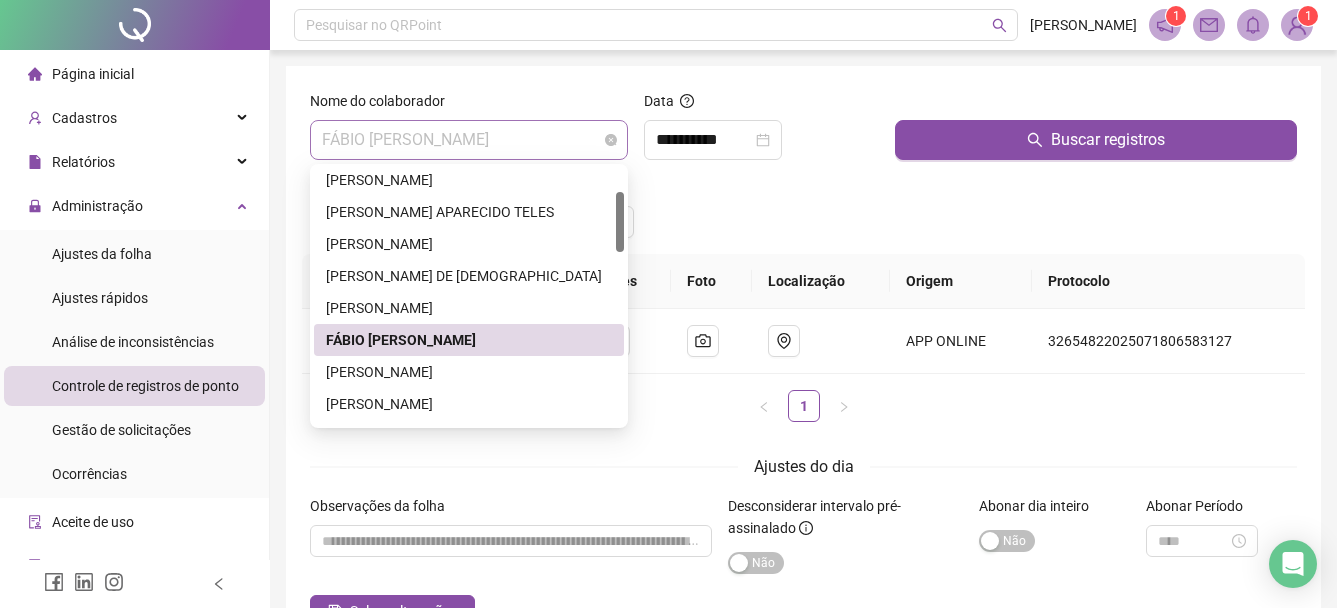 click on "FÁBIO [PERSON_NAME]" at bounding box center (469, 140) 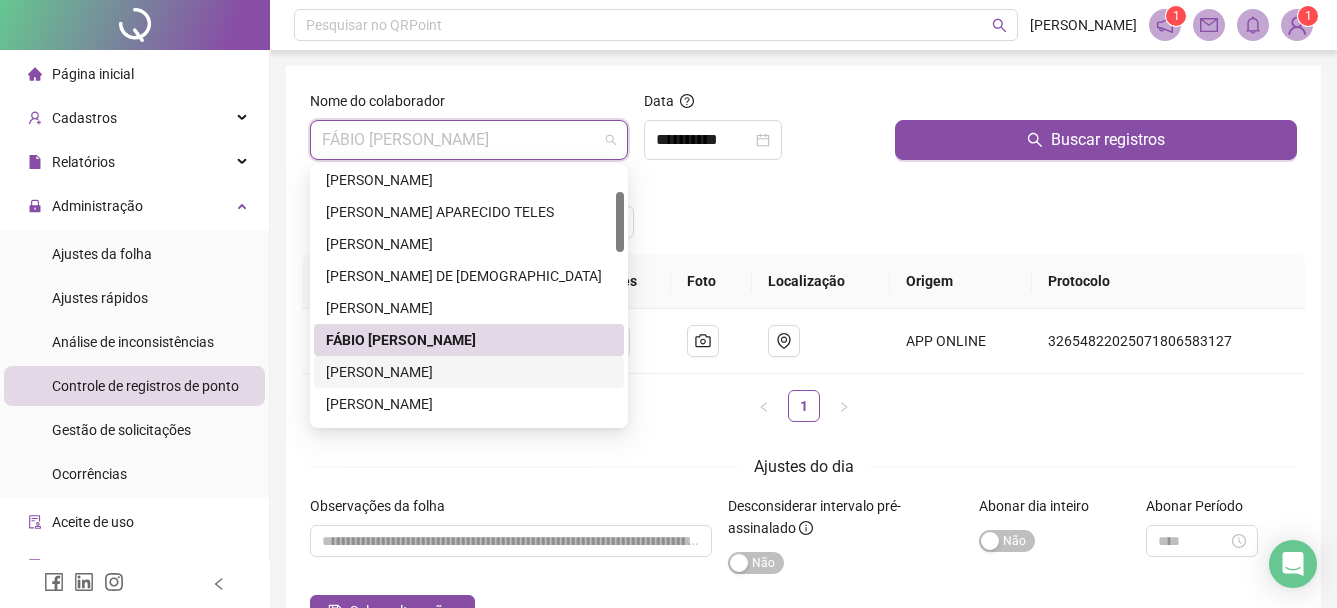 click on "[PERSON_NAME]" at bounding box center [469, 372] 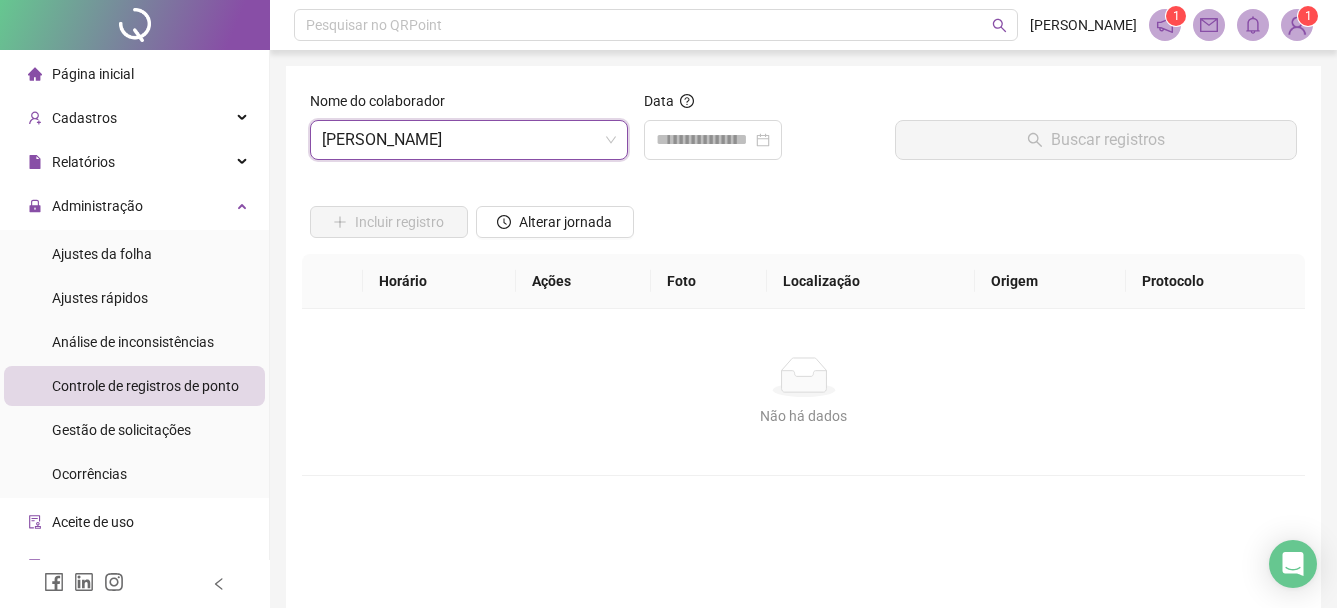 click on "Data" at bounding box center (761, 105) 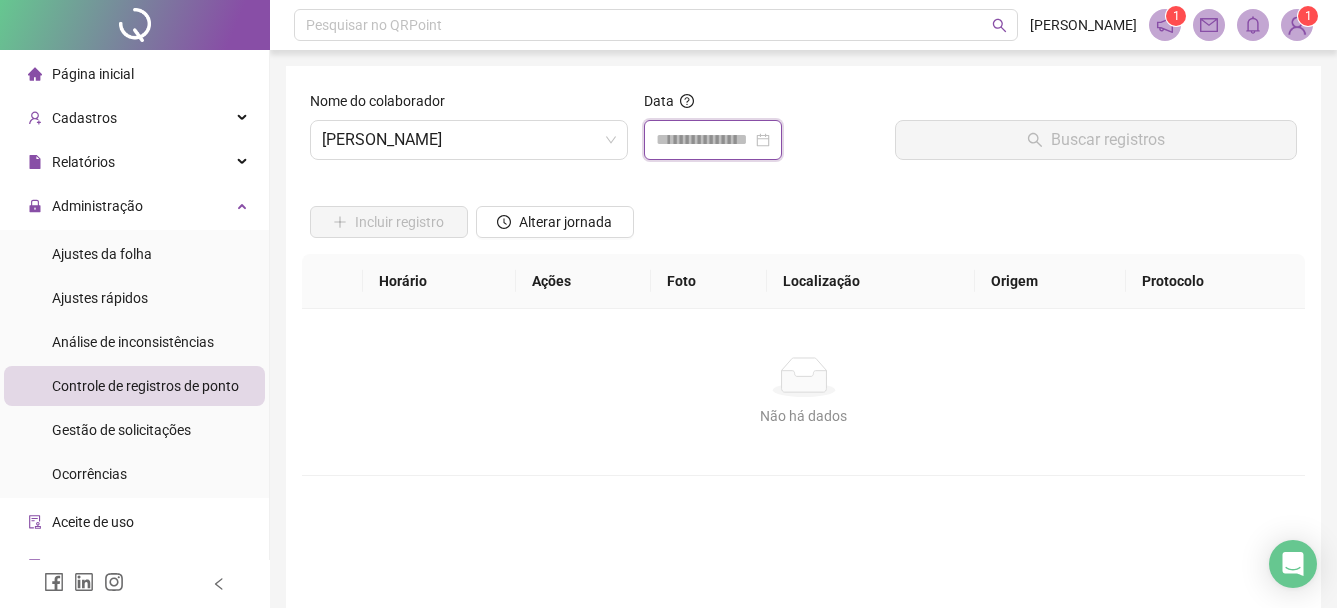 click at bounding box center [704, 140] 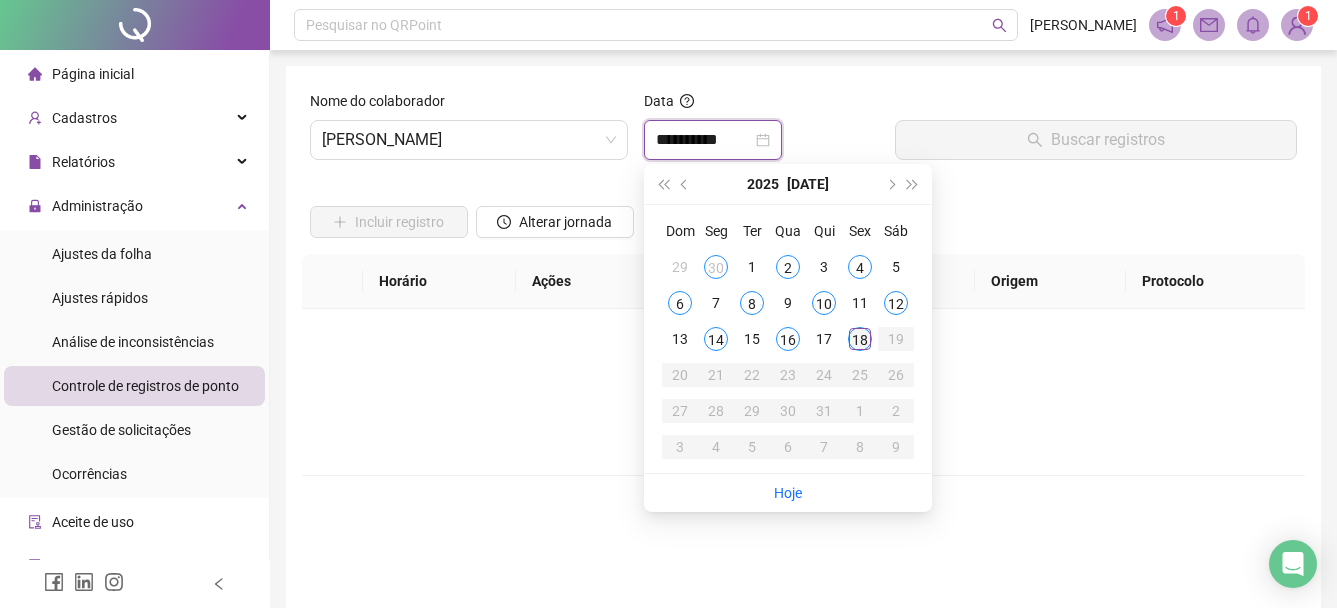 type on "**********" 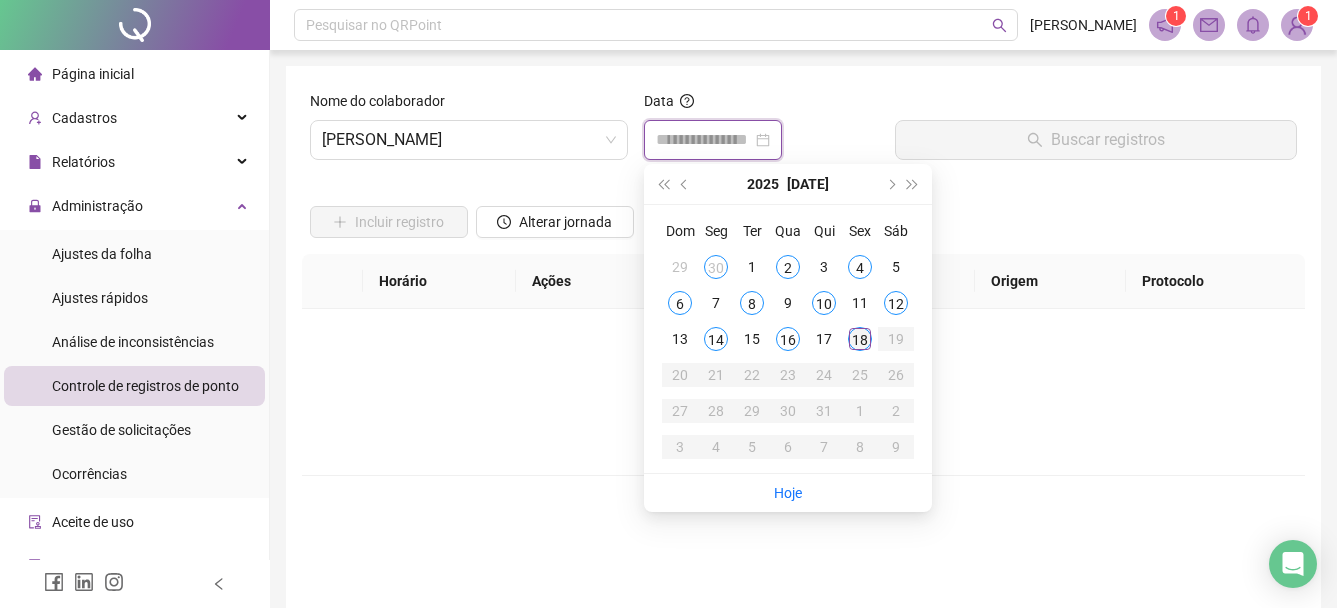 type on "**********" 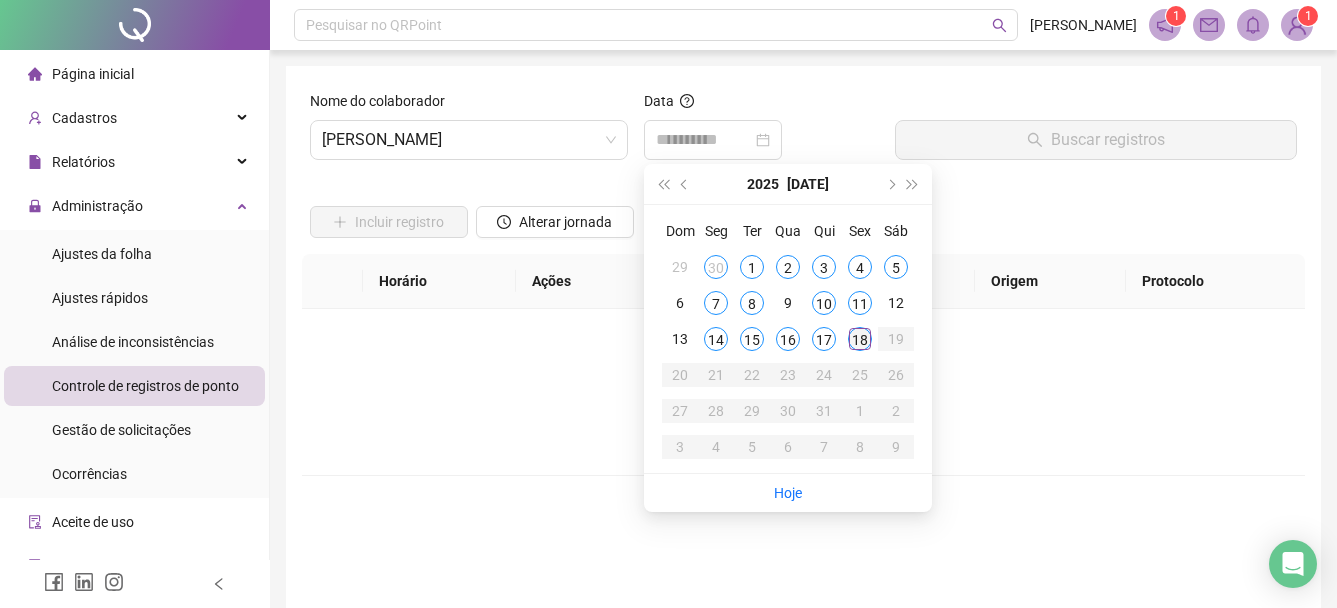click on "18" at bounding box center (860, 339) 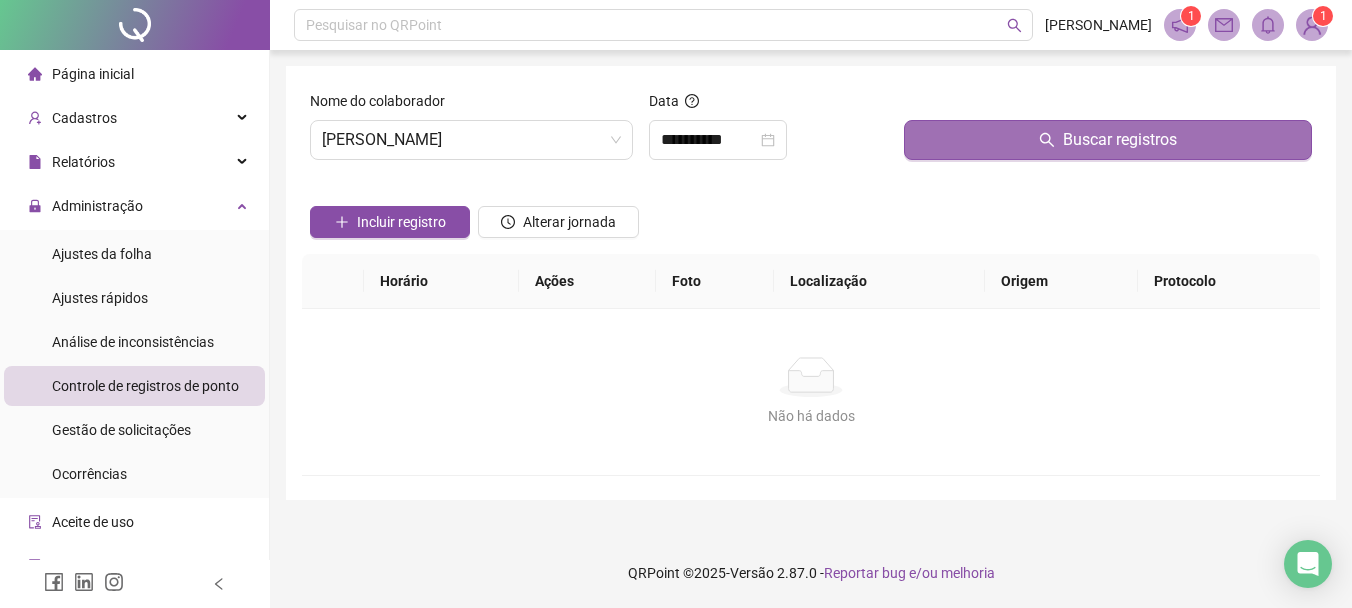 click on "Buscar registros" at bounding box center (1108, 140) 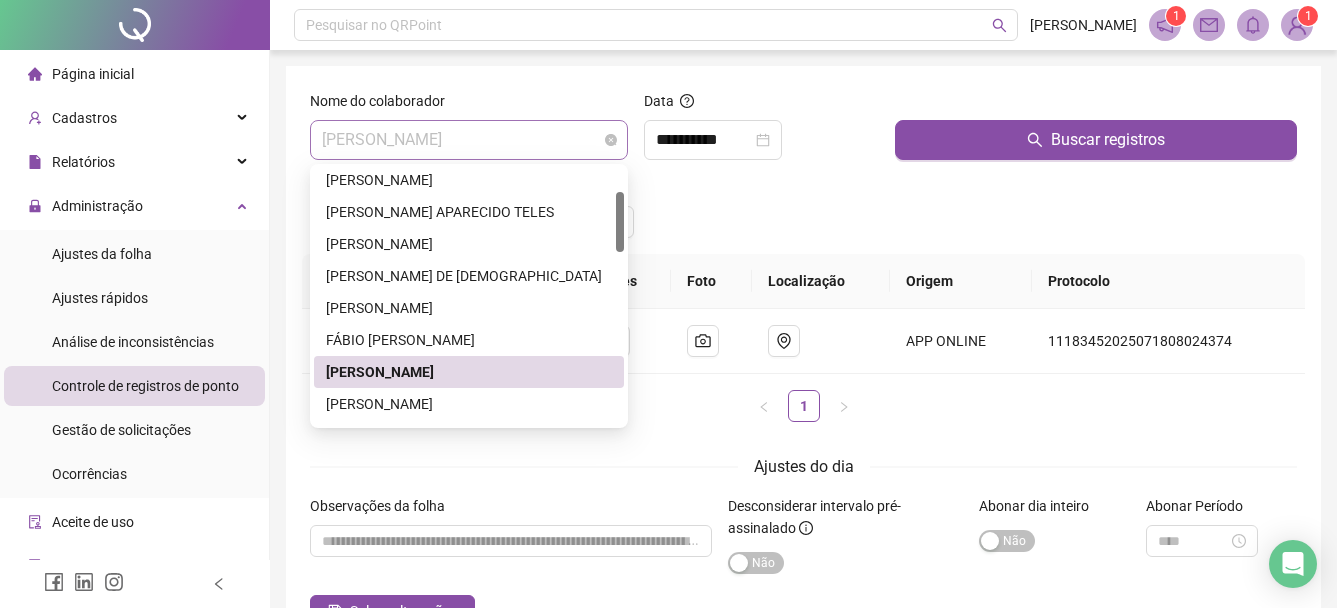 click on "[PERSON_NAME]" at bounding box center (469, 140) 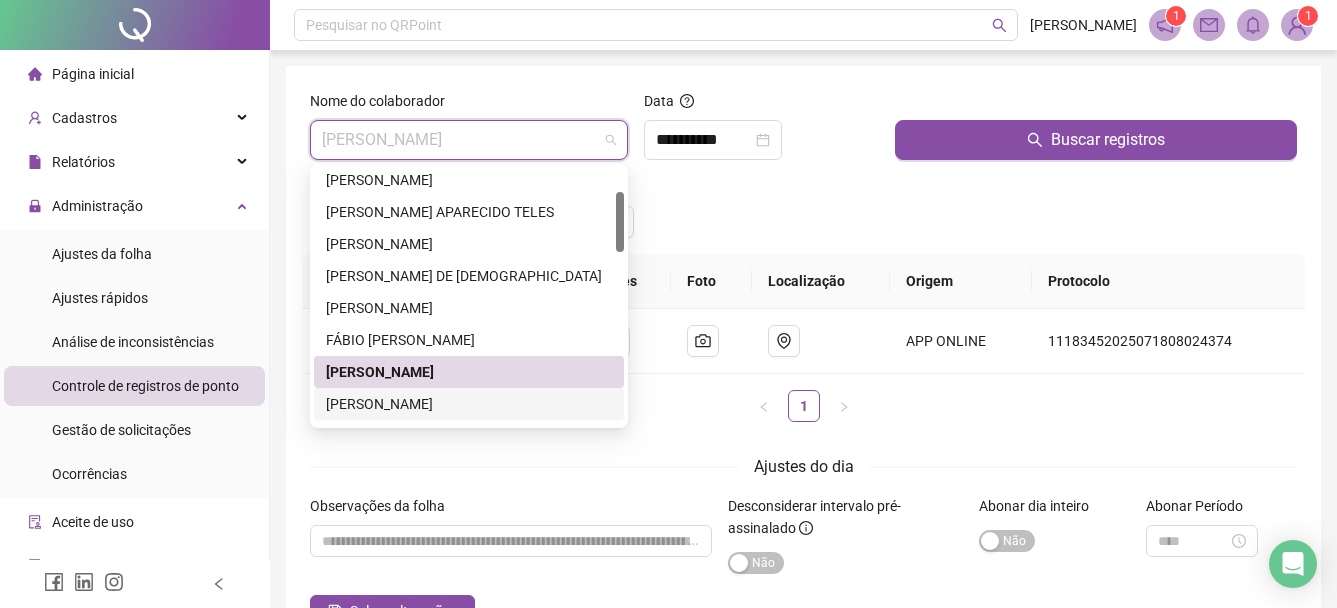 click on "[PERSON_NAME]" at bounding box center [469, 404] 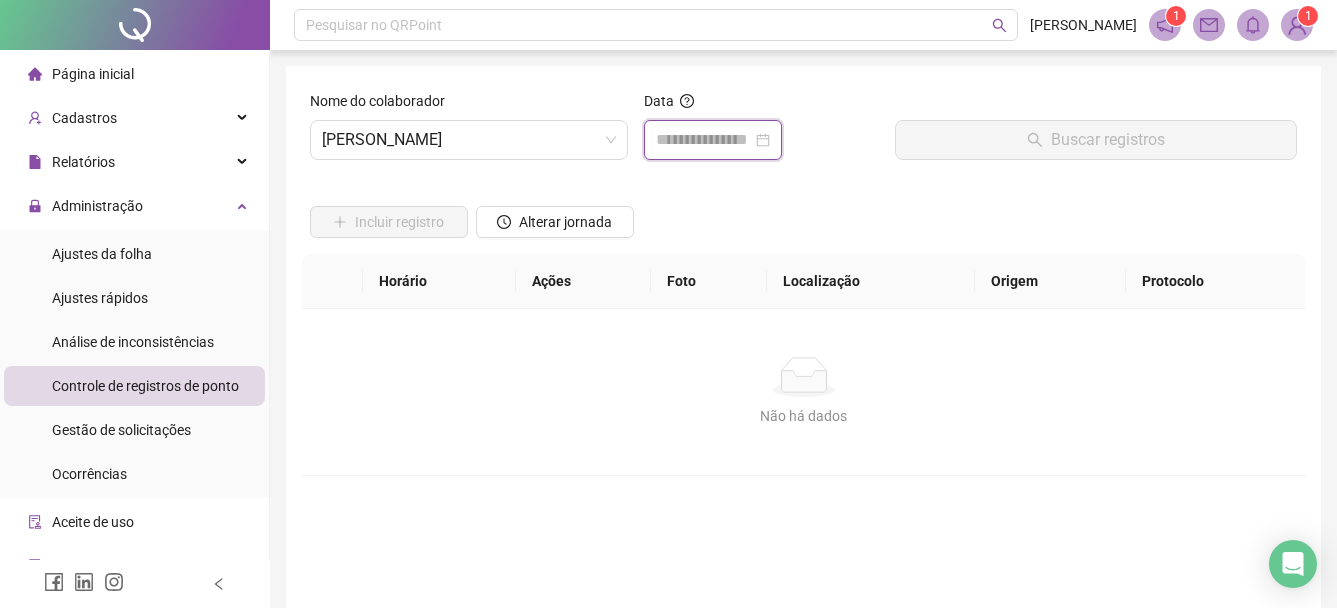 click at bounding box center [704, 140] 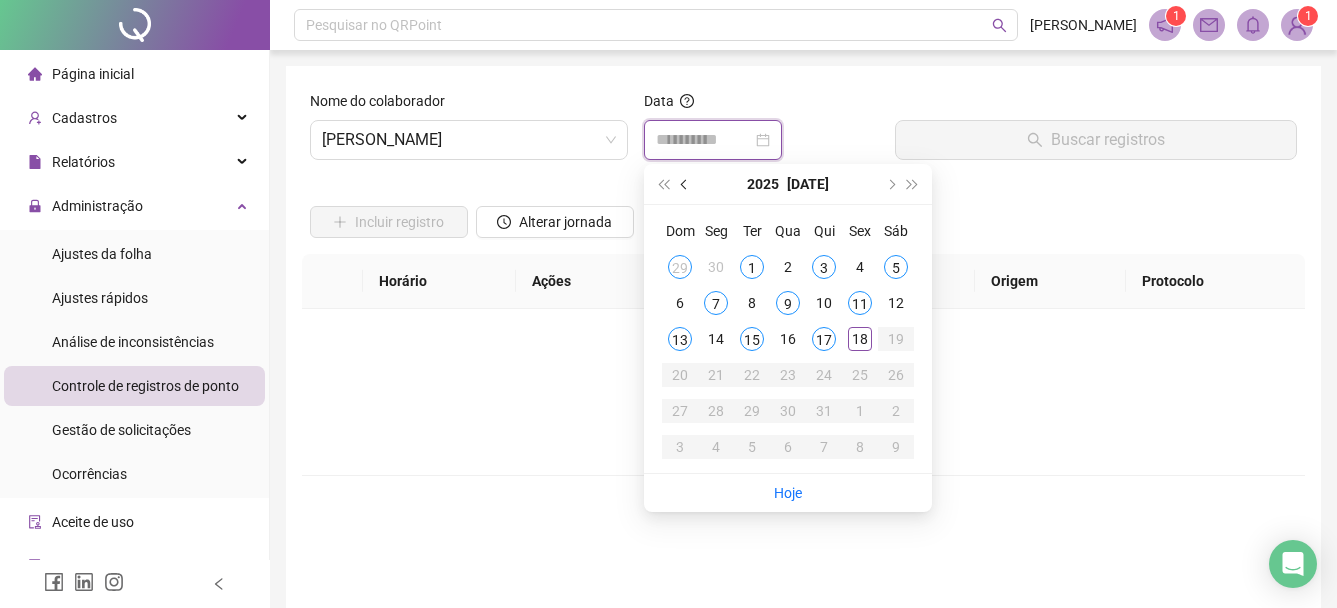 type on "**********" 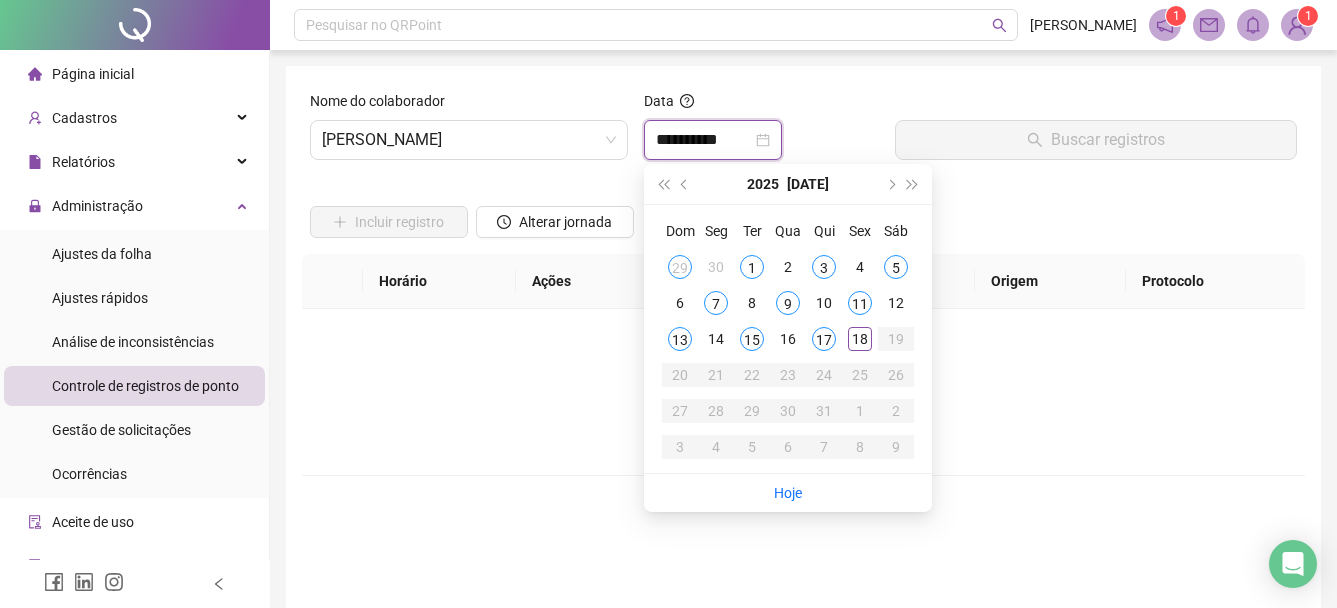 type on "**********" 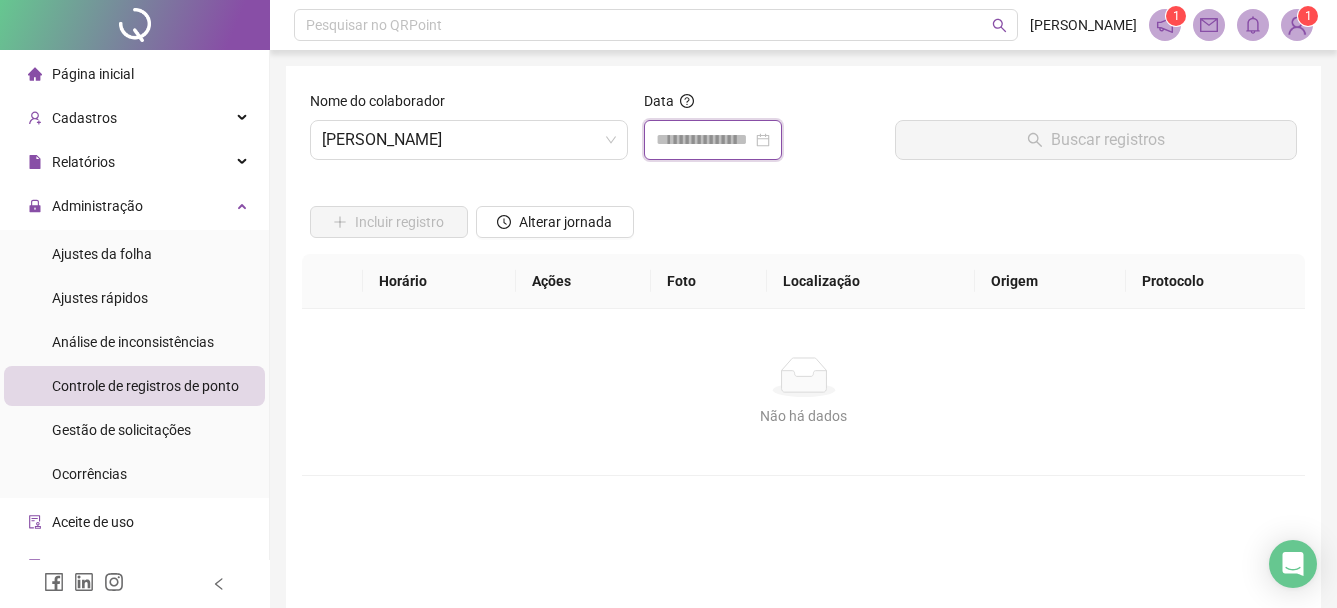 click at bounding box center (704, 140) 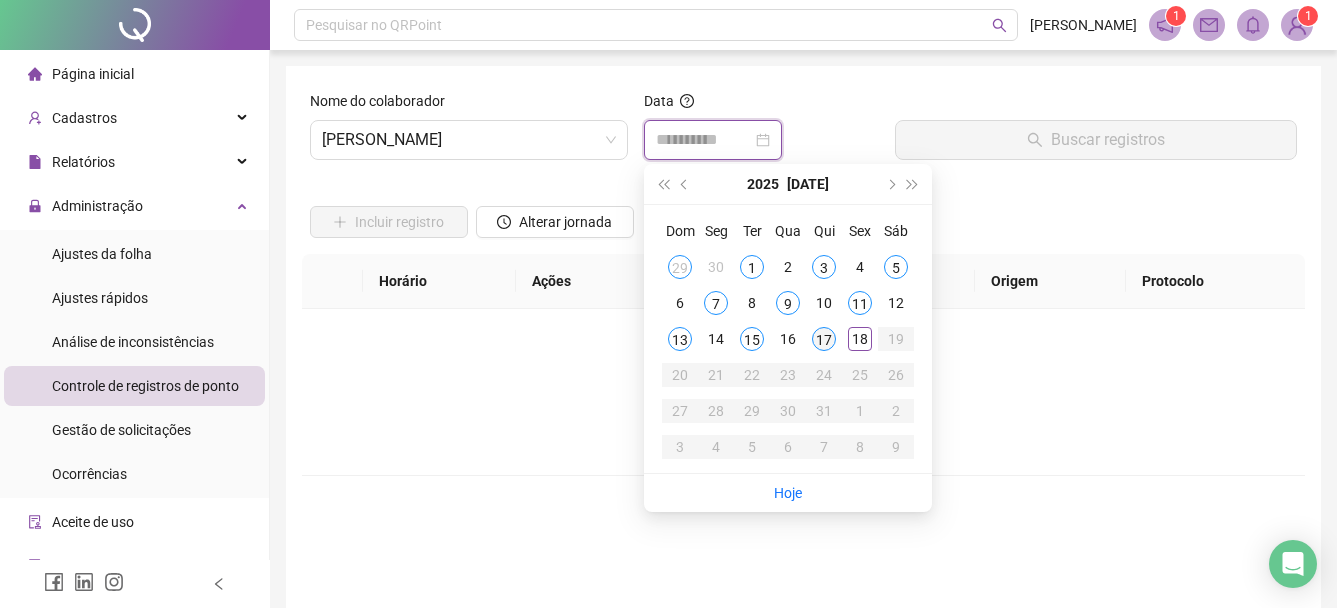 type on "**********" 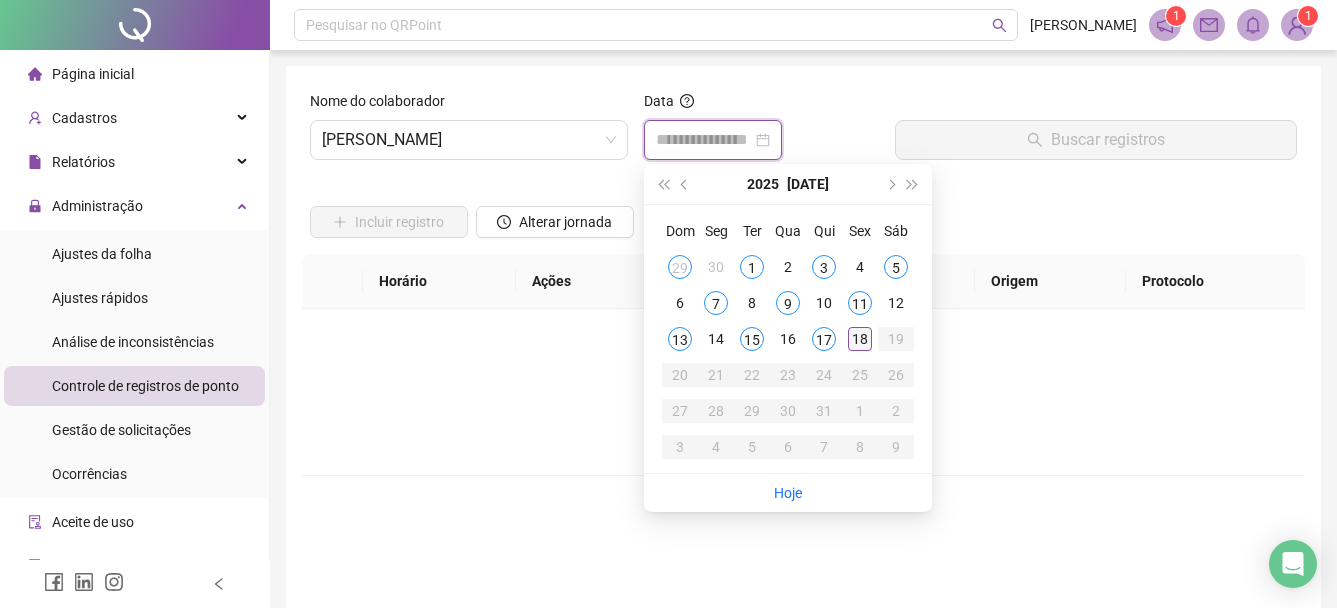 type on "**********" 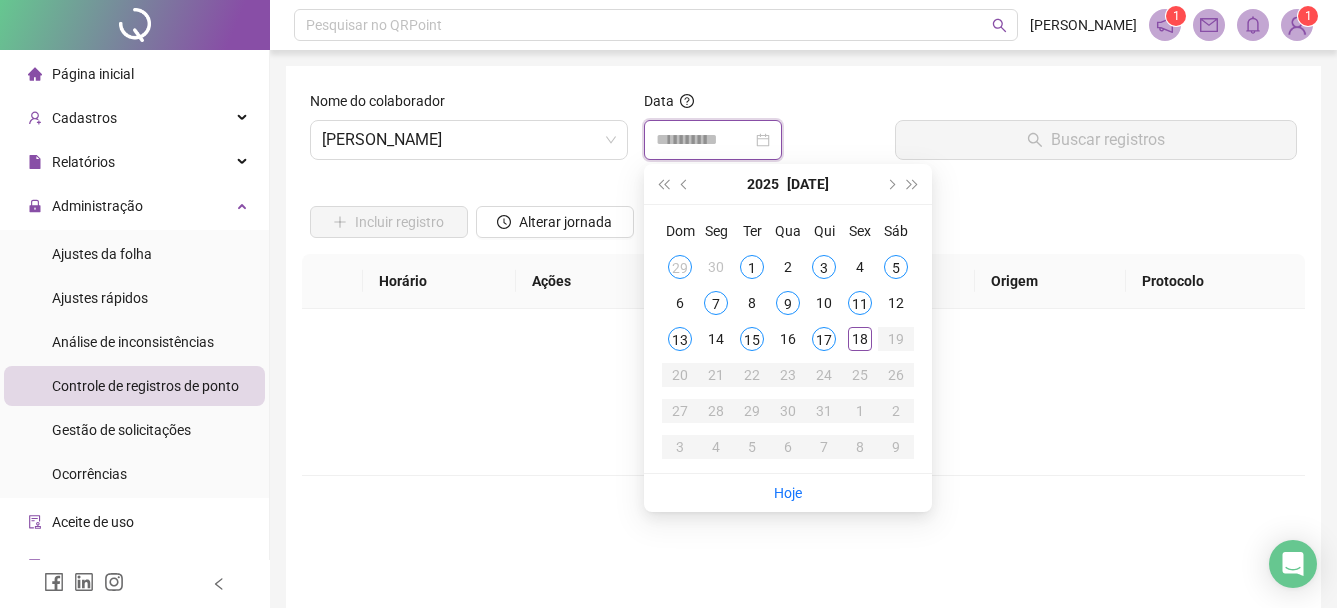 type on "**********" 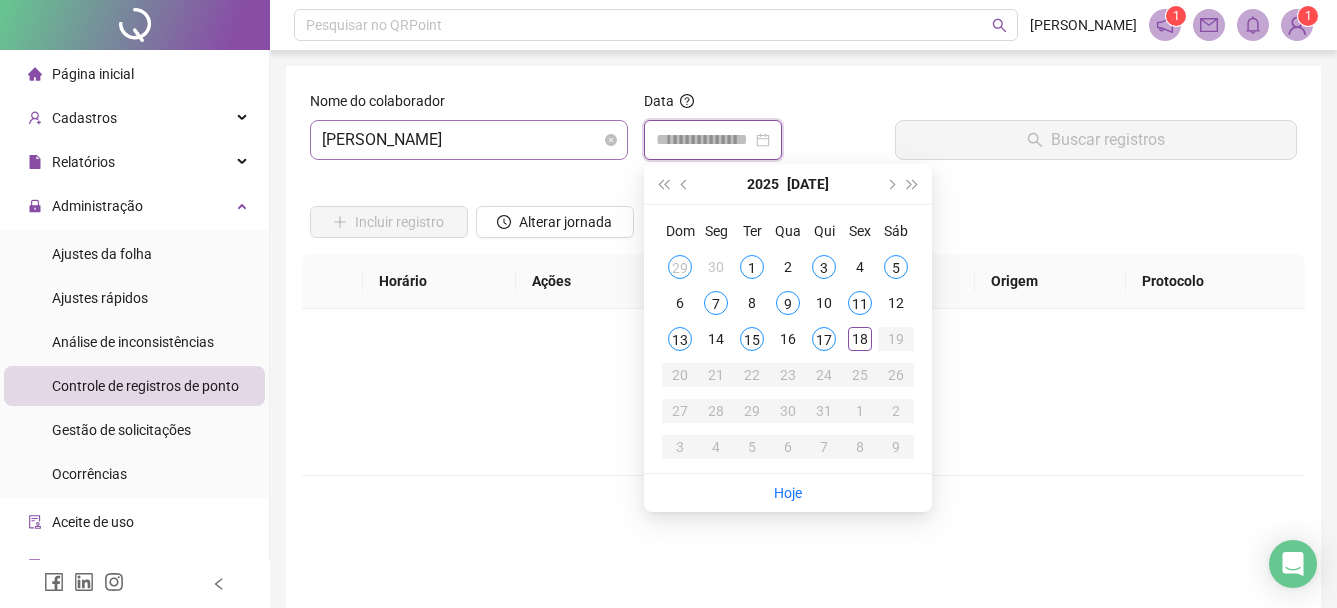 click on "[PERSON_NAME]" at bounding box center [469, 140] 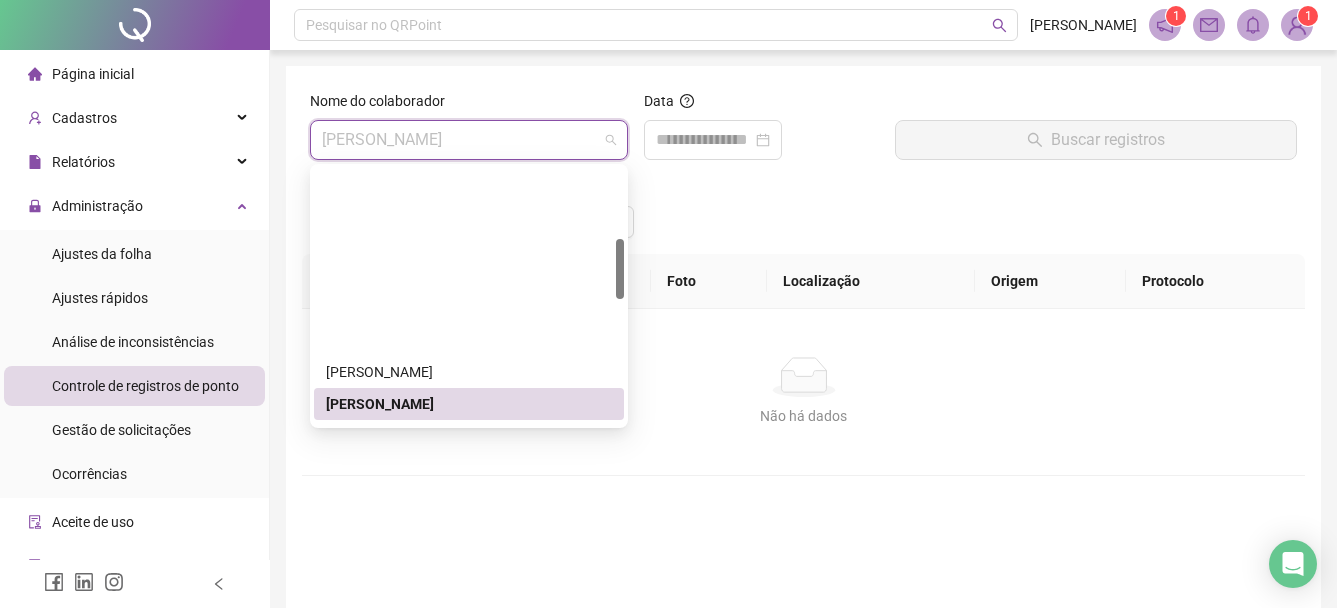 scroll, scrollTop: 300, scrollLeft: 0, axis: vertical 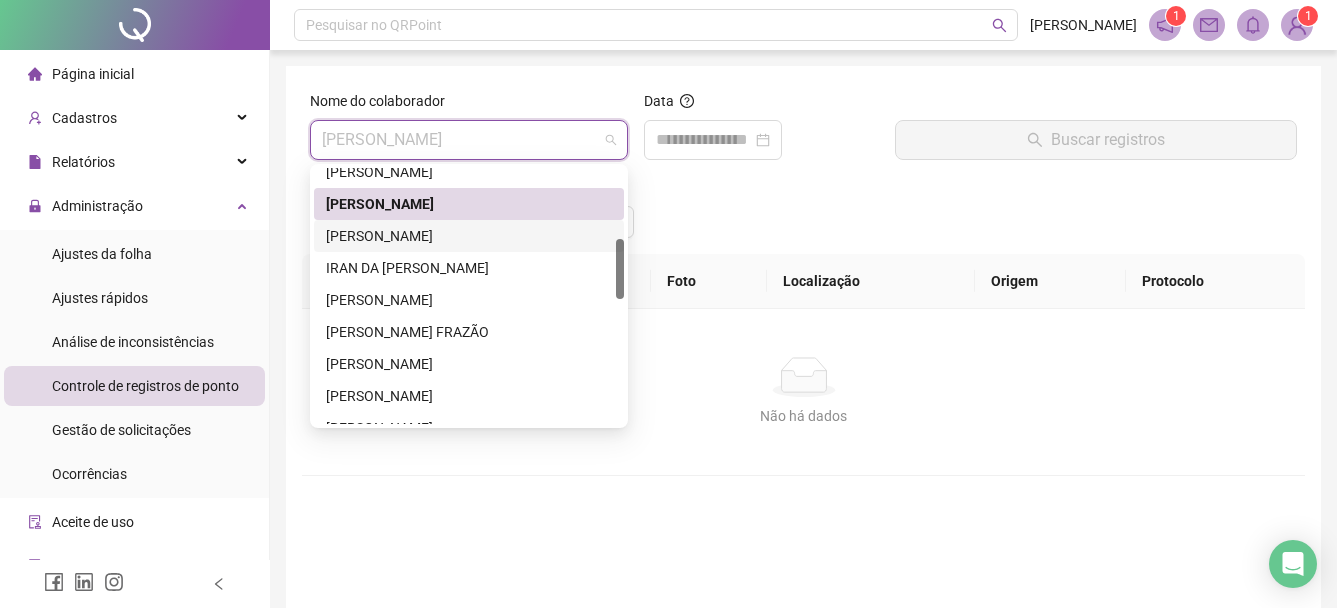 click on "[PERSON_NAME]" at bounding box center [469, 236] 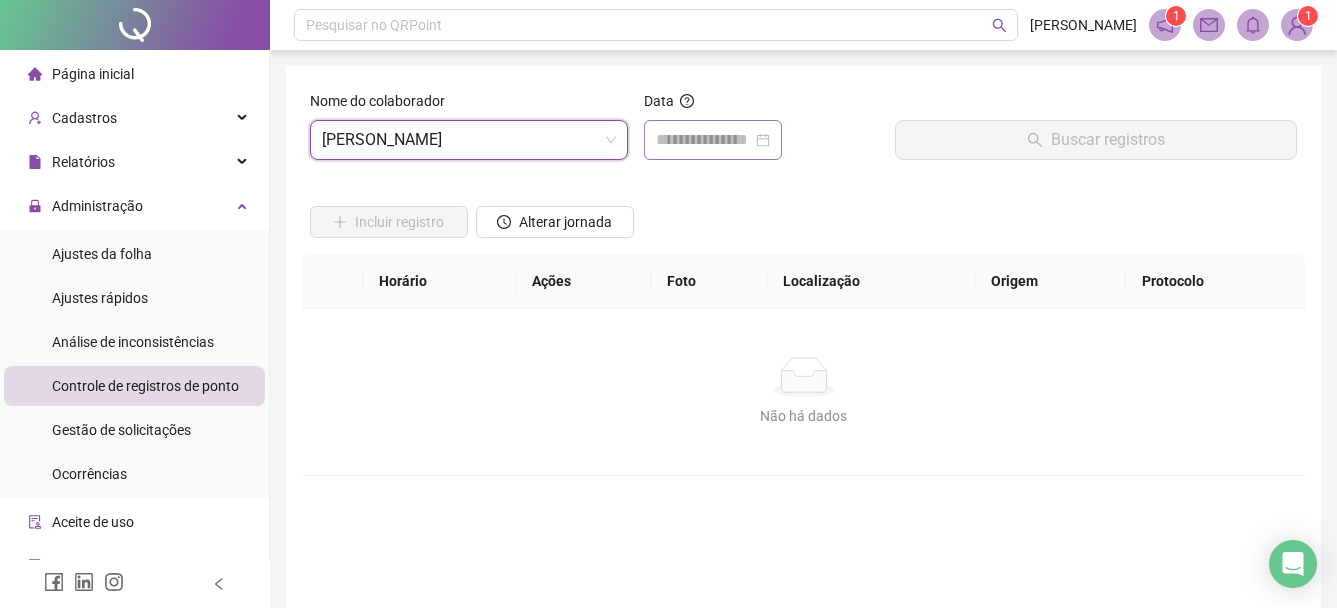 click at bounding box center [713, 140] 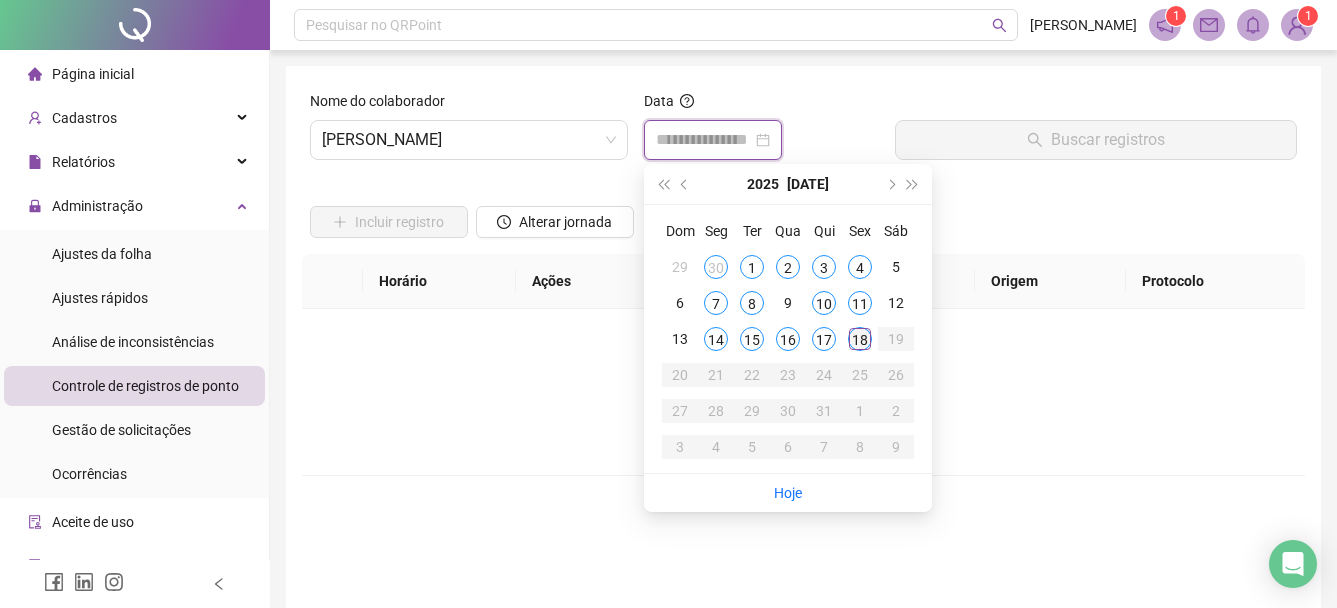 type on "**********" 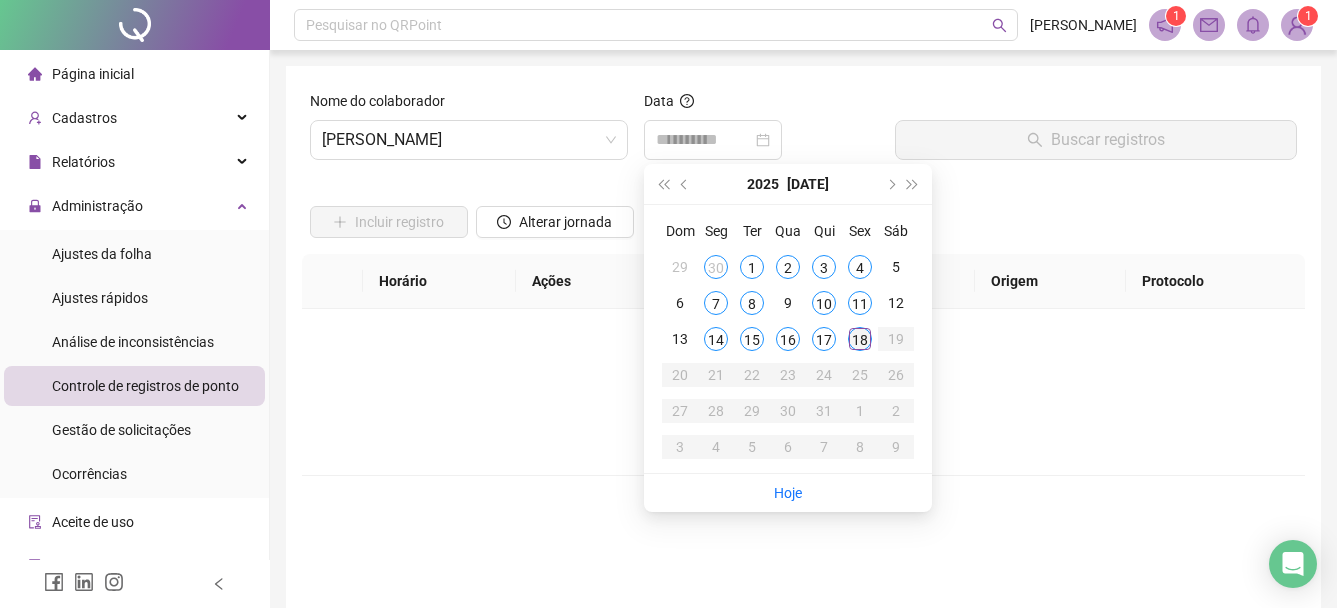 click on "18" at bounding box center [860, 339] 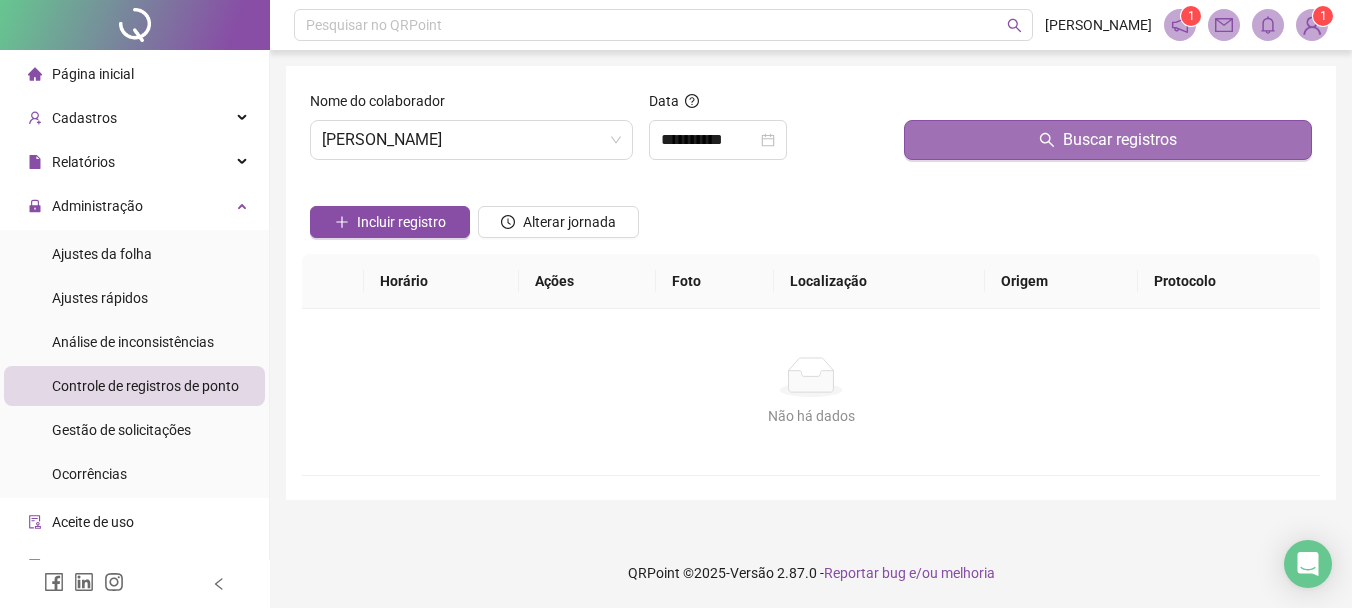 click on "Buscar registros" at bounding box center (1108, 140) 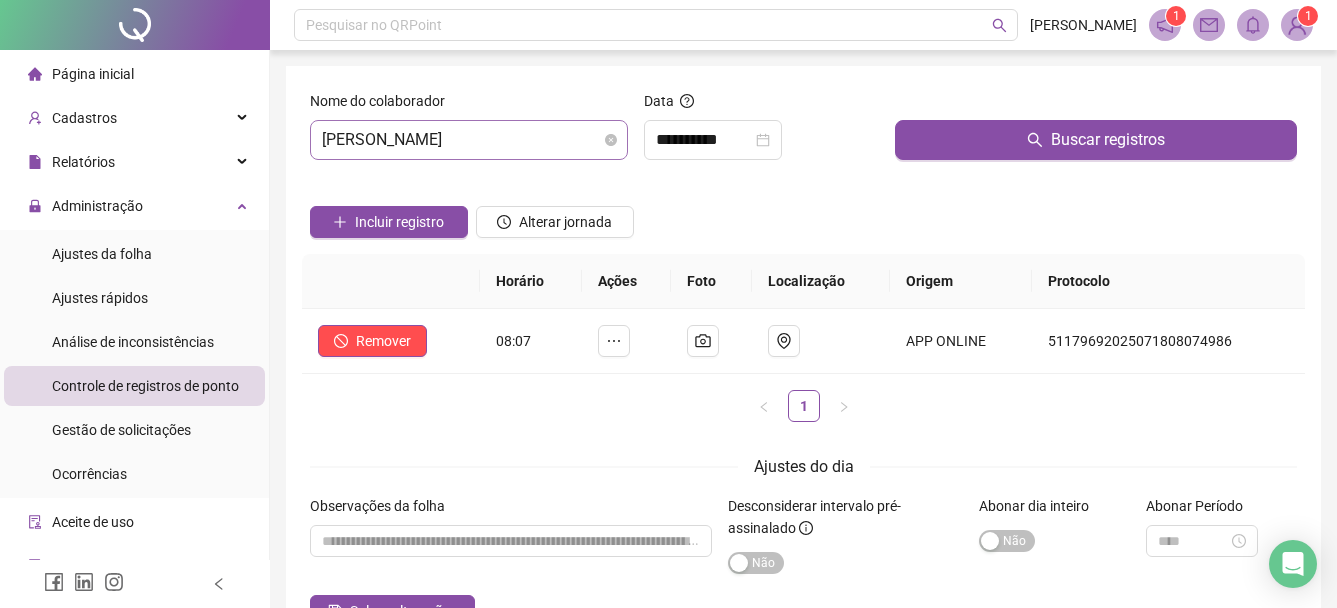 click on "[PERSON_NAME]" at bounding box center [469, 140] 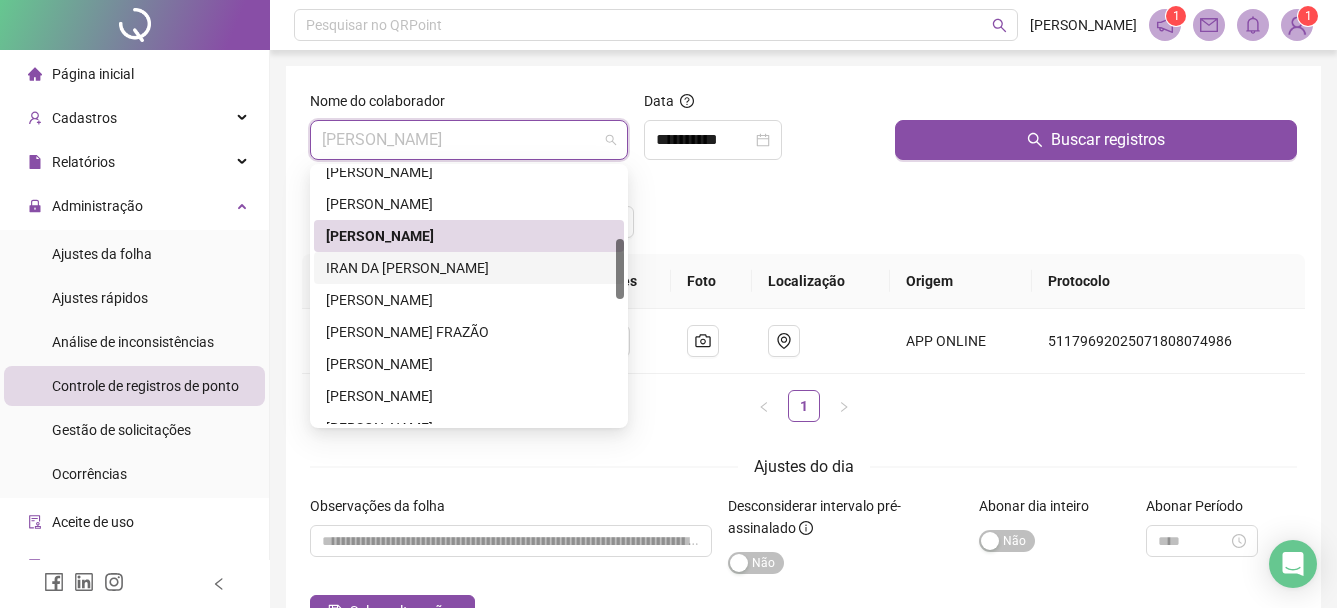 click on "IRAN DA [PERSON_NAME]" at bounding box center [469, 268] 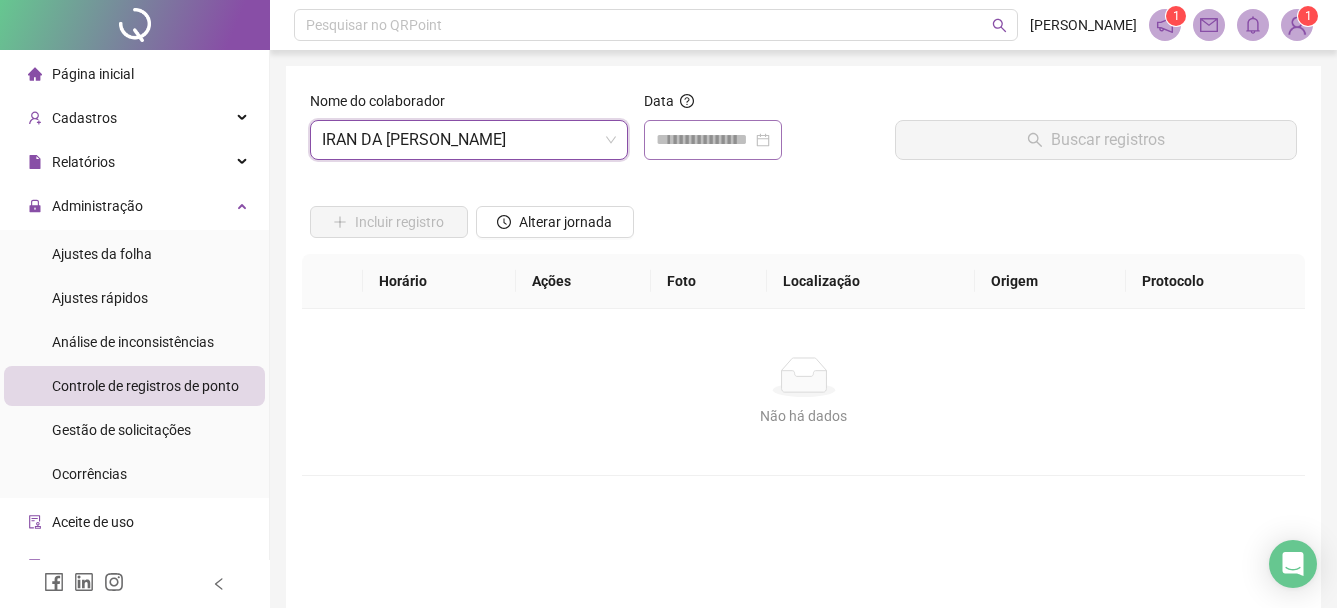 click at bounding box center (713, 140) 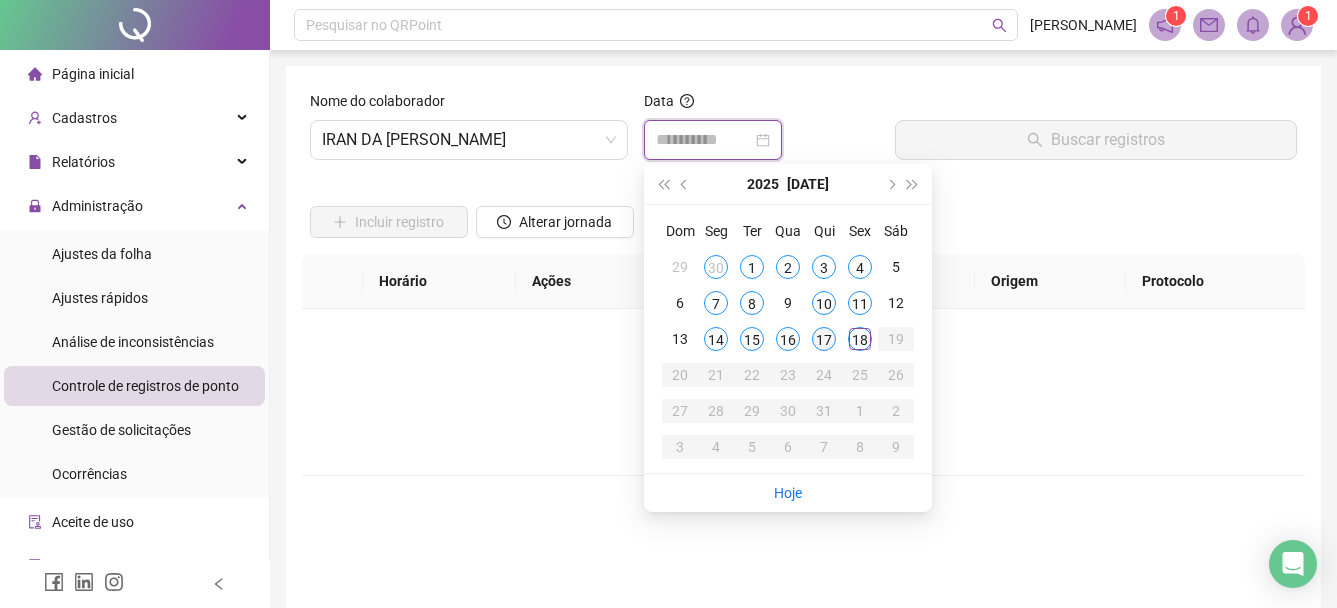 type on "**********" 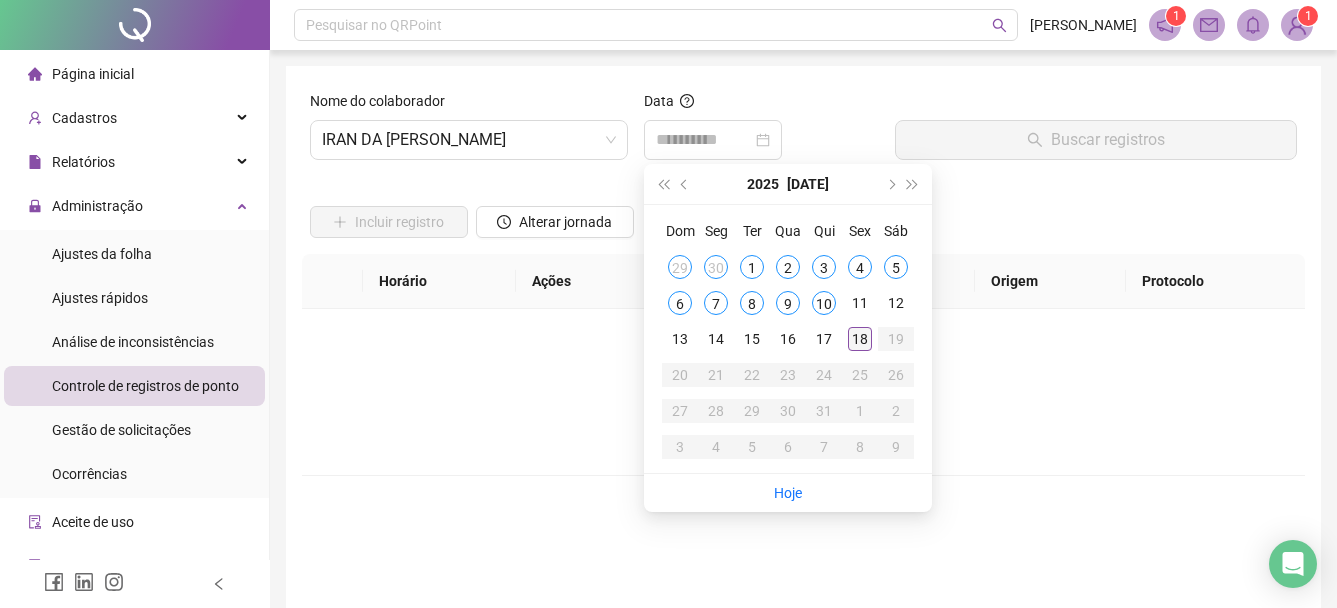 click on "18" at bounding box center [860, 339] 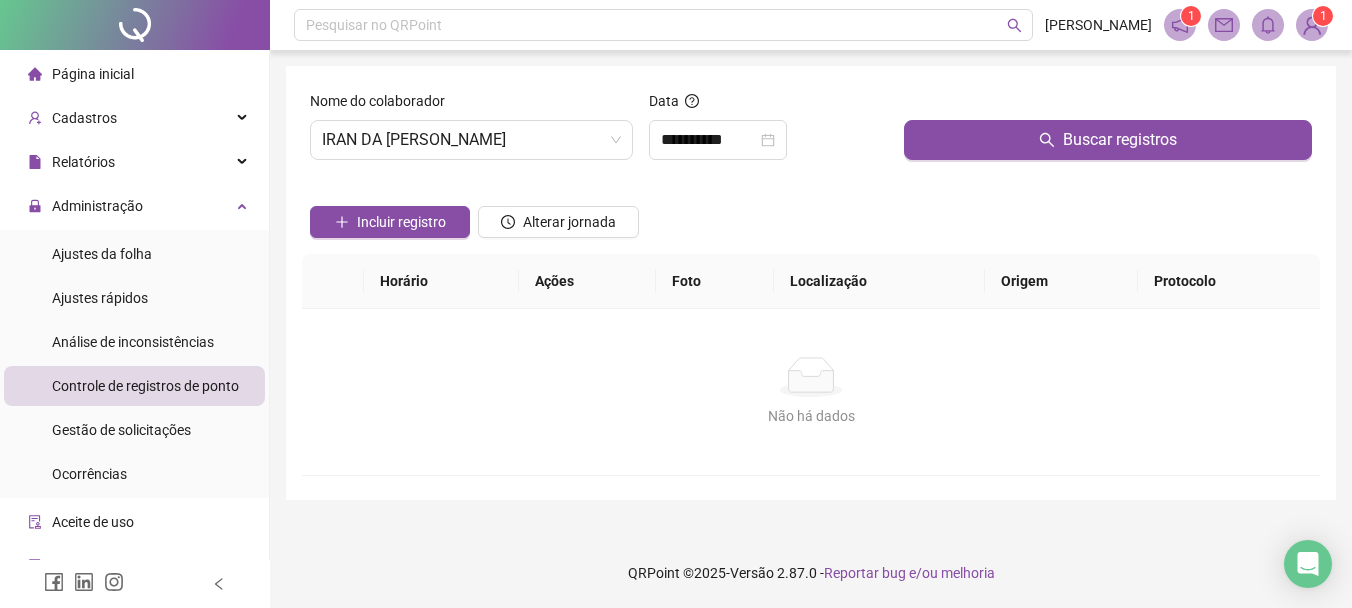 drag, startPoint x: 858, startPoint y: 350, endPoint x: 840, endPoint y: 272, distance: 80.04999 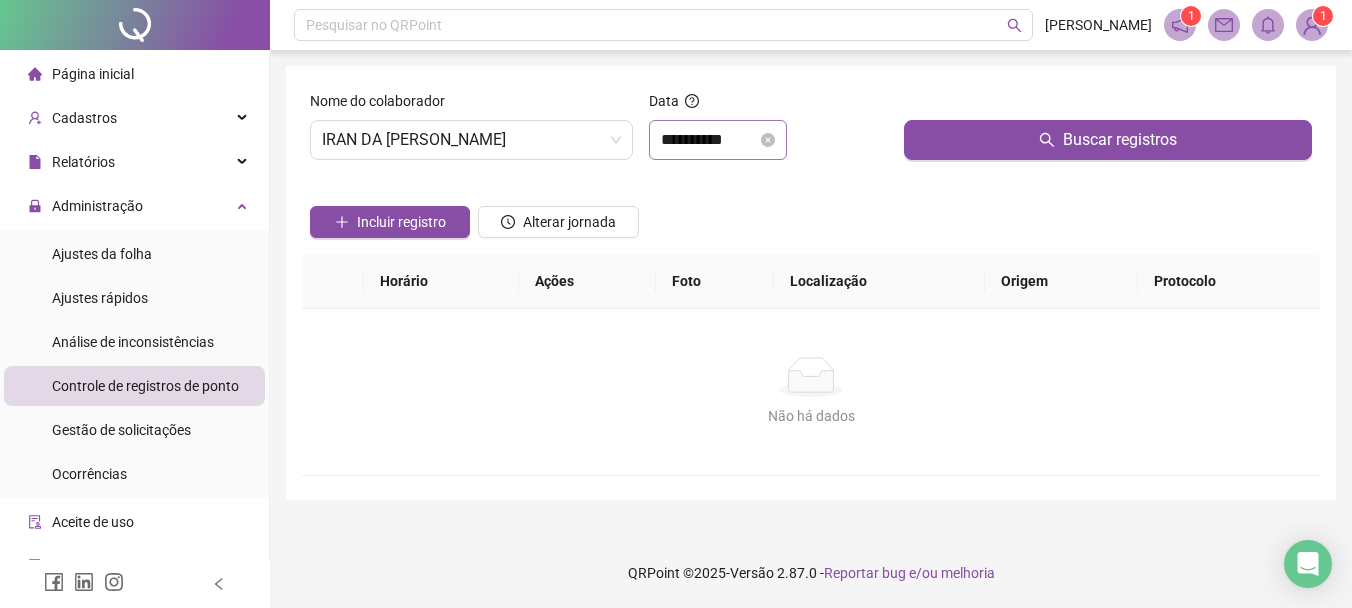 click on "**********" at bounding box center [718, 140] 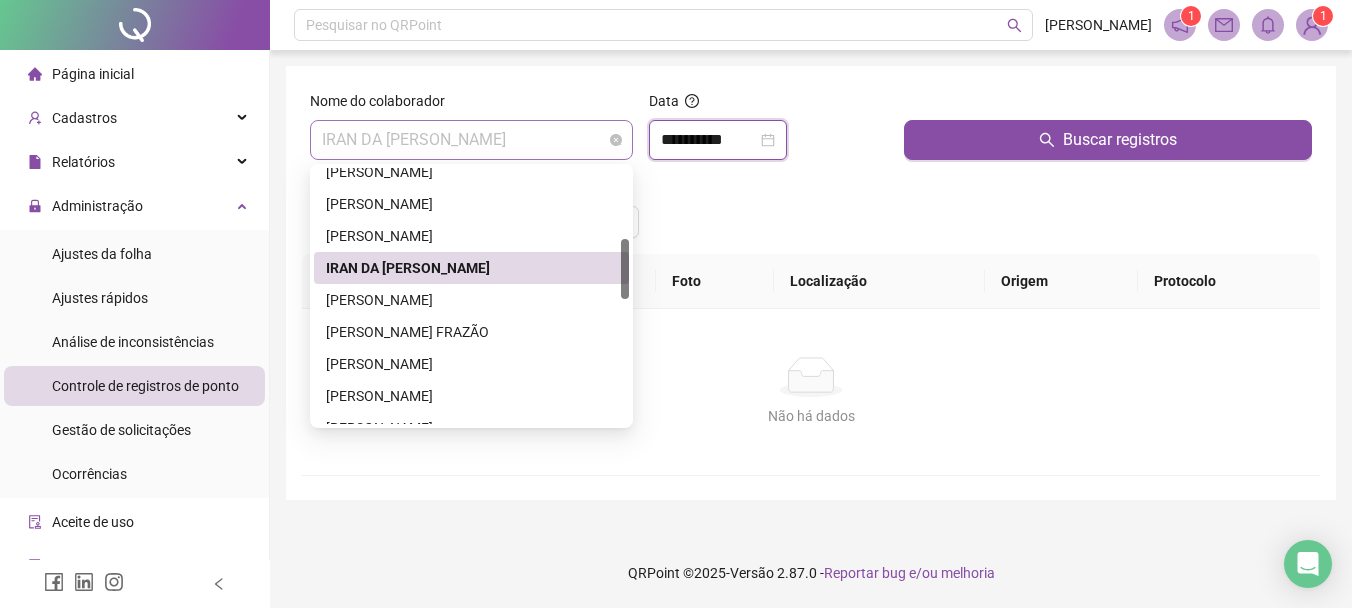 click on "IRAN DA [PERSON_NAME]" at bounding box center (471, 140) 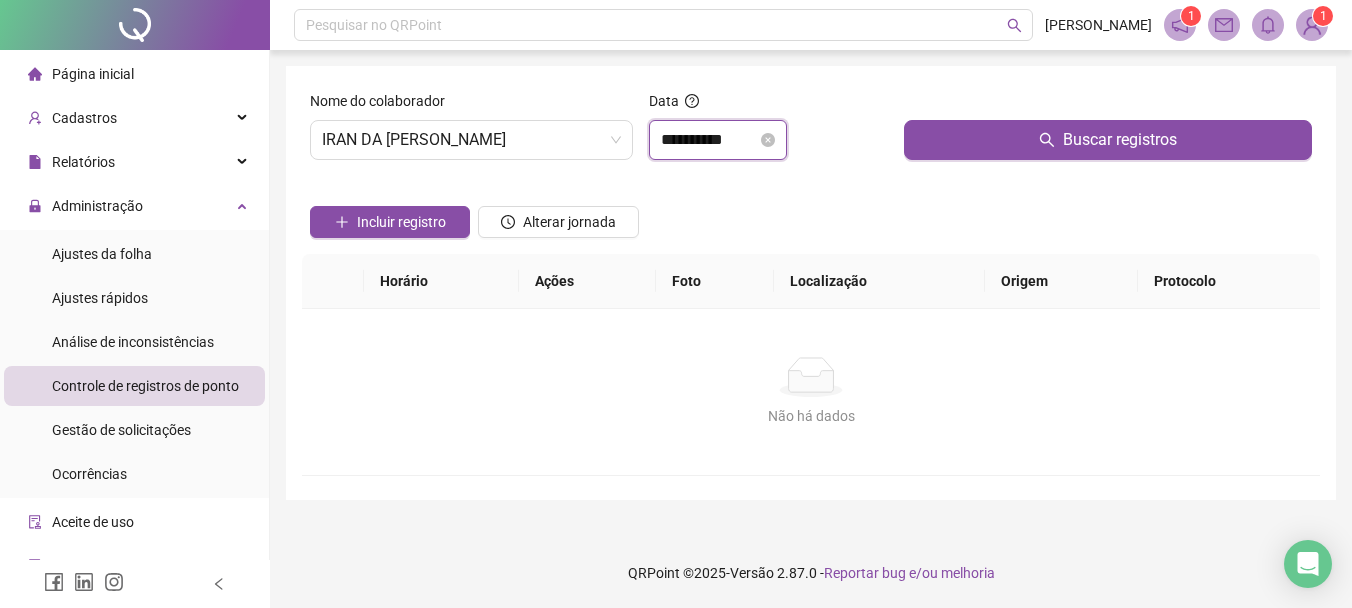 click on "**********" at bounding box center [709, 140] 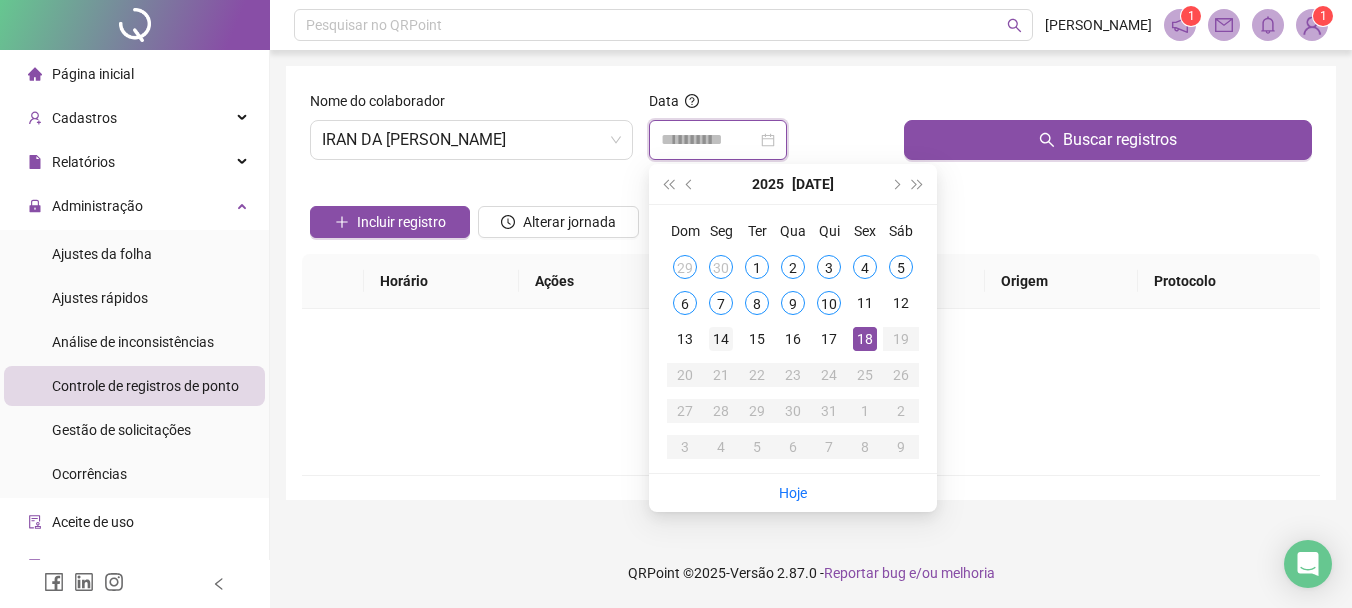 type on "**********" 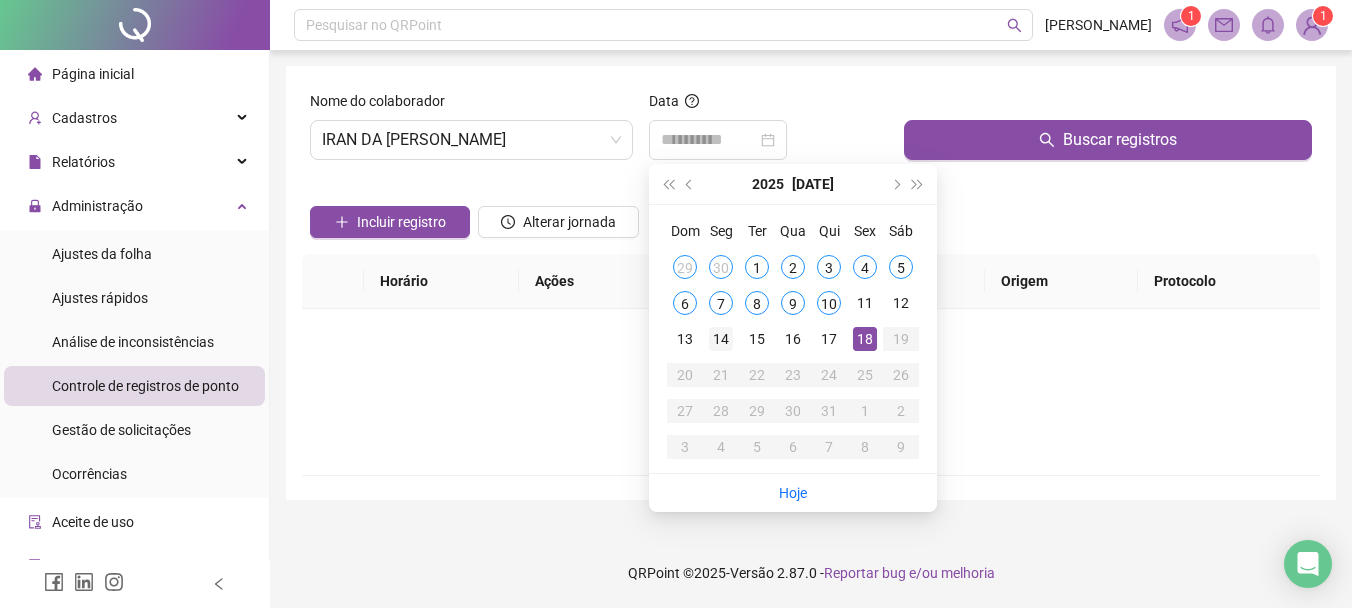 click on "14" at bounding box center (721, 339) 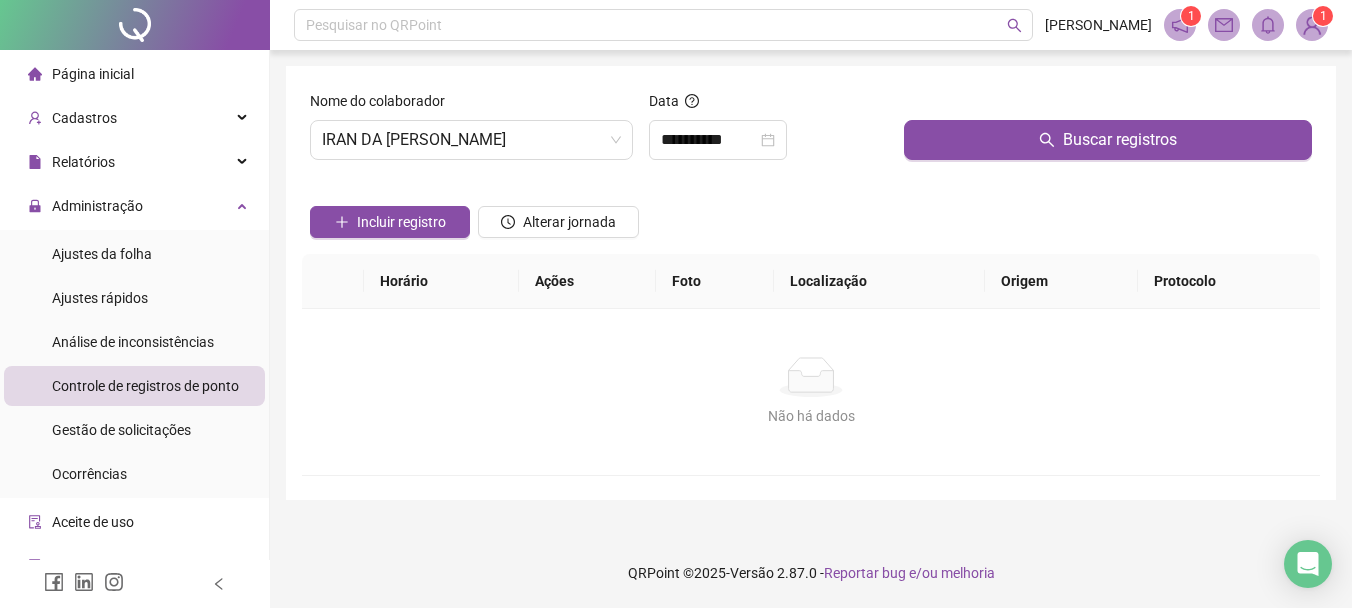 click on "Nome do colaborador IRAN DA [PERSON_NAME]" at bounding box center (471, 133) 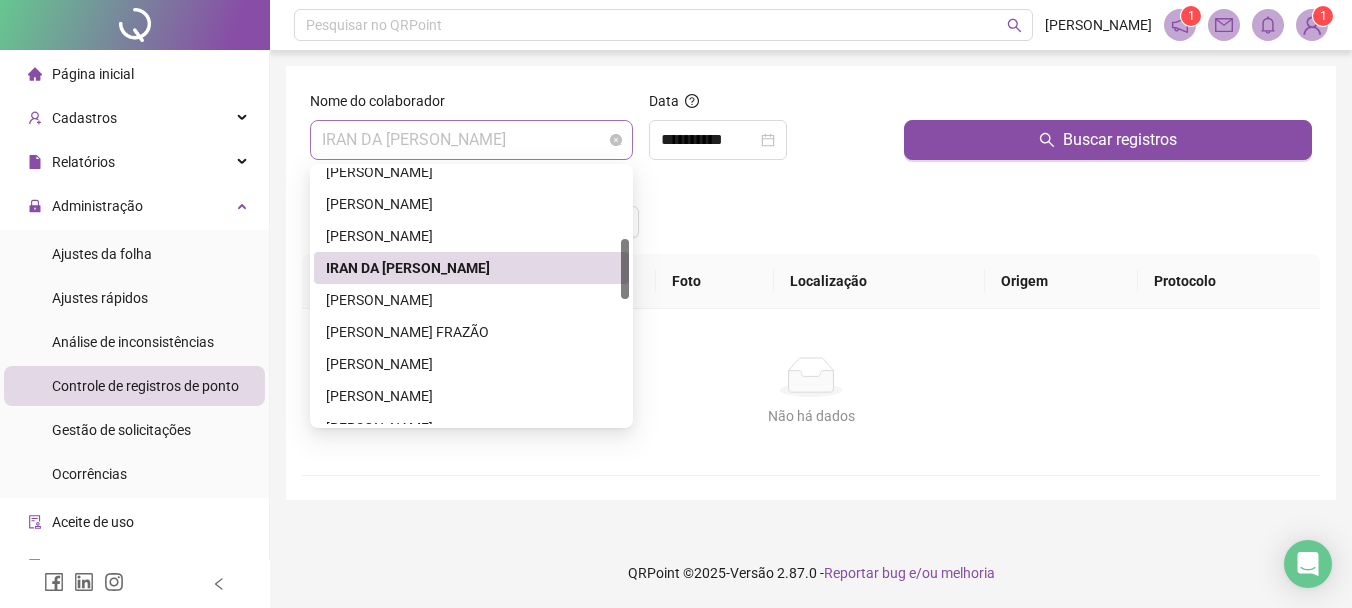 click on "IRAN DA [PERSON_NAME]" at bounding box center [471, 140] 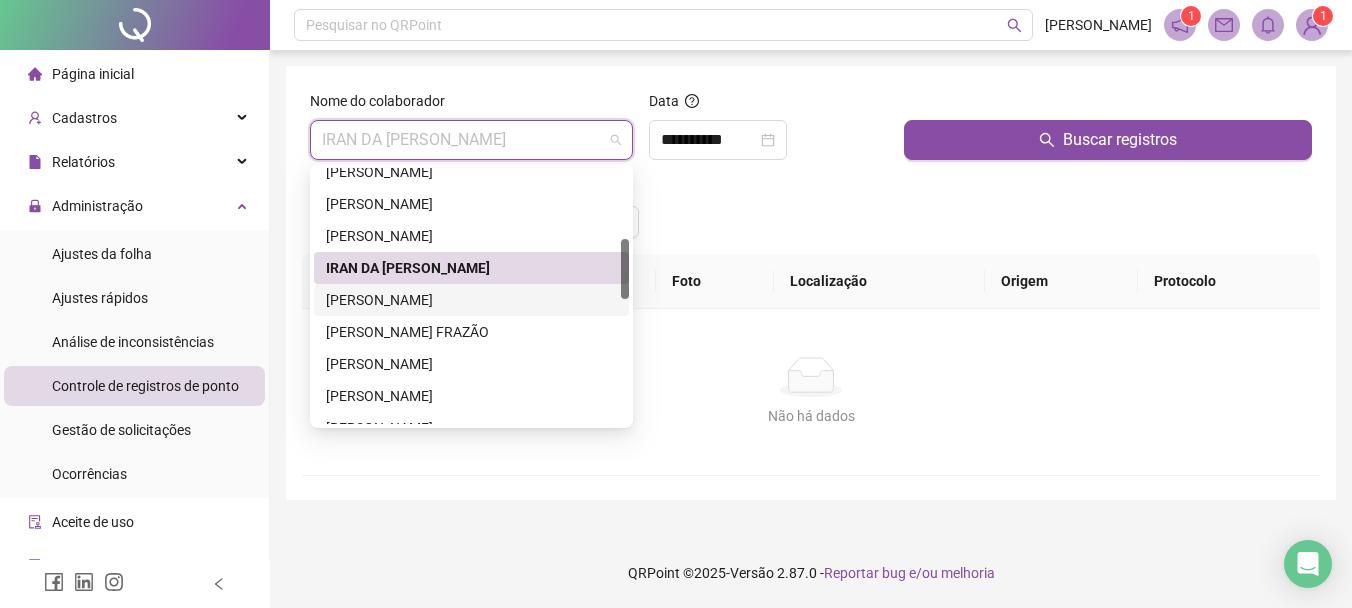 click on "[PERSON_NAME]" at bounding box center [471, 300] 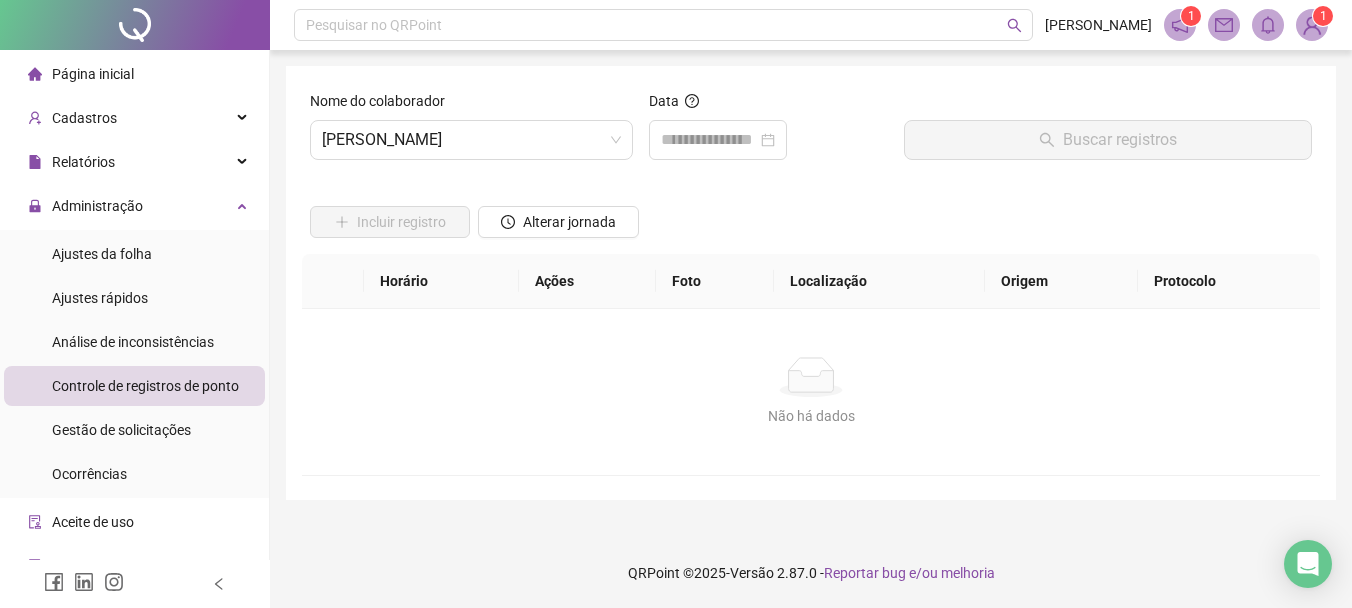 drag, startPoint x: 674, startPoint y: 171, endPoint x: 683, endPoint y: 163, distance: 12.0415945 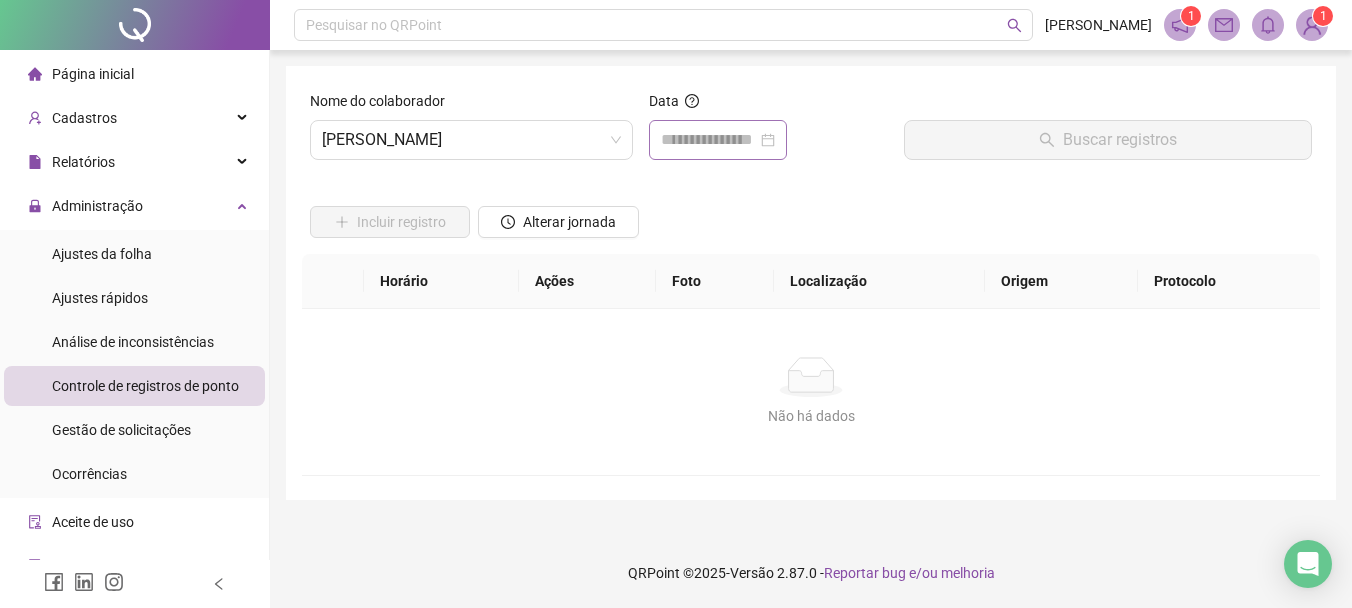 click at bounding box center (718, 140) 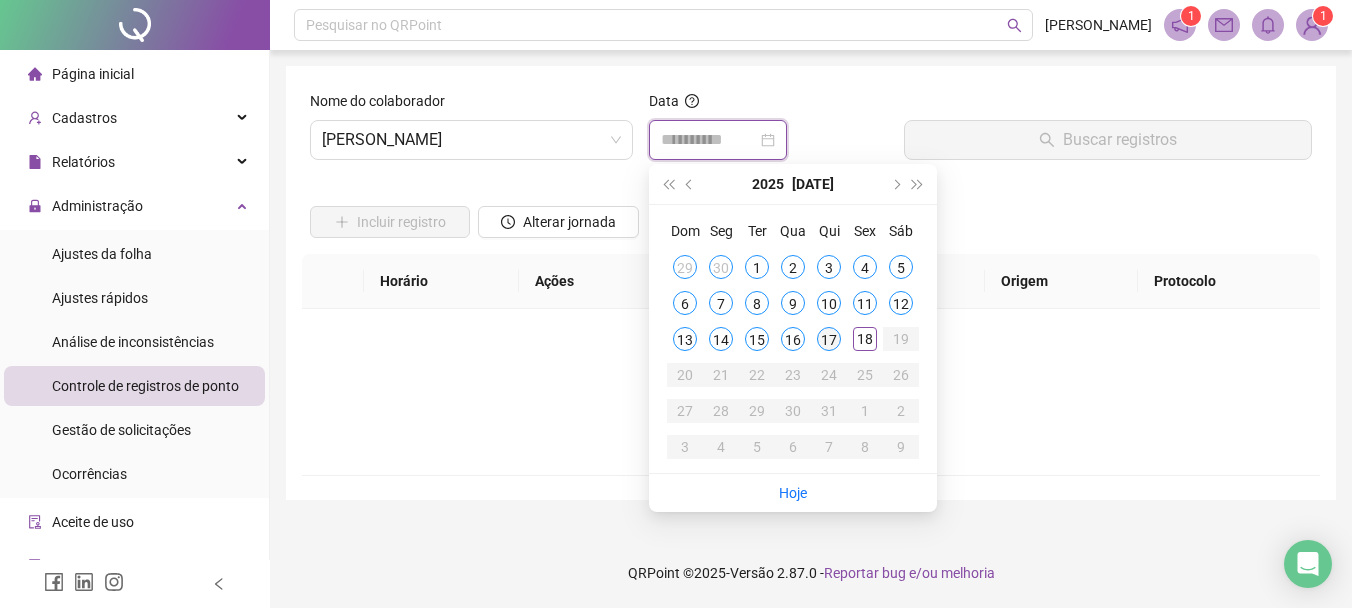 type on "**********" 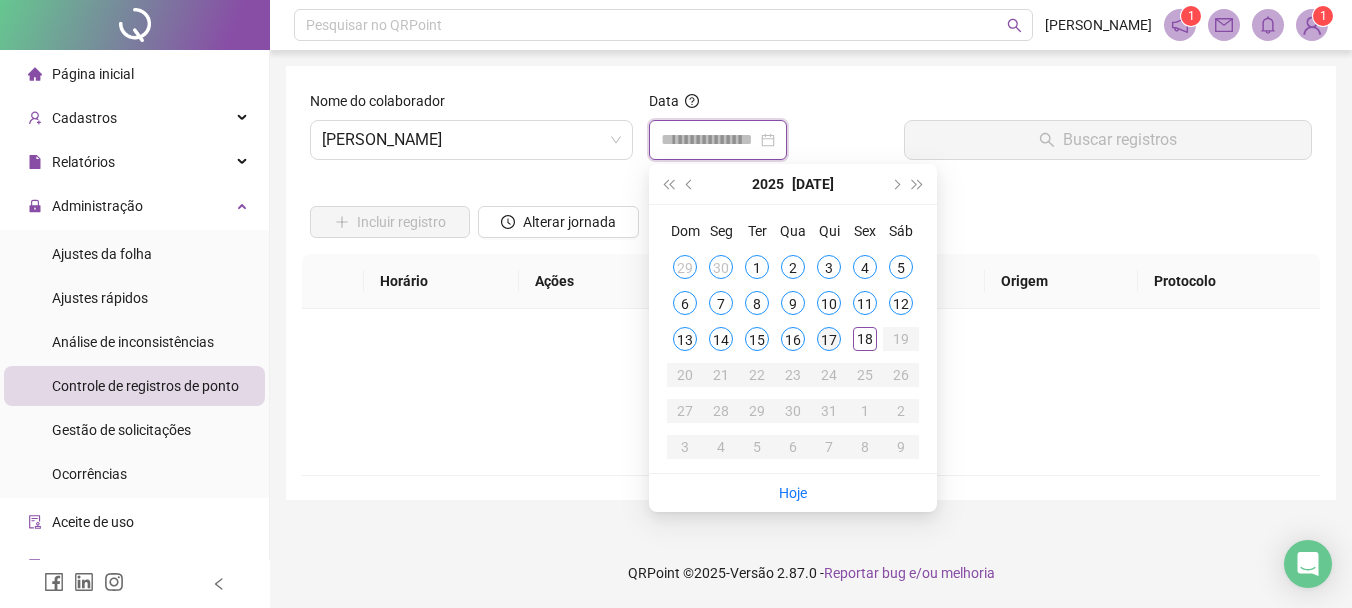type on "**********" 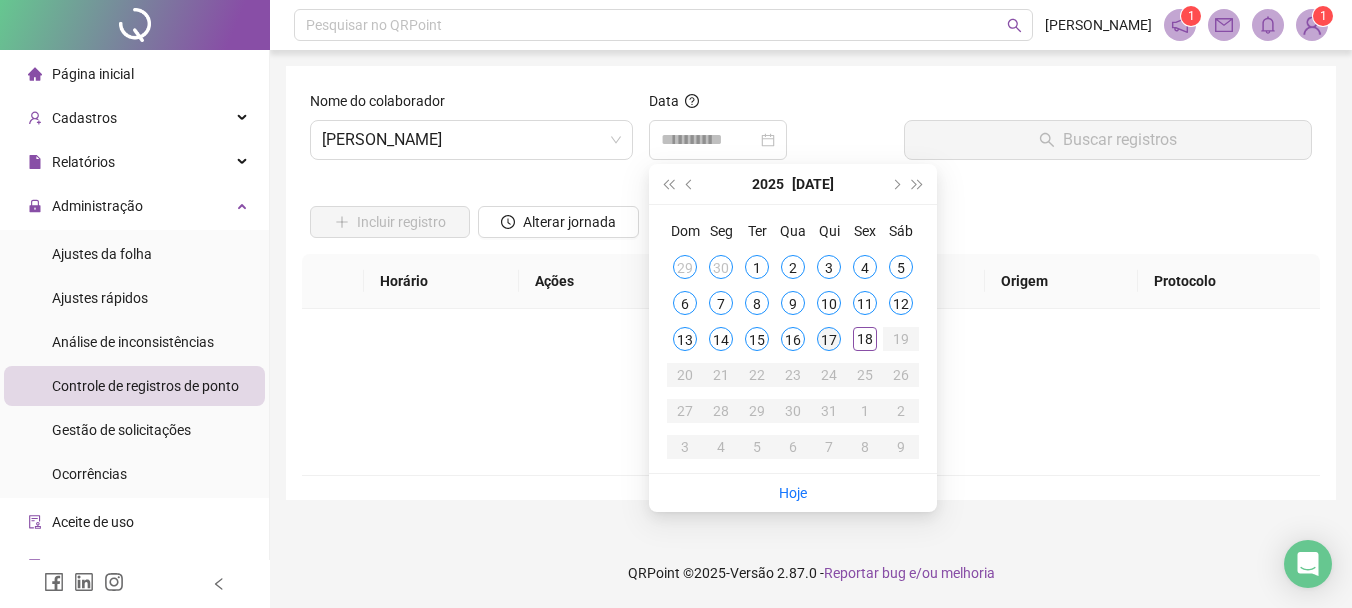 click on "17" at bounding box center (829, 339) 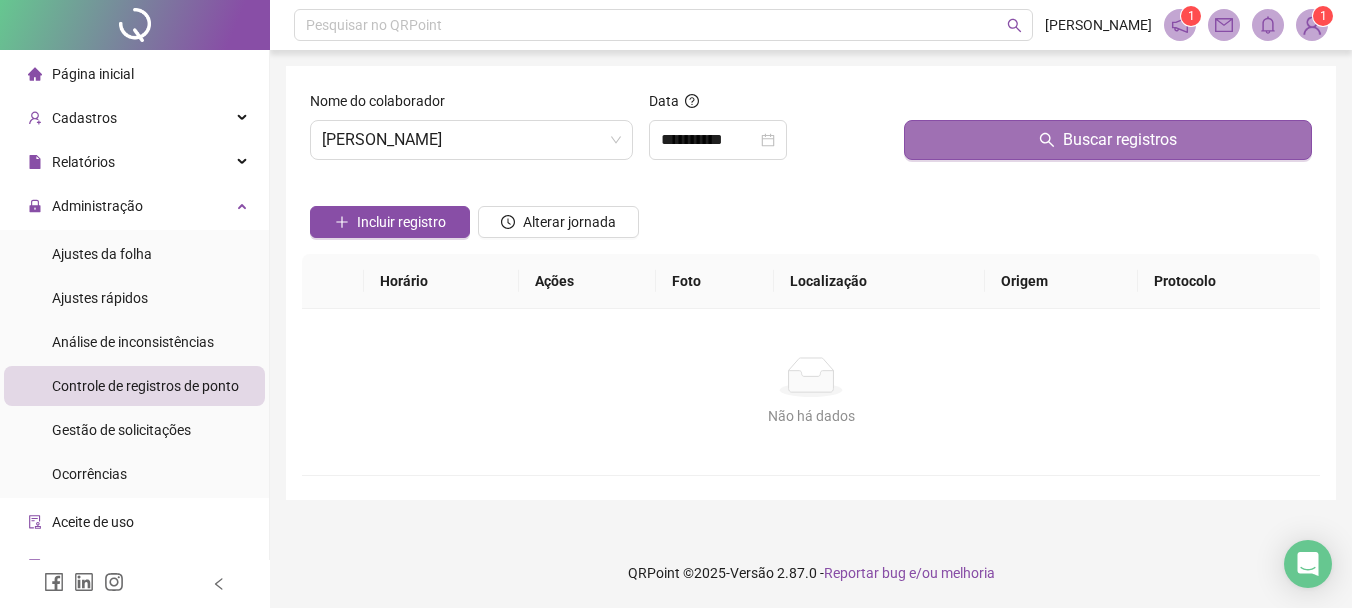 click on "Buscar registros" at bounding box center [1108, 140] 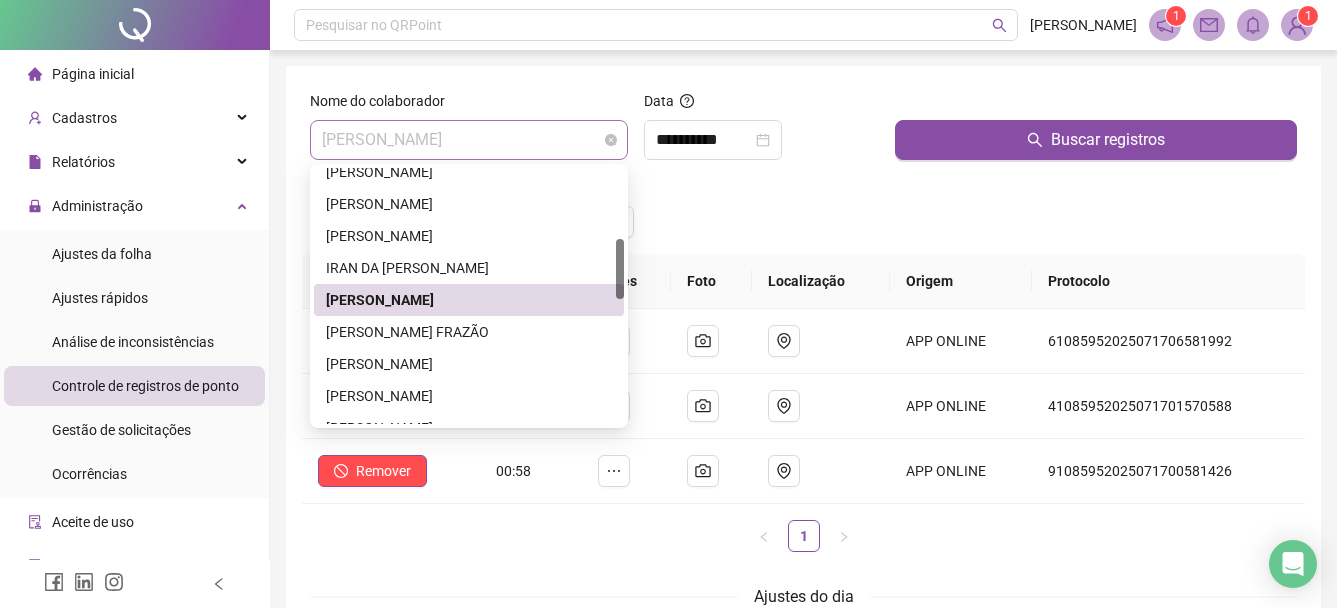 click on "[PERSON_NAME]" at bounding box center [469, 140] 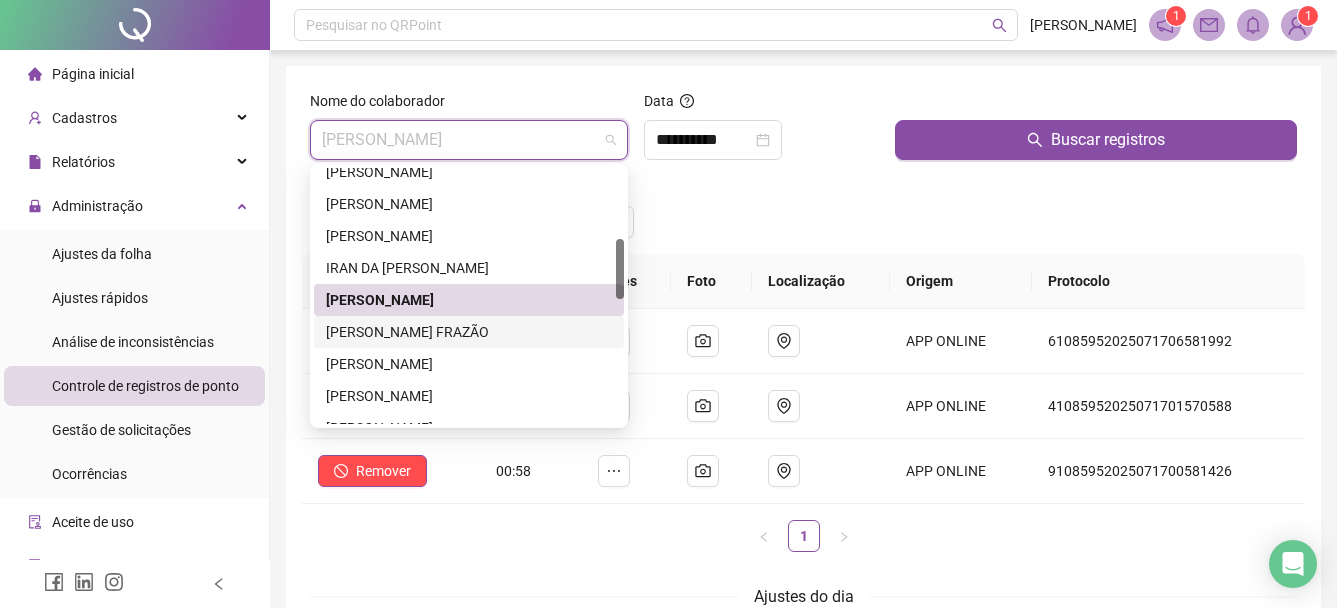 click on "[PERSON_NAME] FRAZÃO" at bounding box center (469, 332) 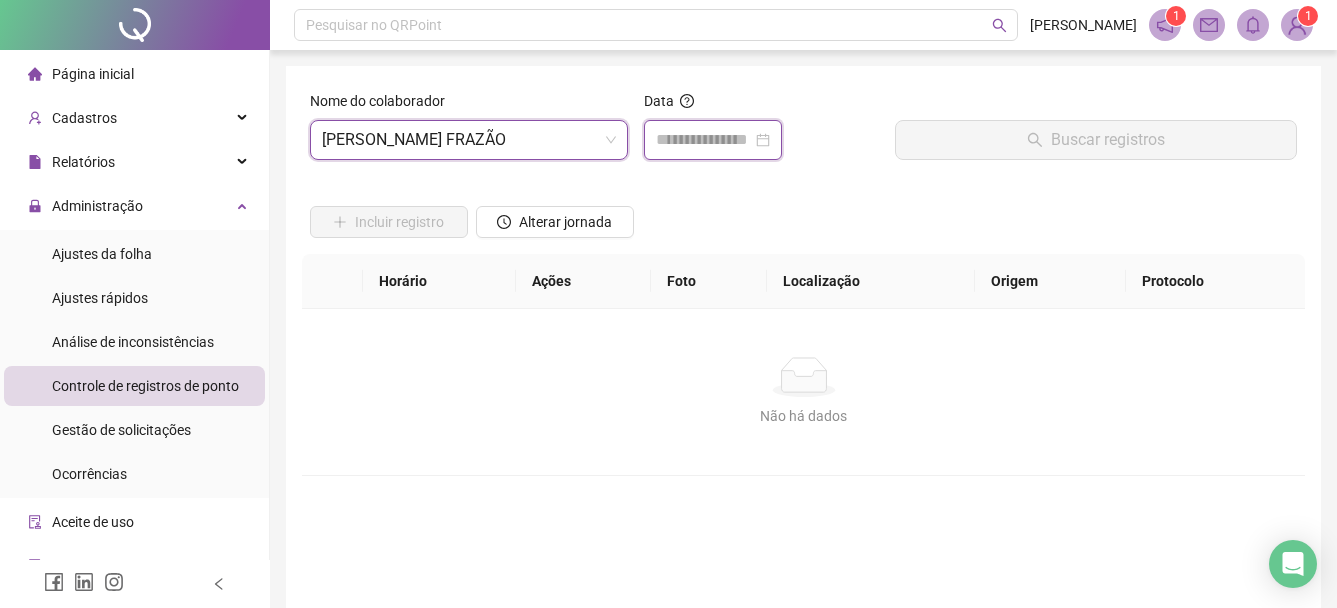 click at bounding box center [704, 140] 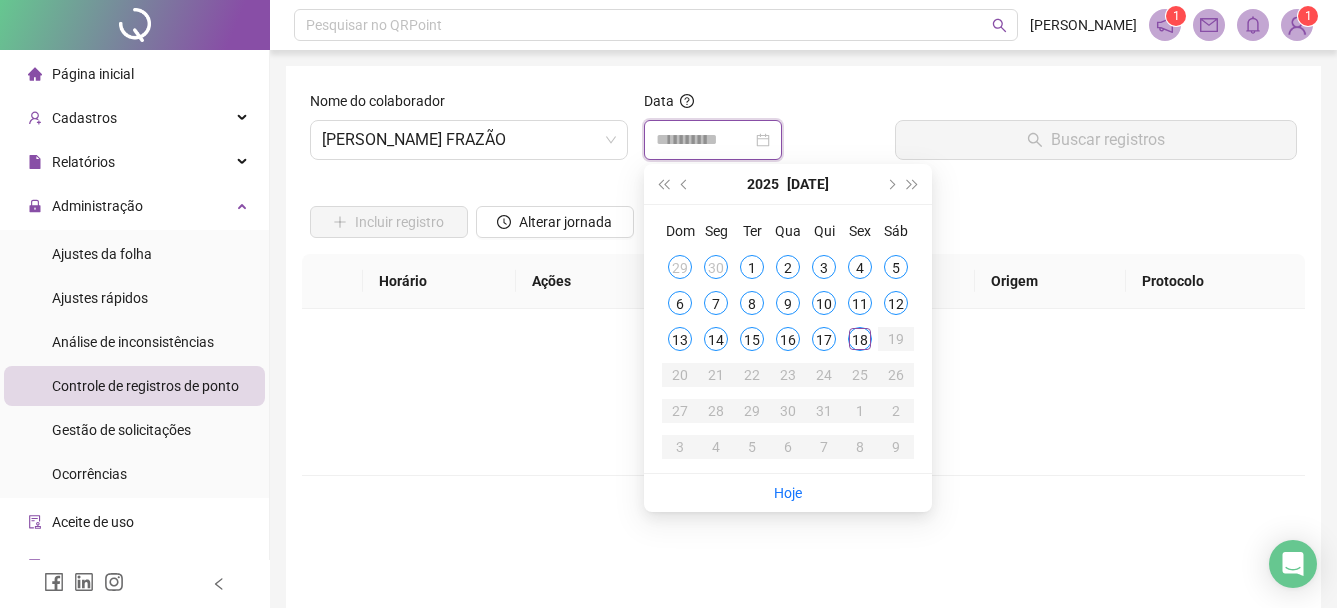 type on "**********" 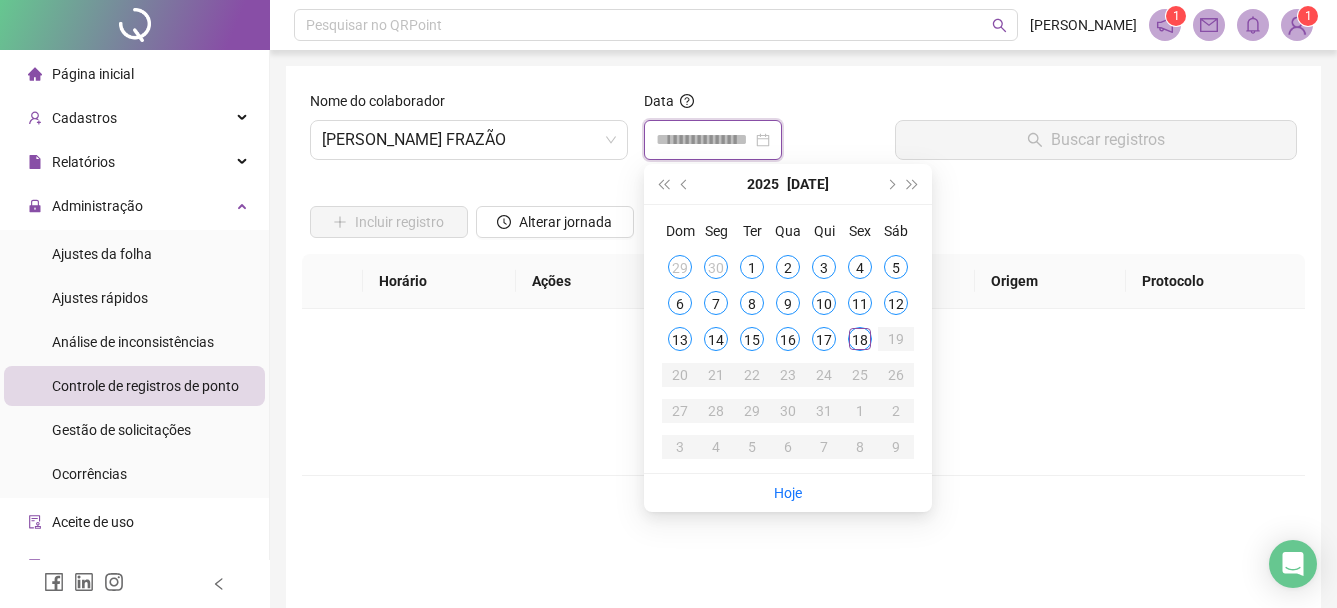 type on "**********" 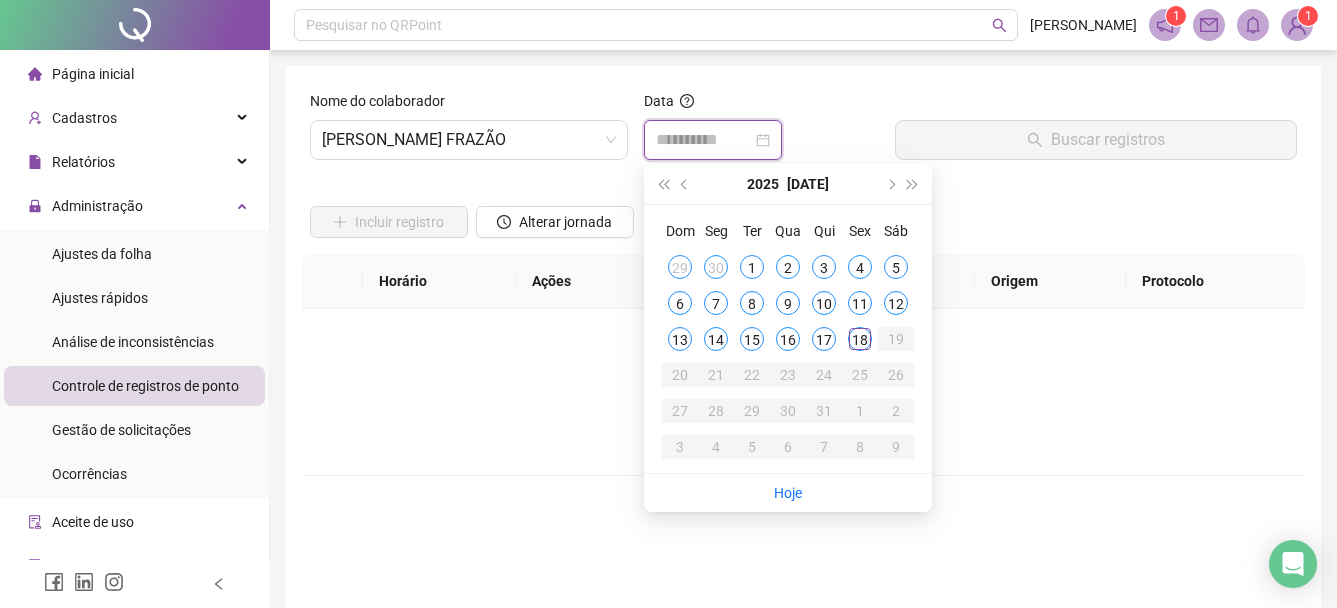 type on "**********" 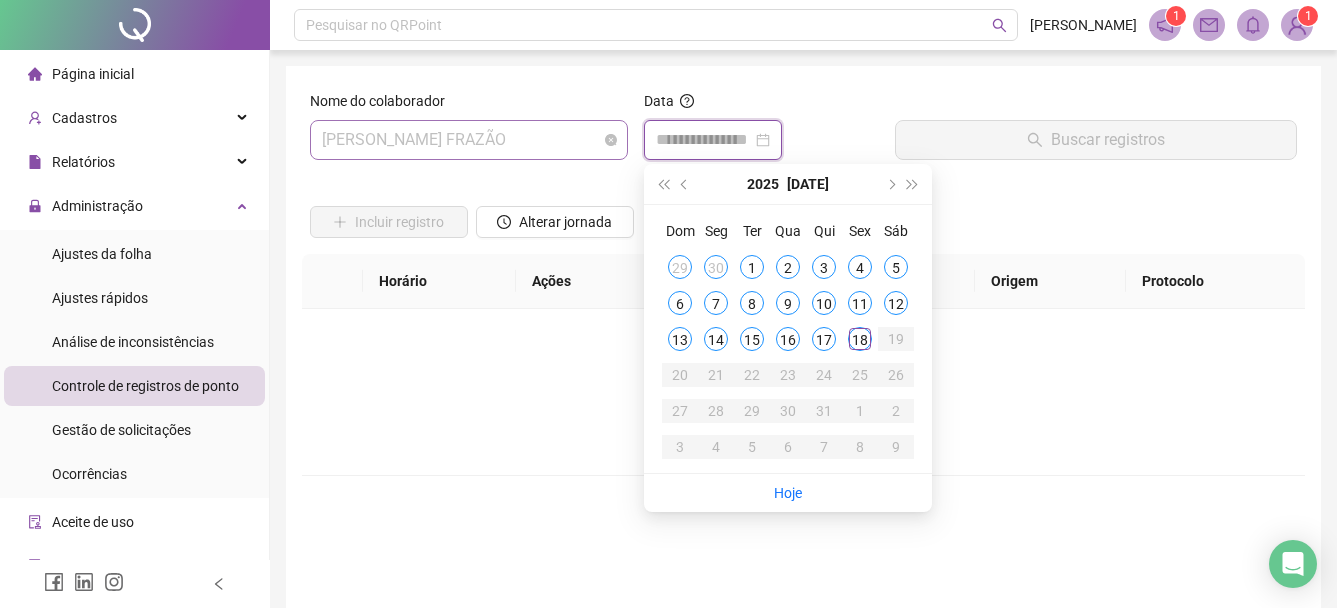 click on "[PERSON_NAME] FRAZÃO" at bounding box center [469, 140] 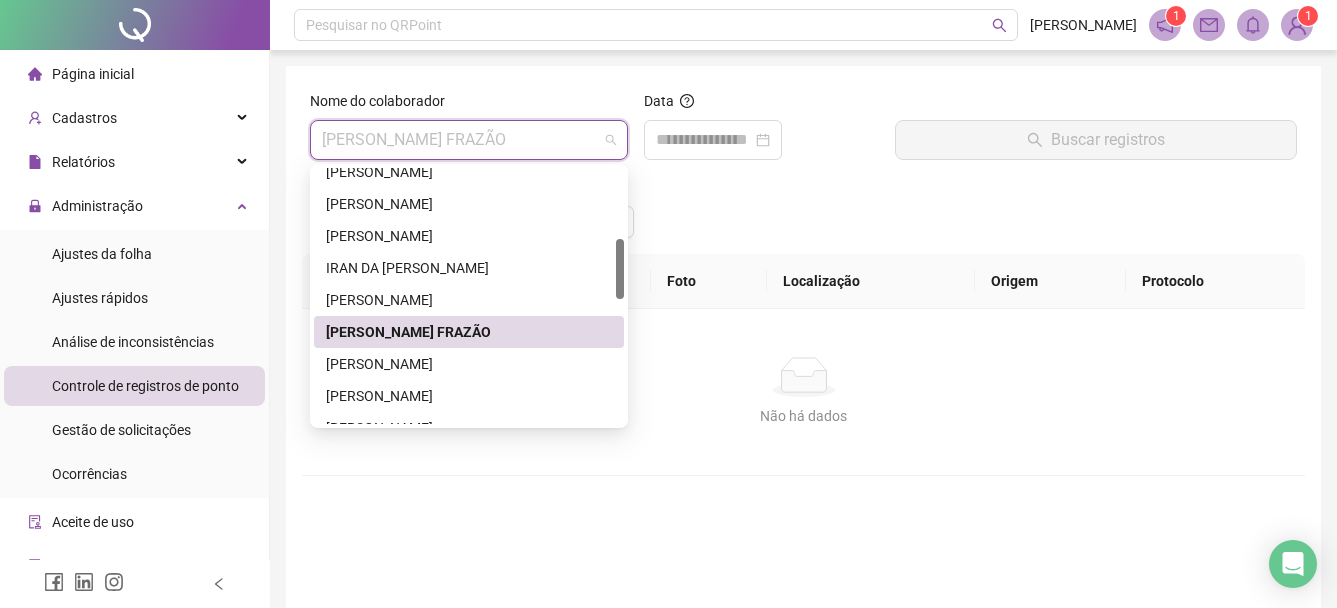 scroll, scrollTop: 400, scrollLeft: 0, axis: vertical 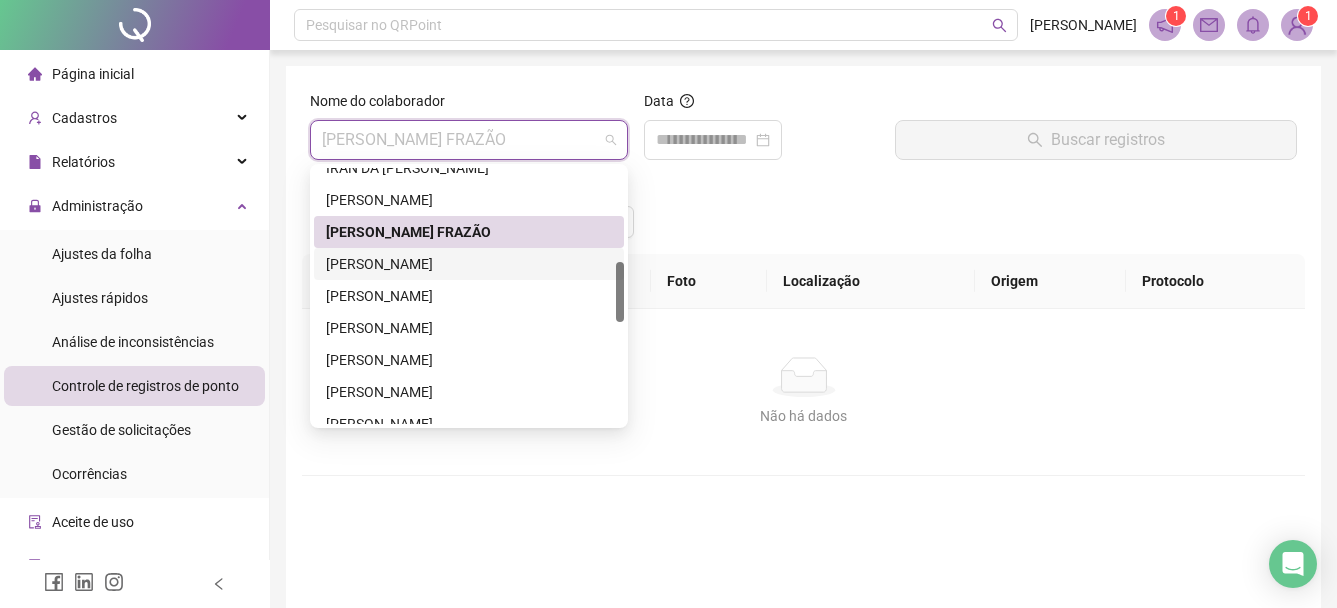 click on "[PERSON_NAME]" at bounding box center (469, 264) 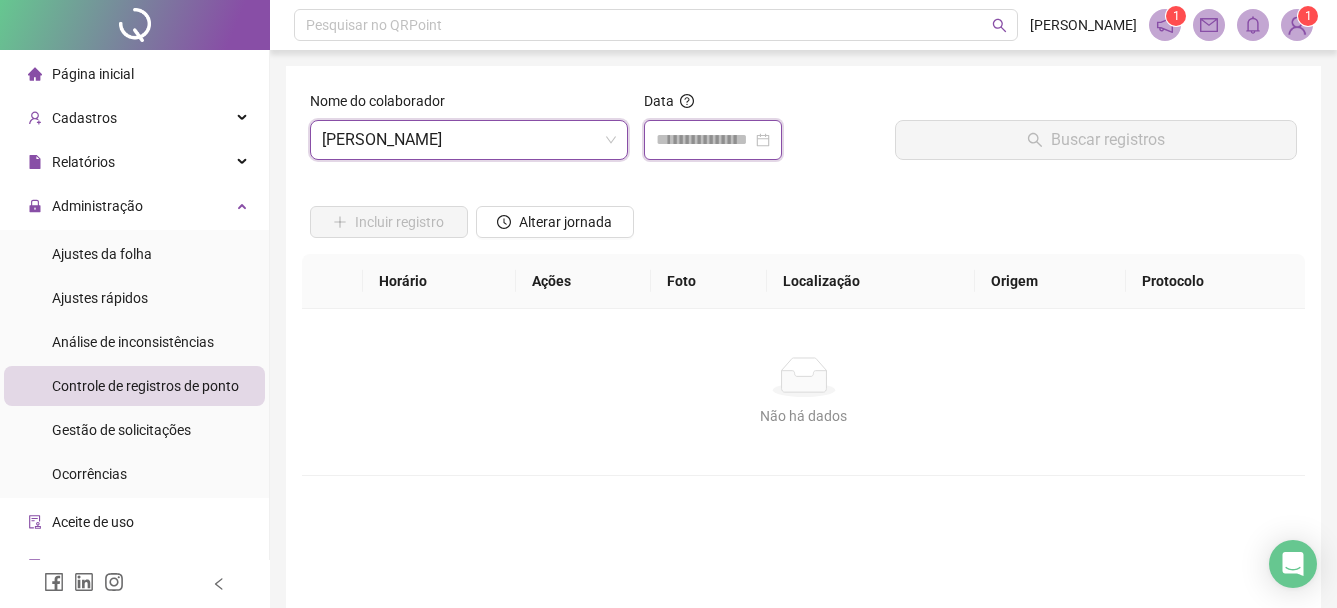 click at bounding box center [704, 140] 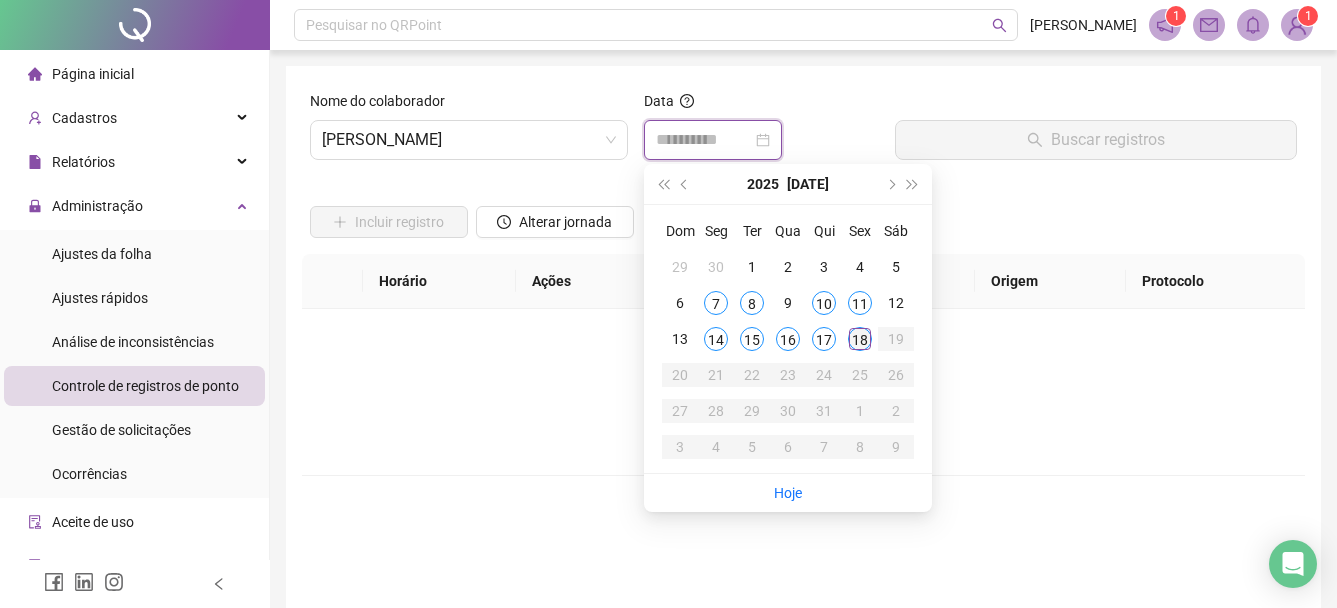 type on "**********" 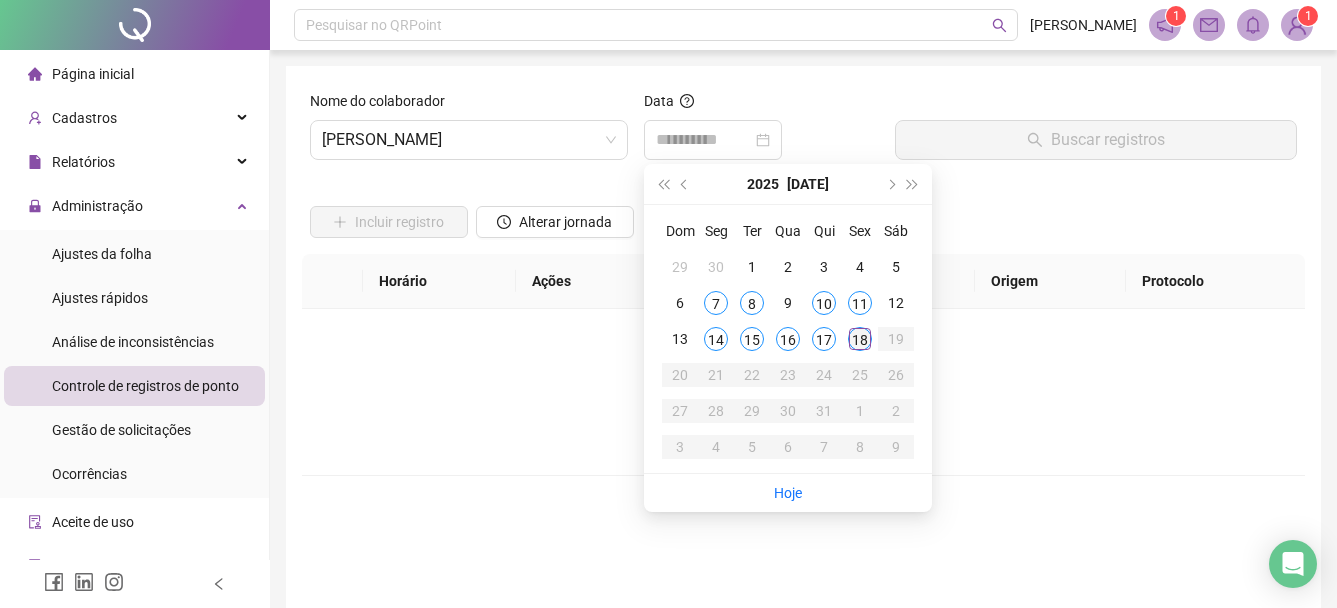 click on "18" at bounding box center [860, 339] 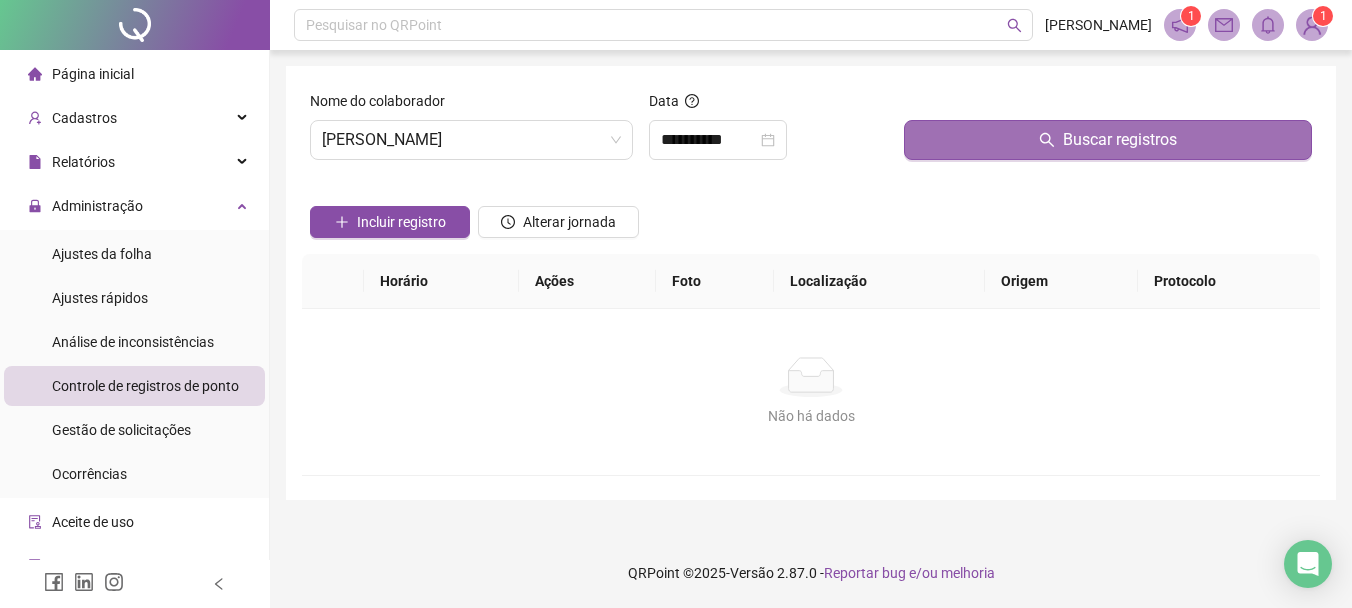 click on "Buscar registros" at bounding box center [1108, 140] 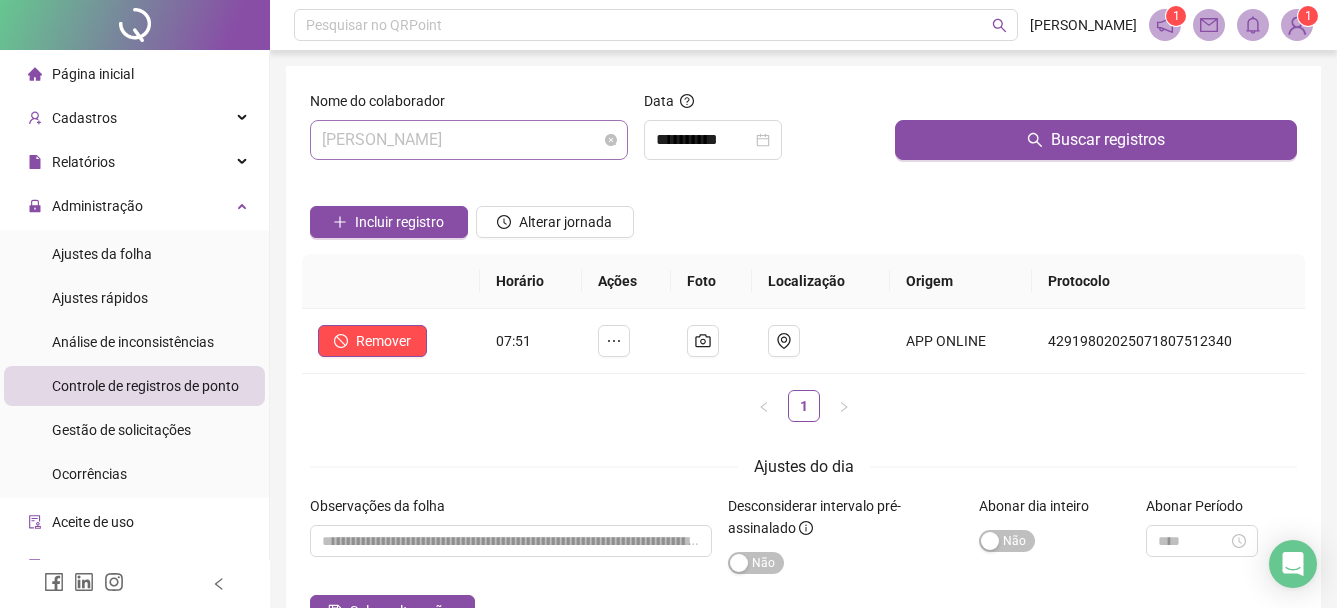 click on "[PERSON_NAME]" at bounding box center [469, 140] 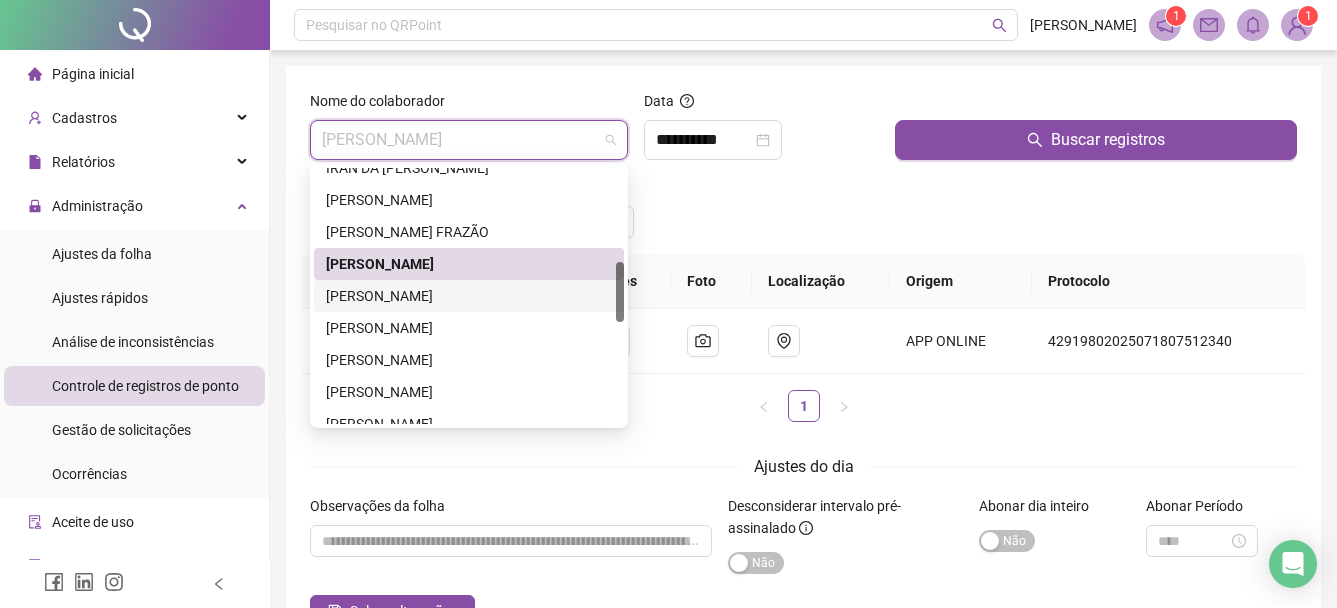click on "[PERSON_NAME]" at bounding box center [469, 296] 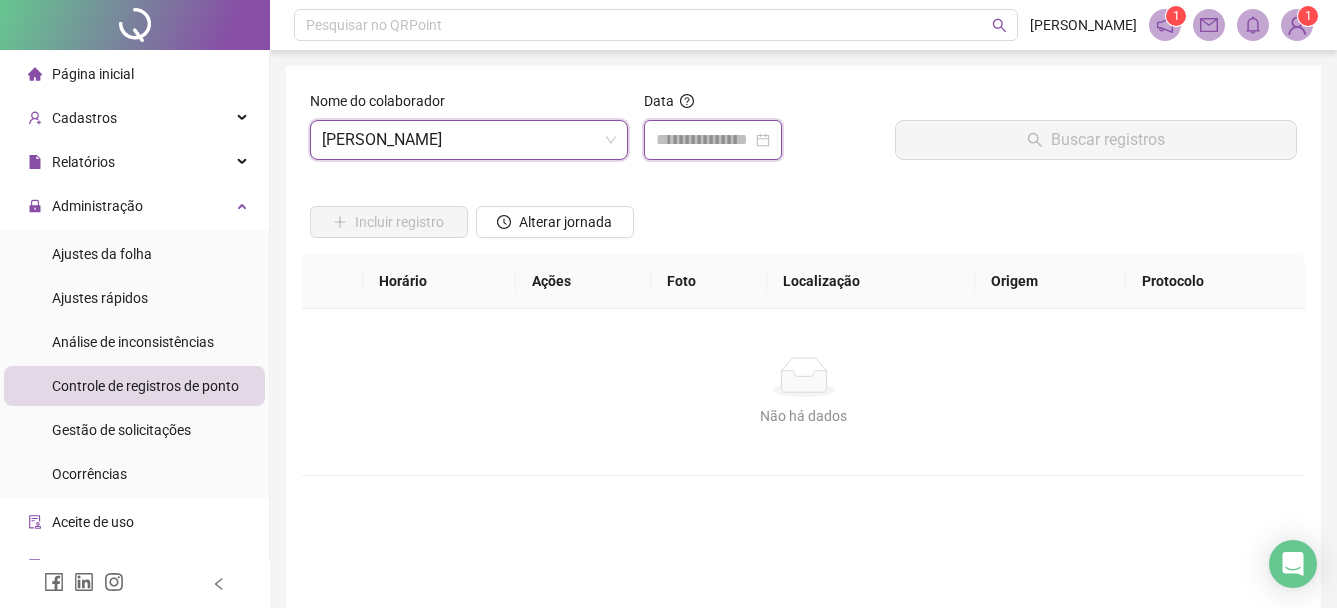 click at bounding box center (704, 140) 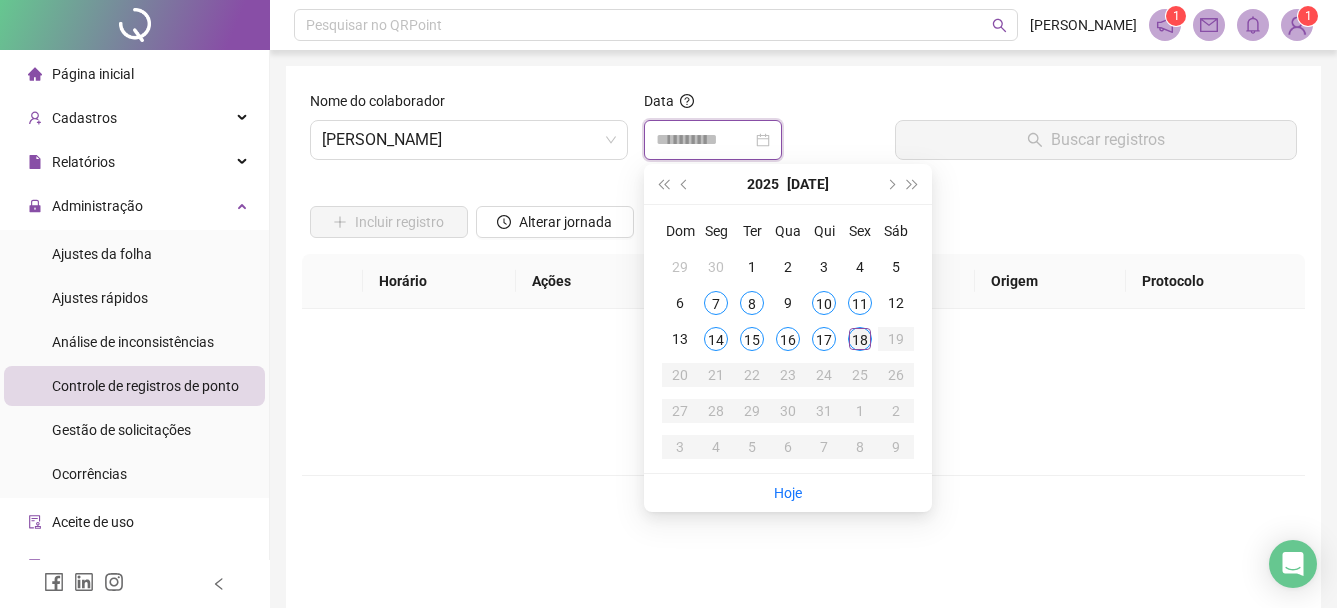 type on "**********" 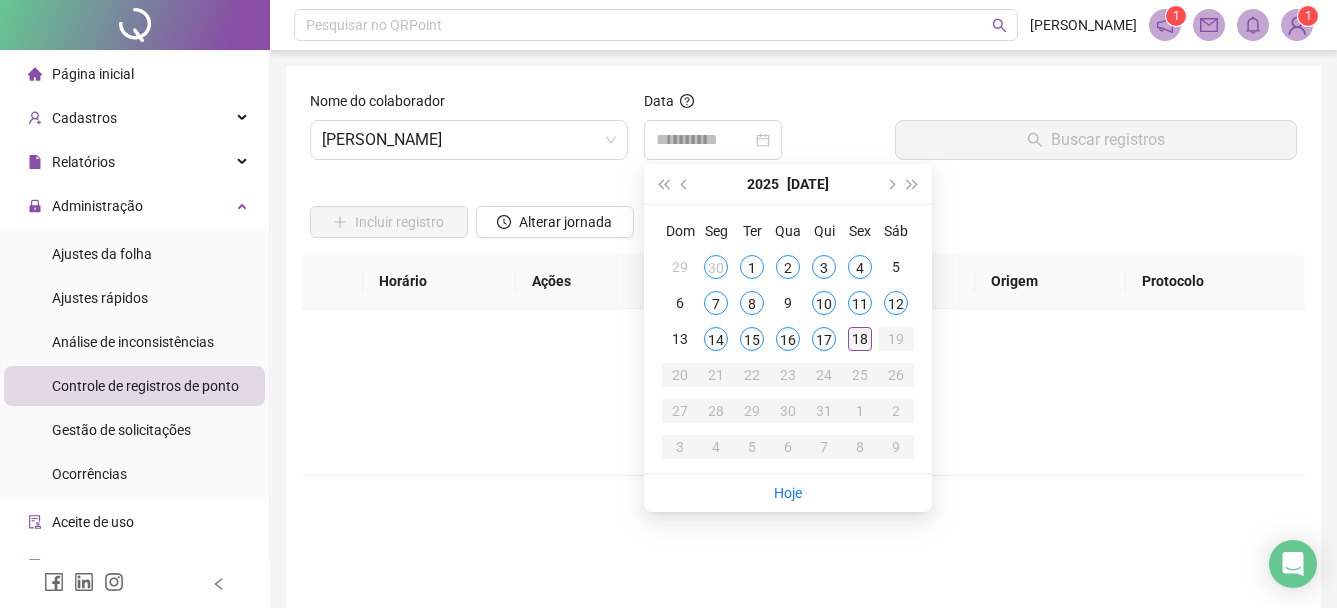 click on "18" at bounding box center (860, 339) 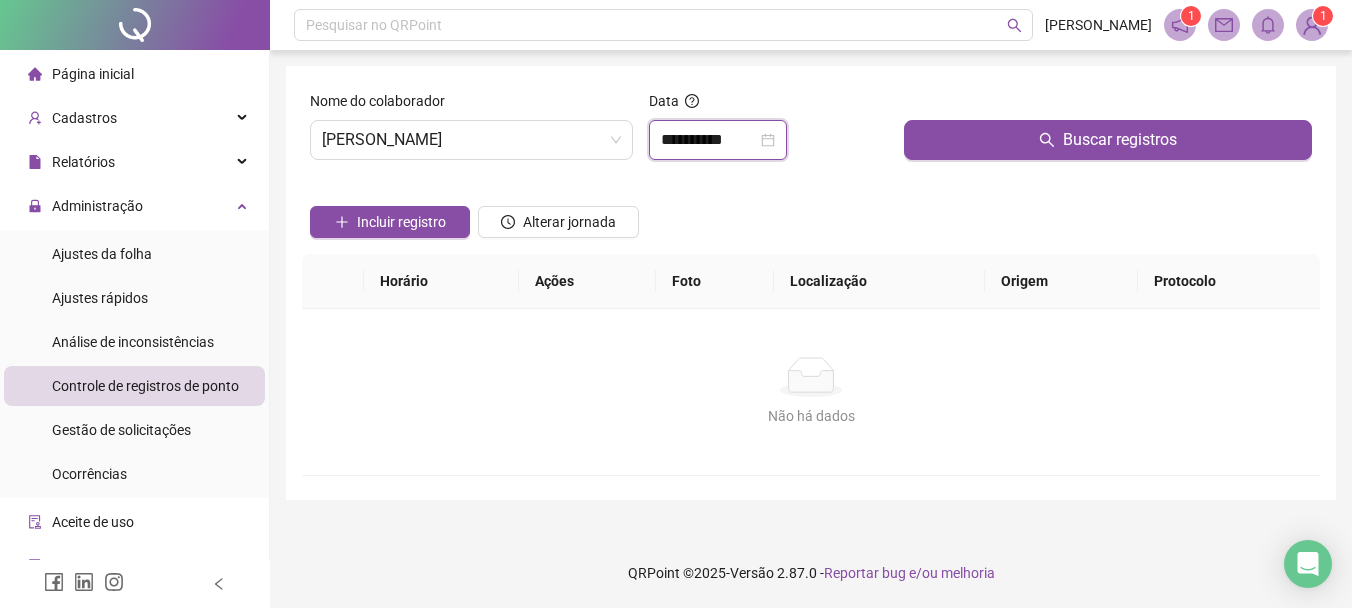 drag, startPoint x: 726, startPoint y: 143, endPoint x: 747, endPoint y: 166, distance: 31.144823 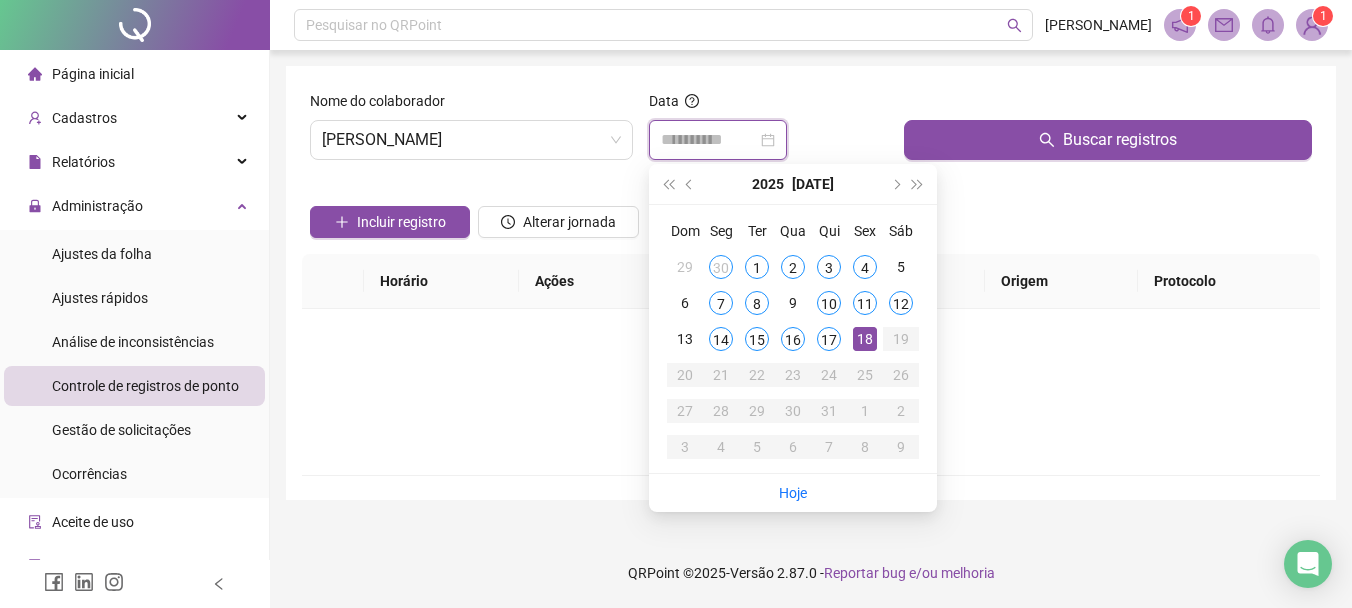 type on "**********" 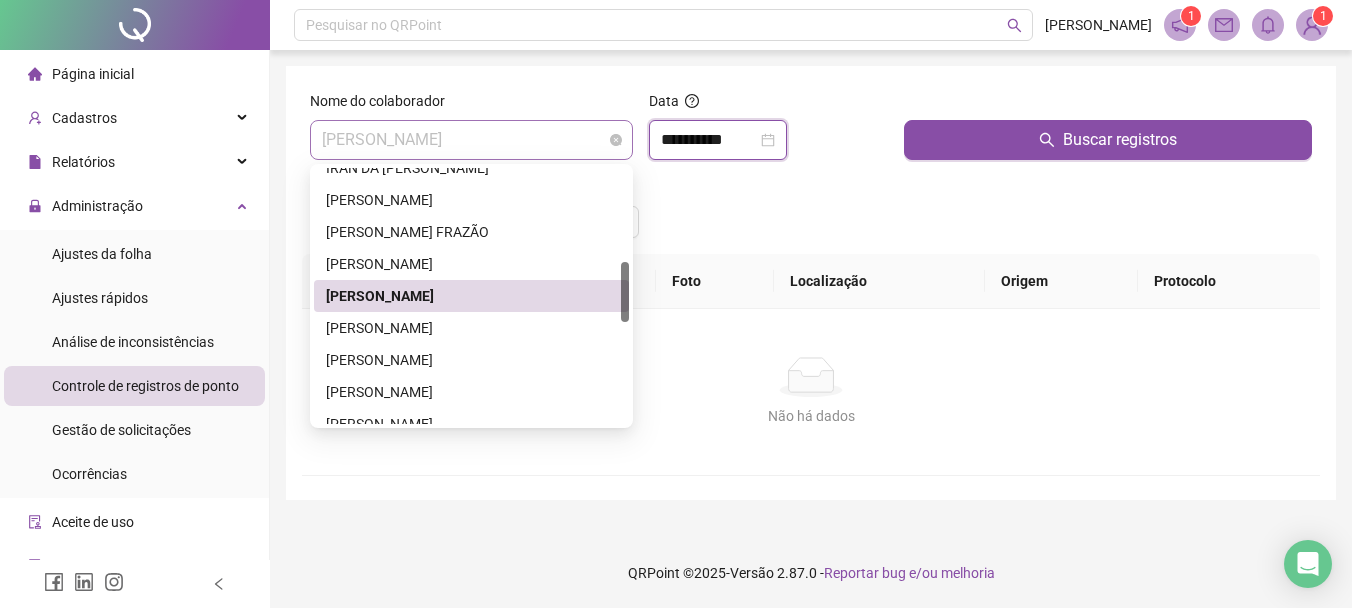 click on "[PERSON_NAME]" at bounding box center [471, 140] 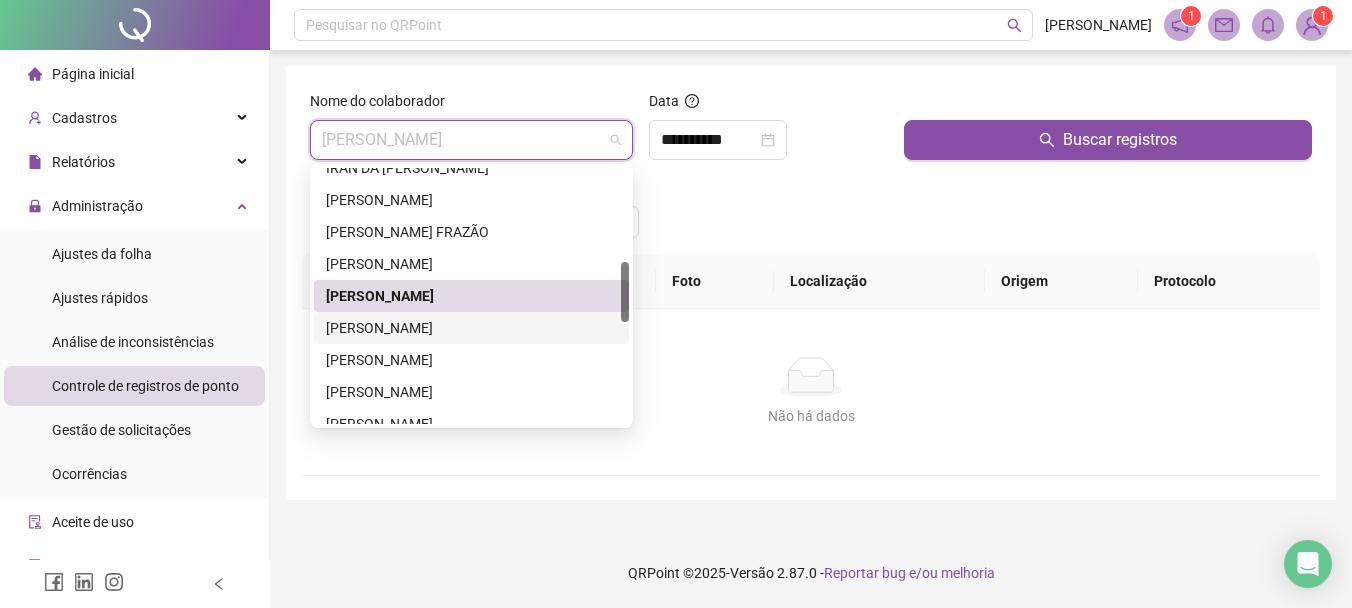 click on "[PERSON_NAME]" at bounding box center [471, 328] 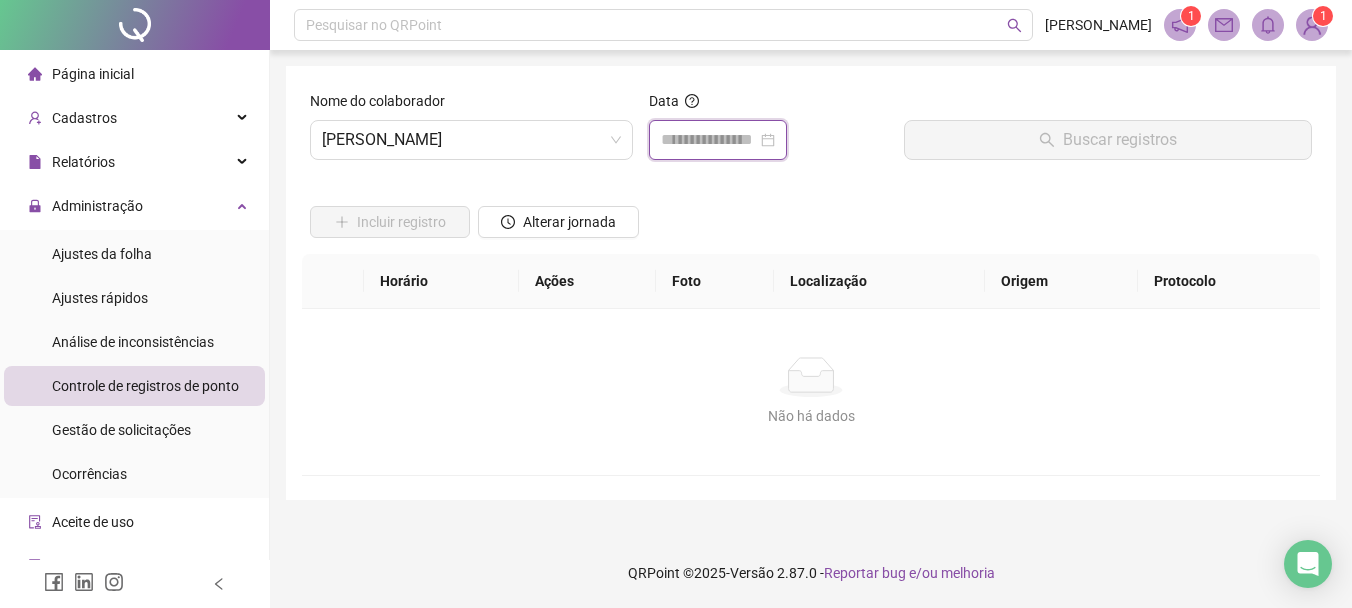 click at bounding box center (709, 140) 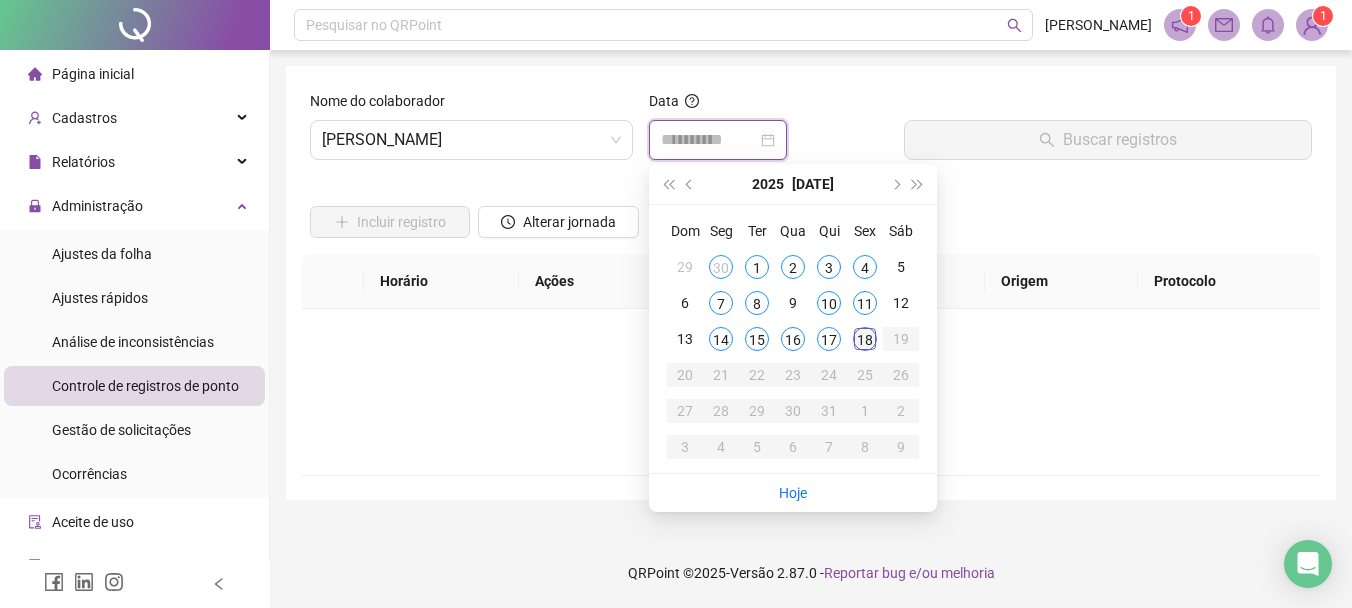 type on "**********" 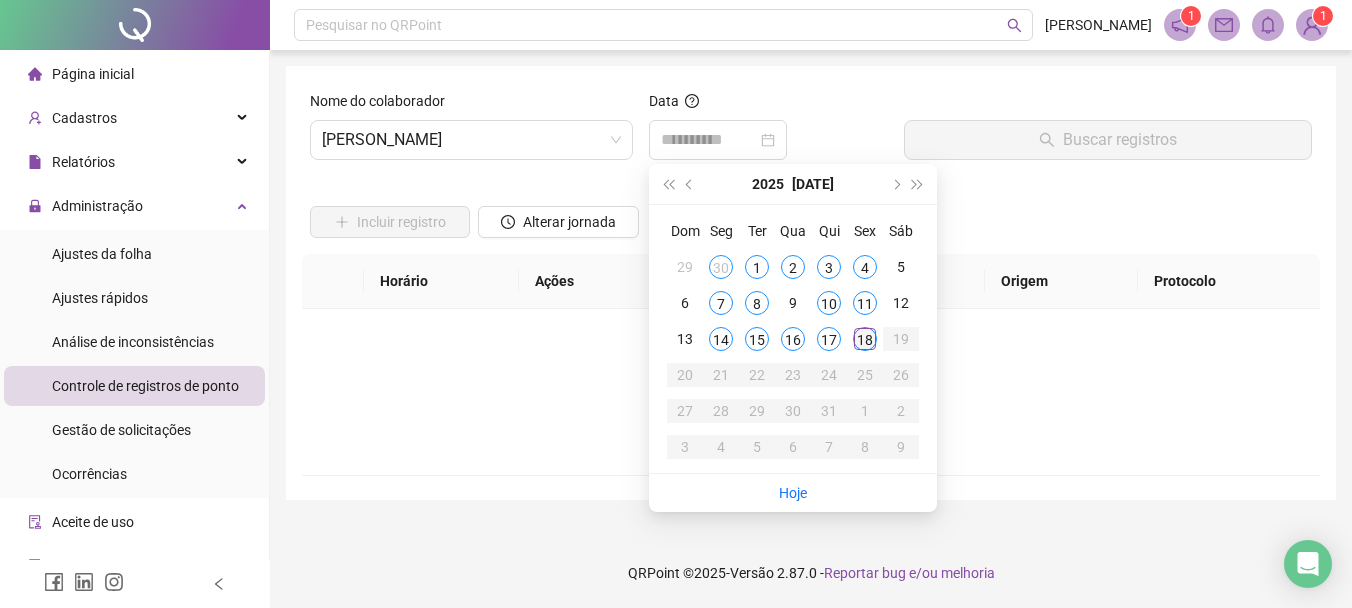 click on "18" at bounding box center (865, 339) 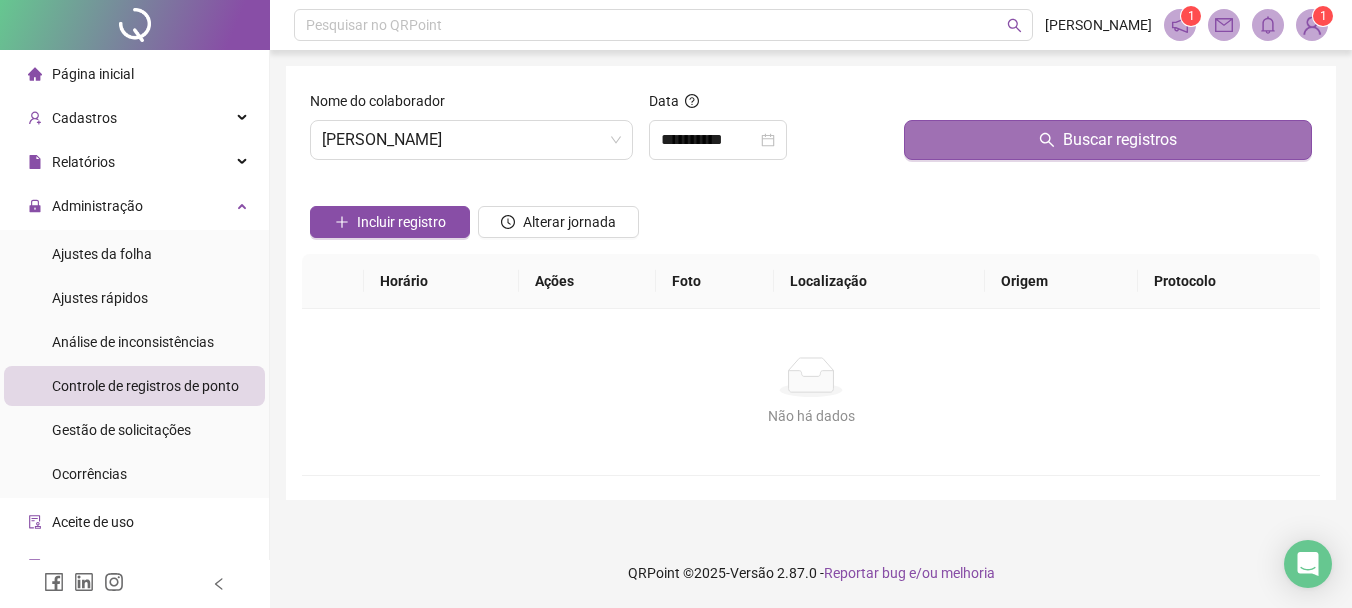 click on "Buscar registros" at bounding box center [1108, 140] 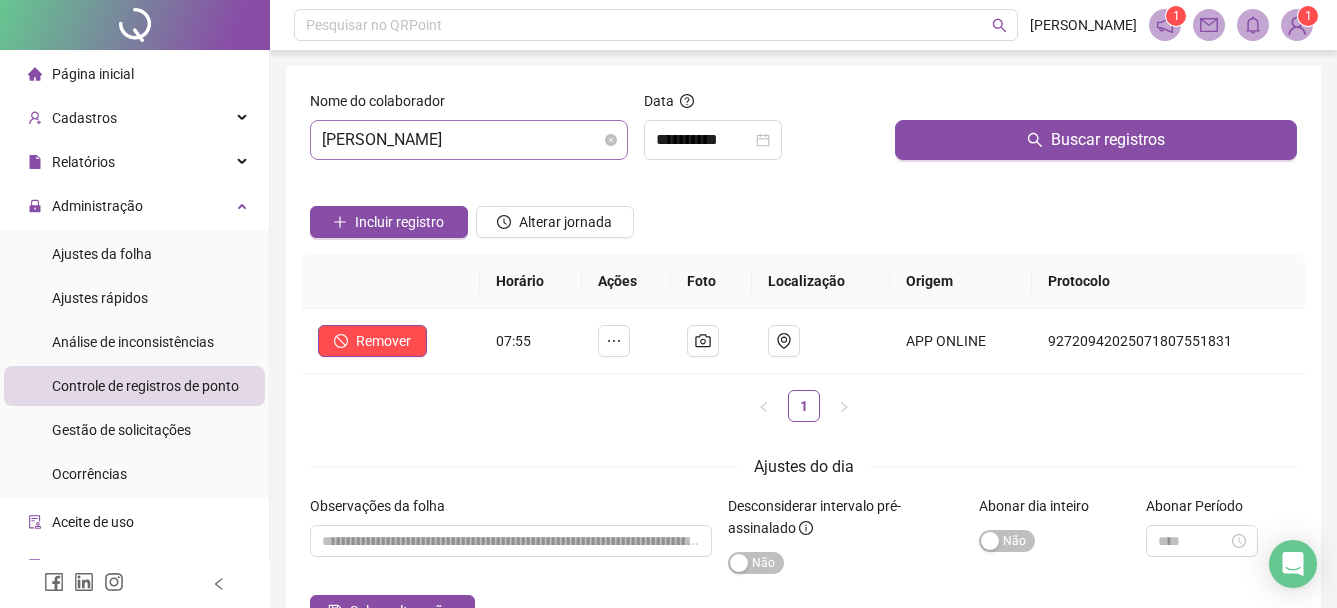 click on "[PERSON_NAME]" at bounding box center [469, 140] 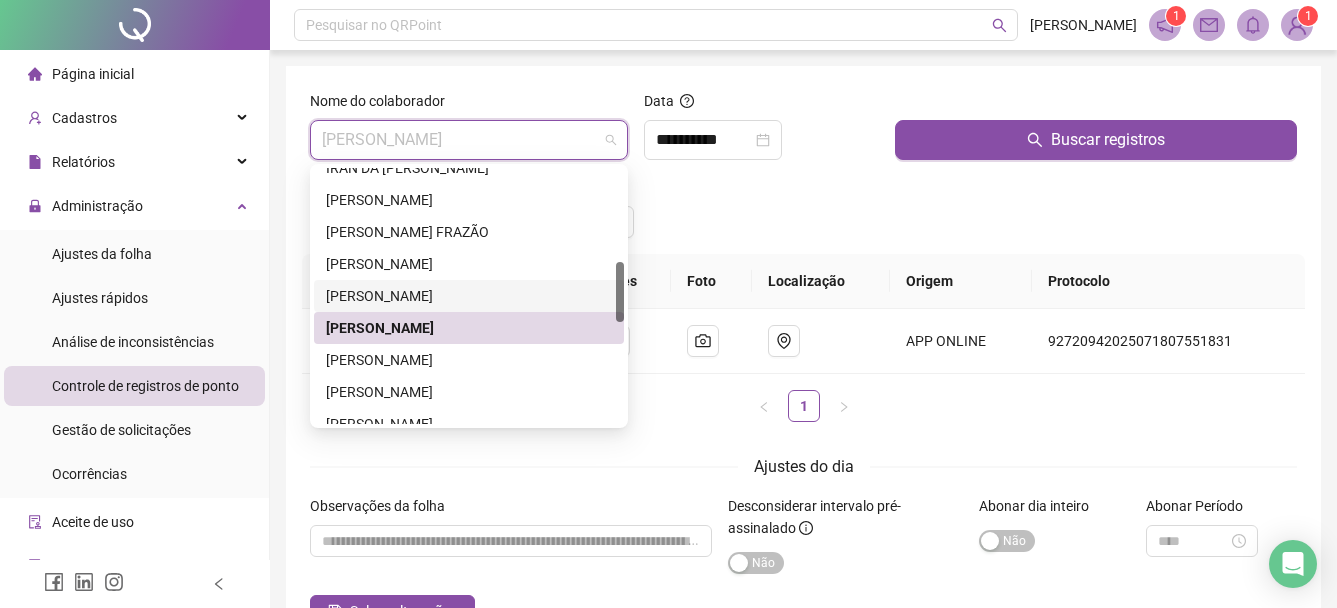 click on "[PERSON_NAME]" 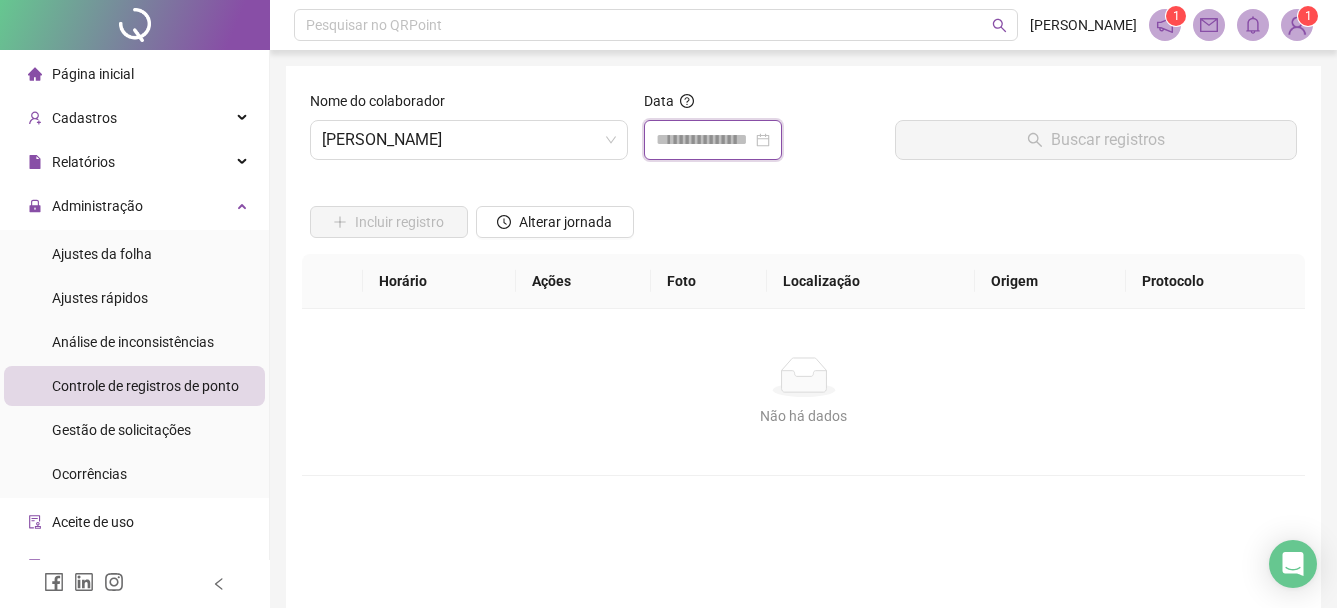 click at bounding box center (704, 140) 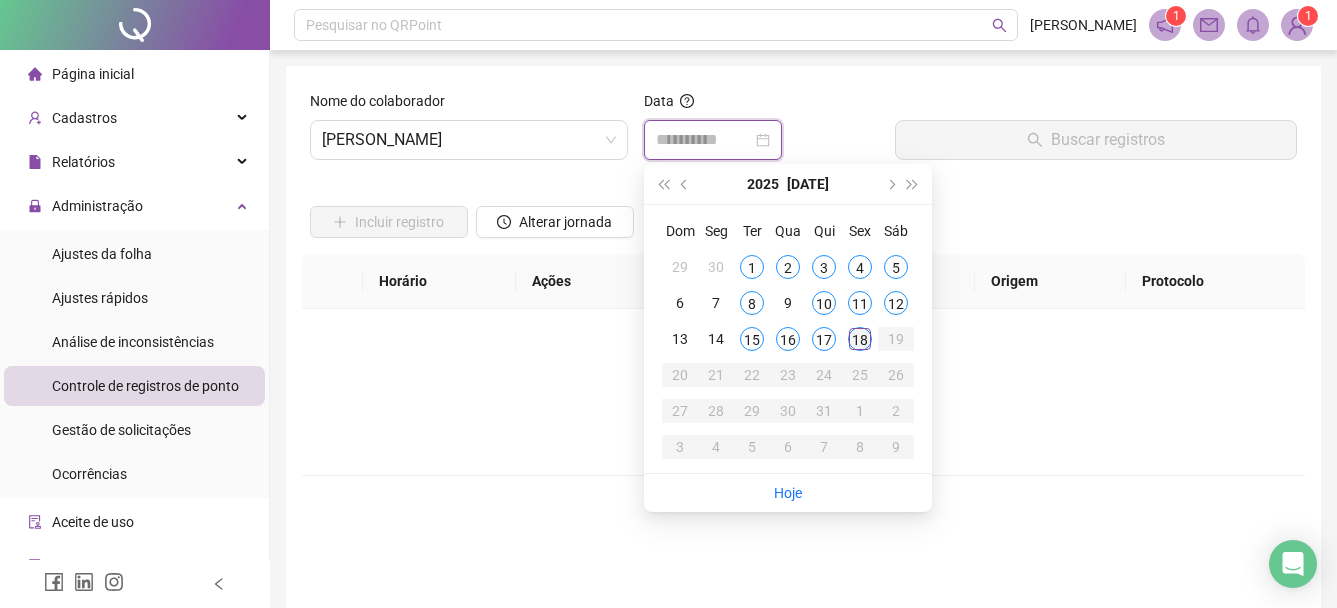 type on "**********" 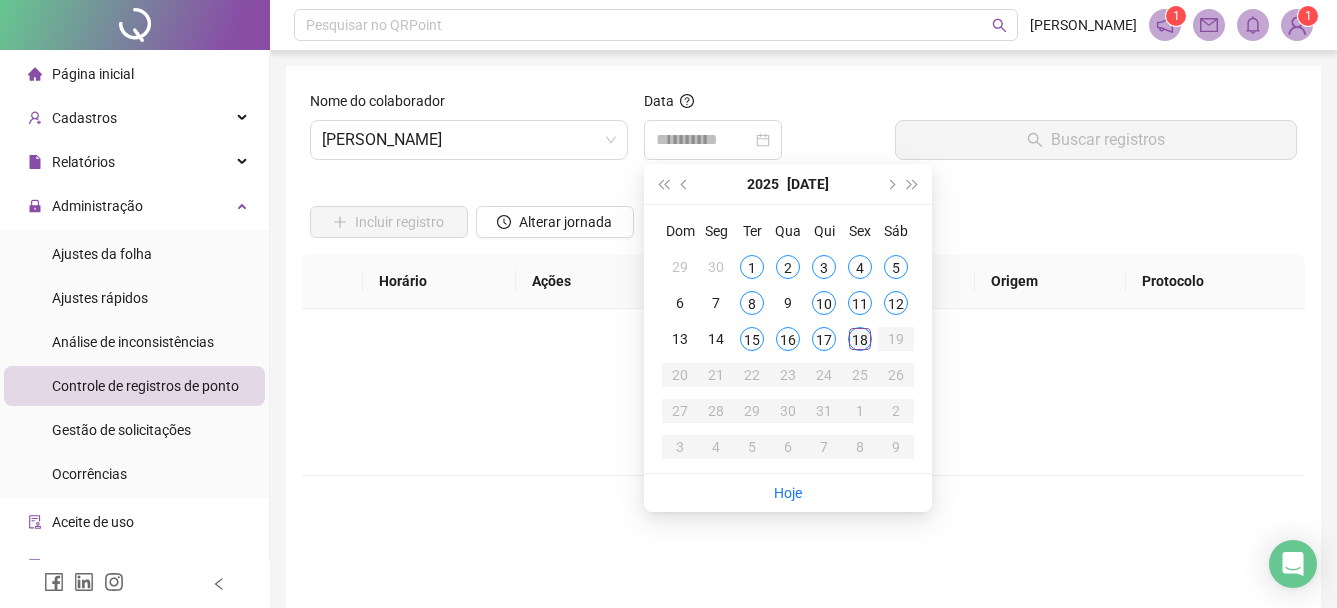 click on "18" at bounding box center (860, 339) 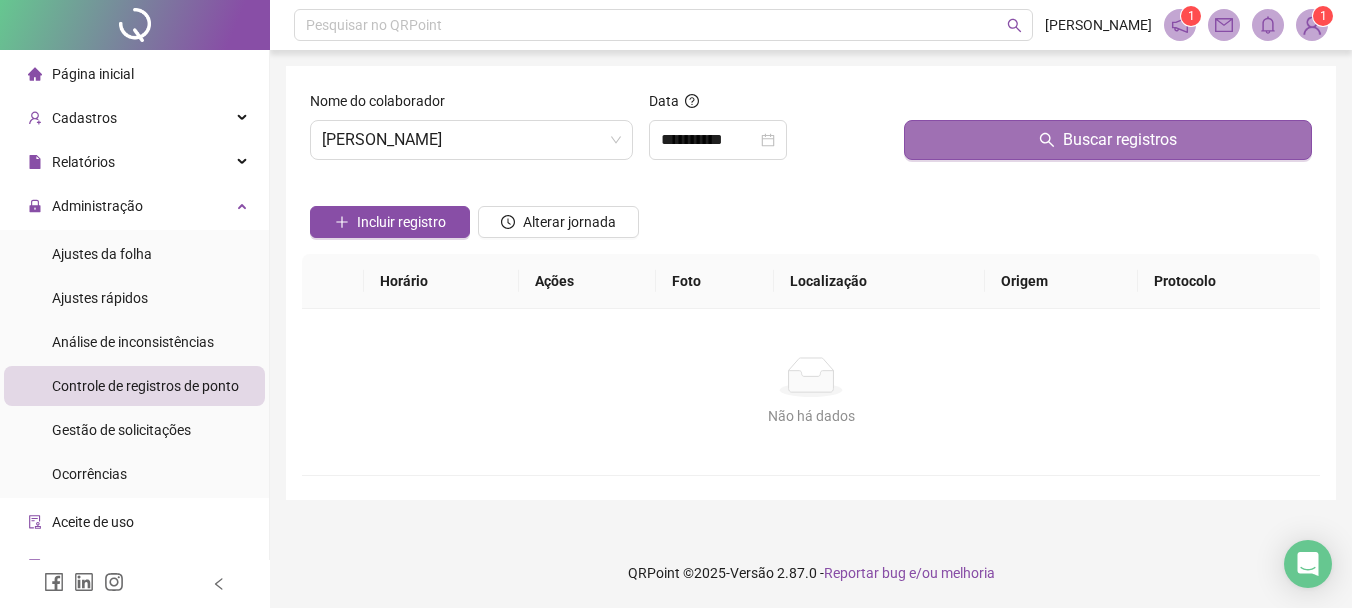 click on "Buscar registros" at bounding box center (1108, 140) 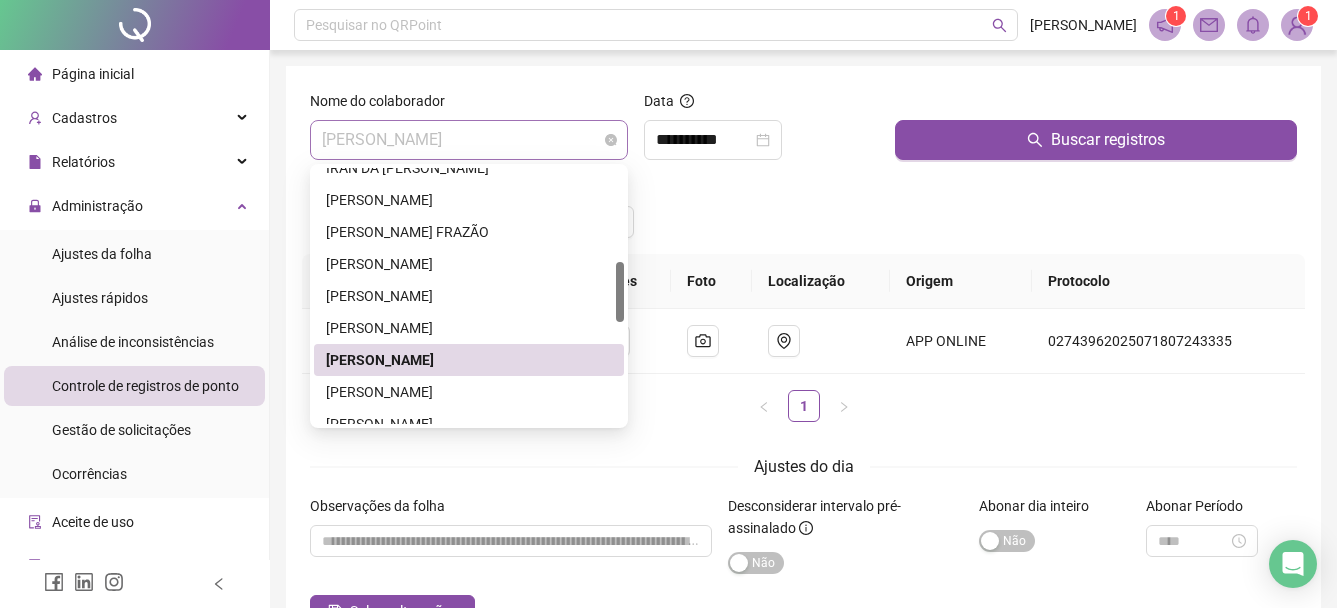 click on "[PERSON_NAME]" at bounding box center (469, 140) 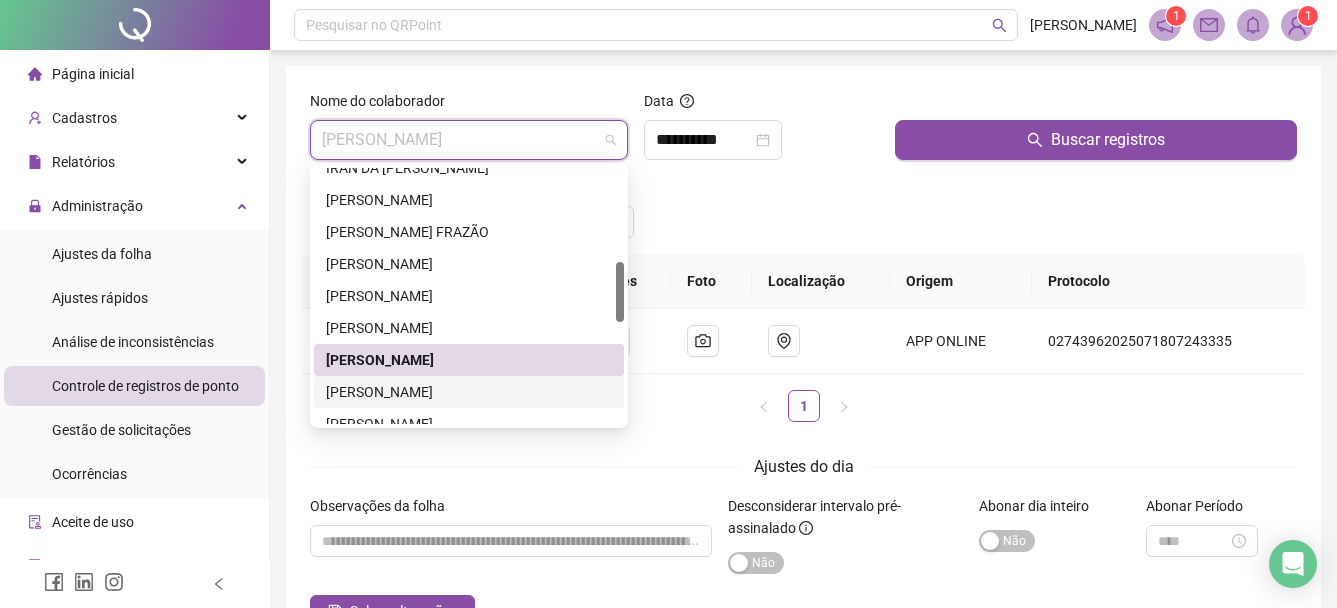 click on "[PERSON_NAME]" at bounding box center [469, 392] 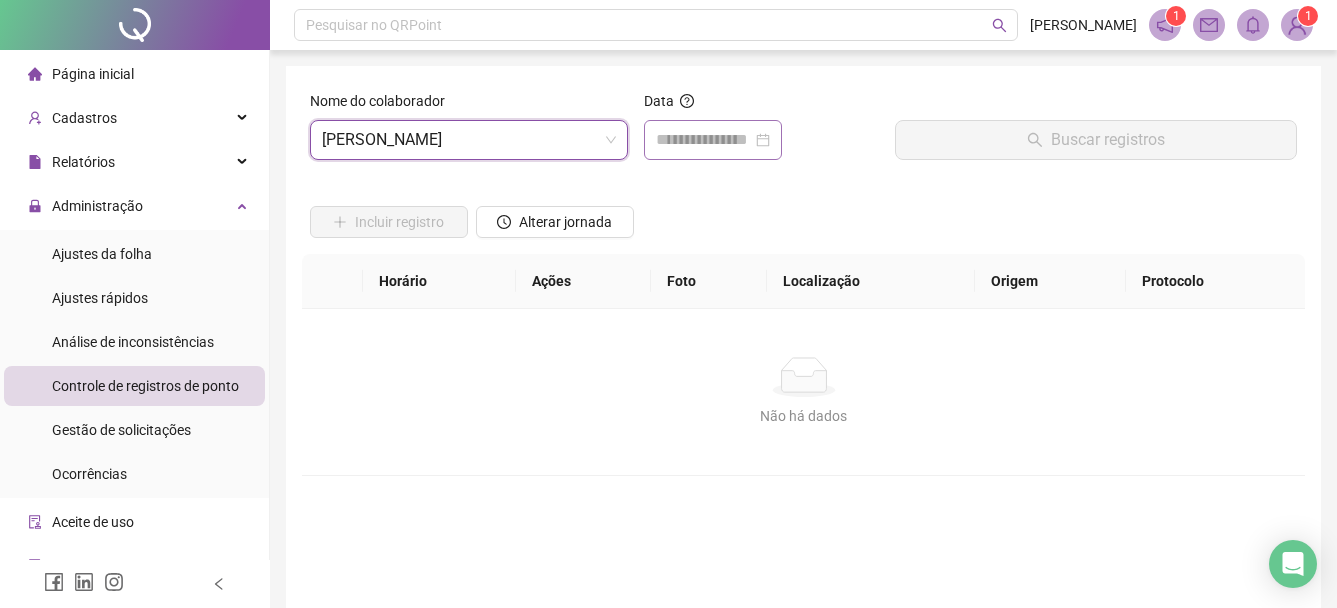 click at bounding box center (713, 140) 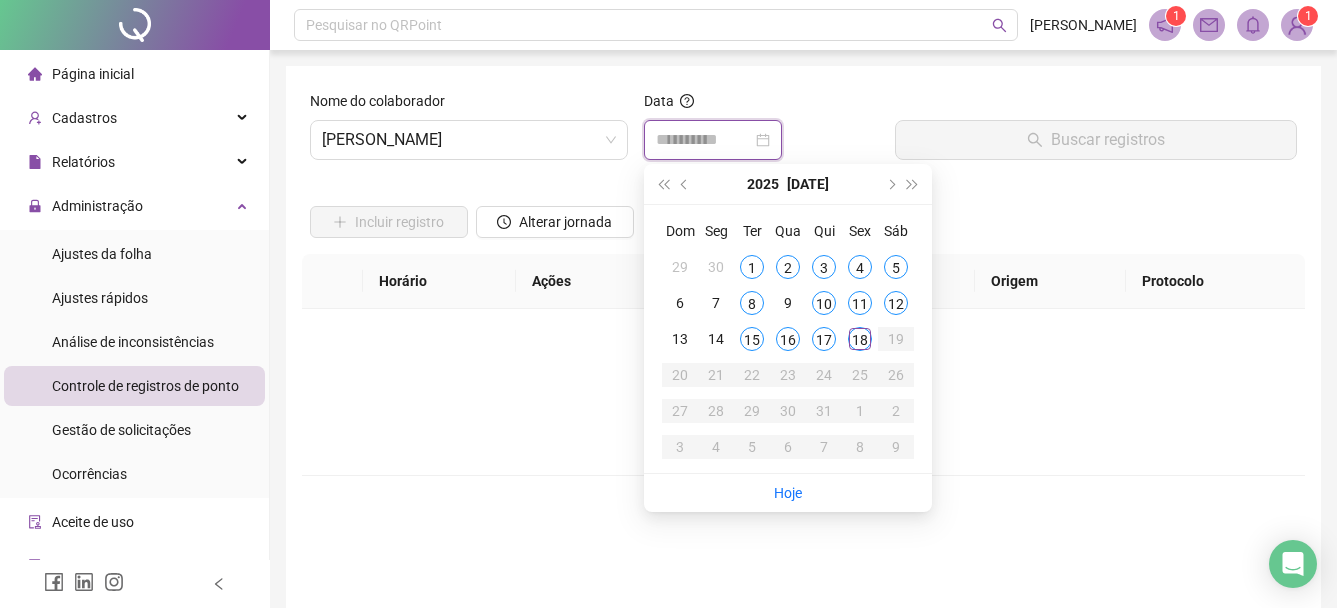 type on "**********" 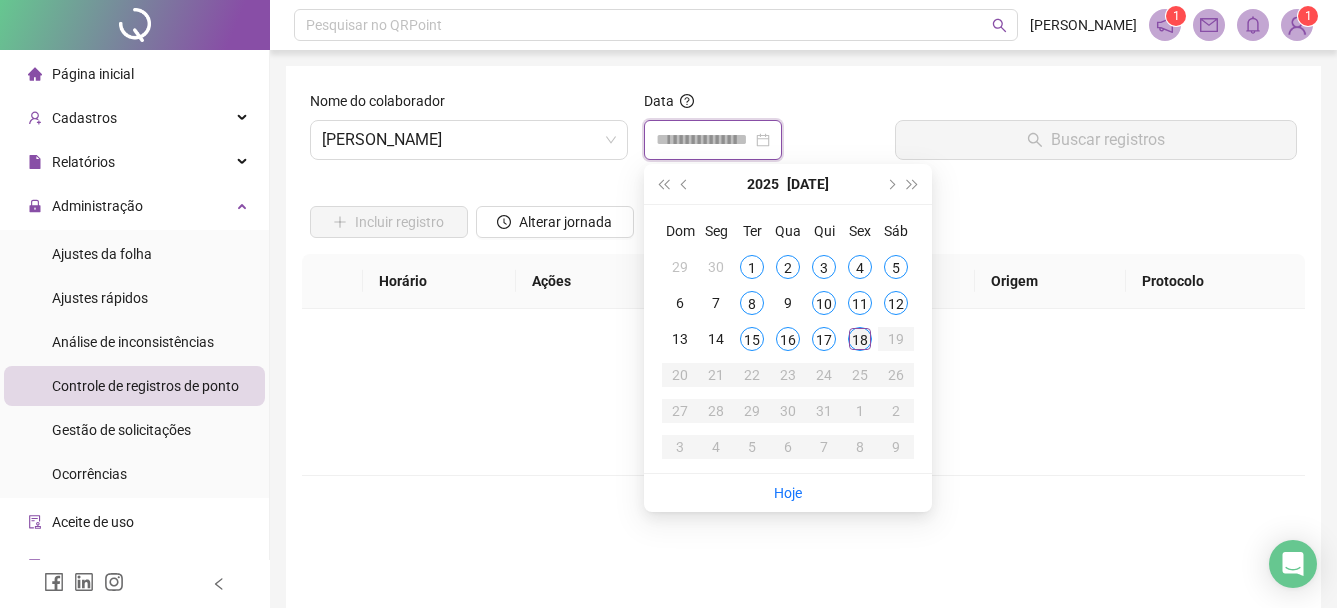 type on "**********" 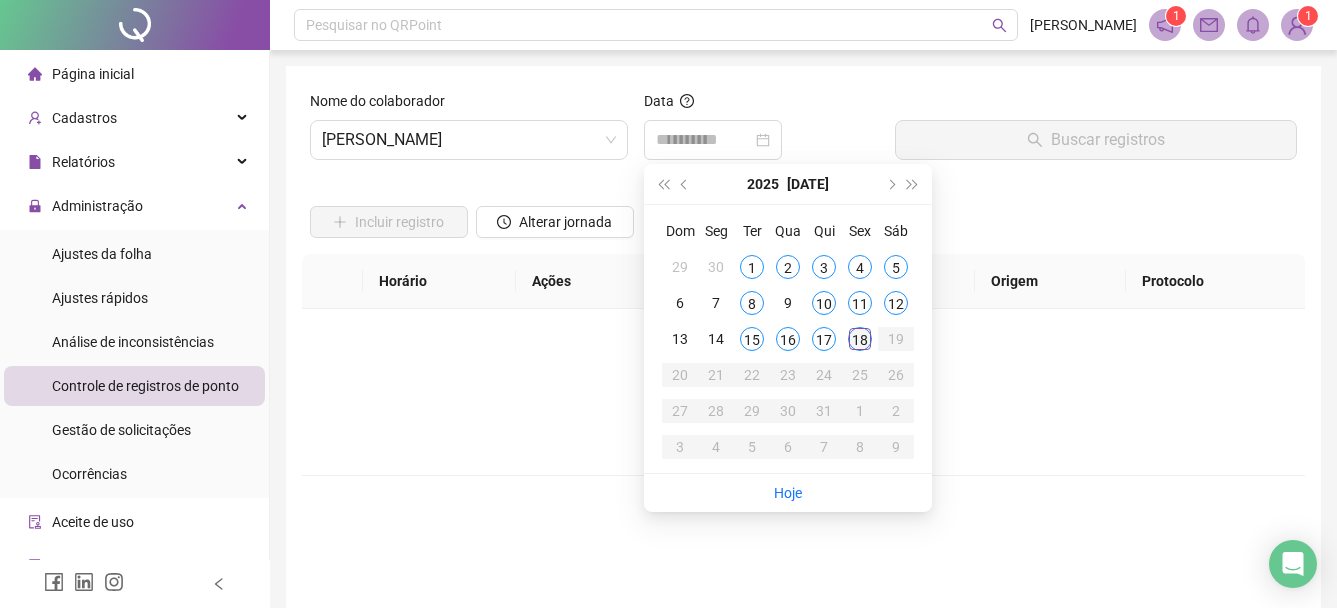 click on "18" at bounding box center (860, 339) 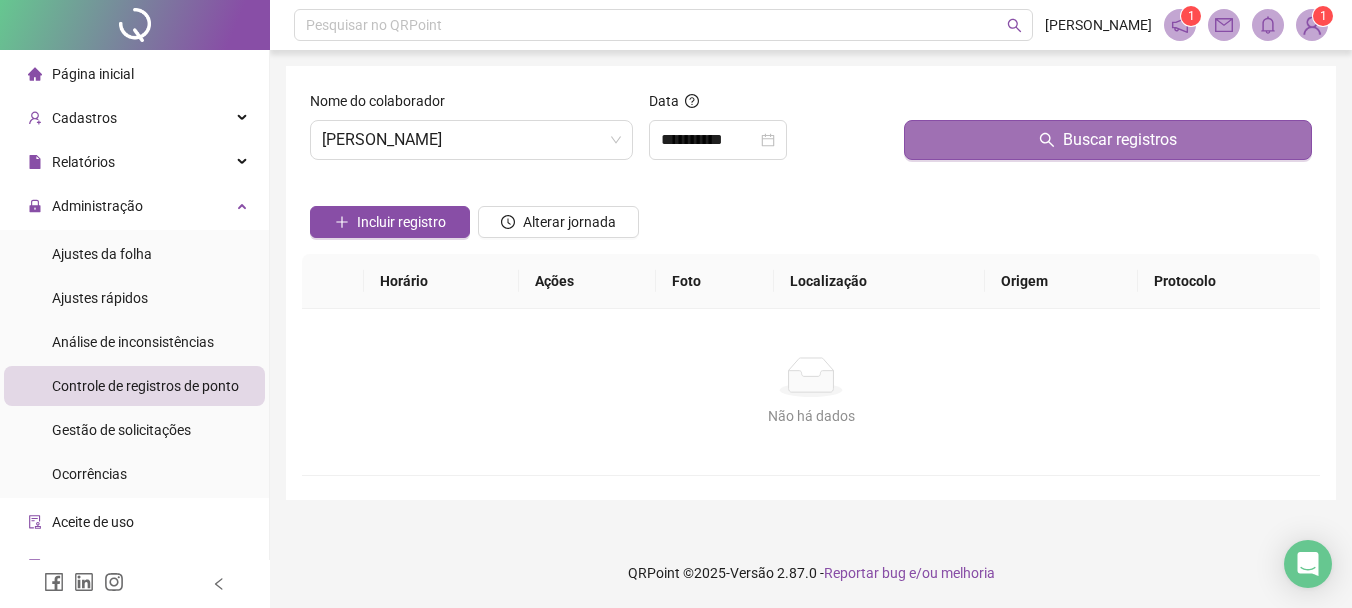 click on "Buscar registros" at bounding box center (1108, 140) 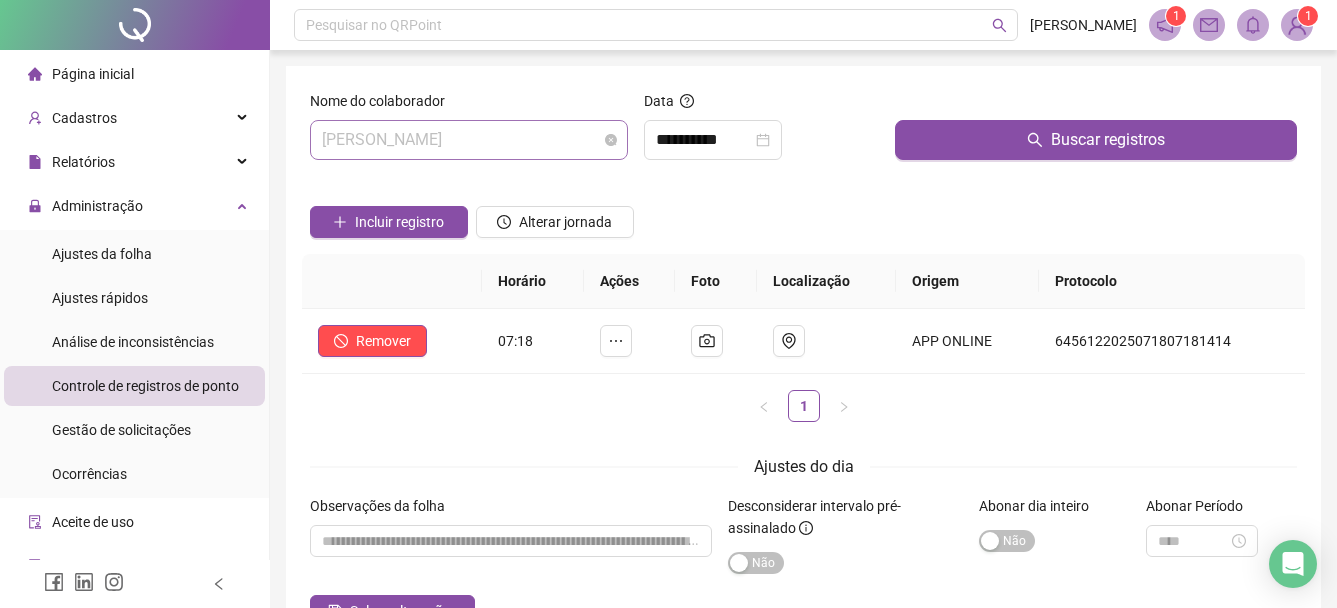 click on "[PERSON_NAME]" at bounding box center [469, 140] 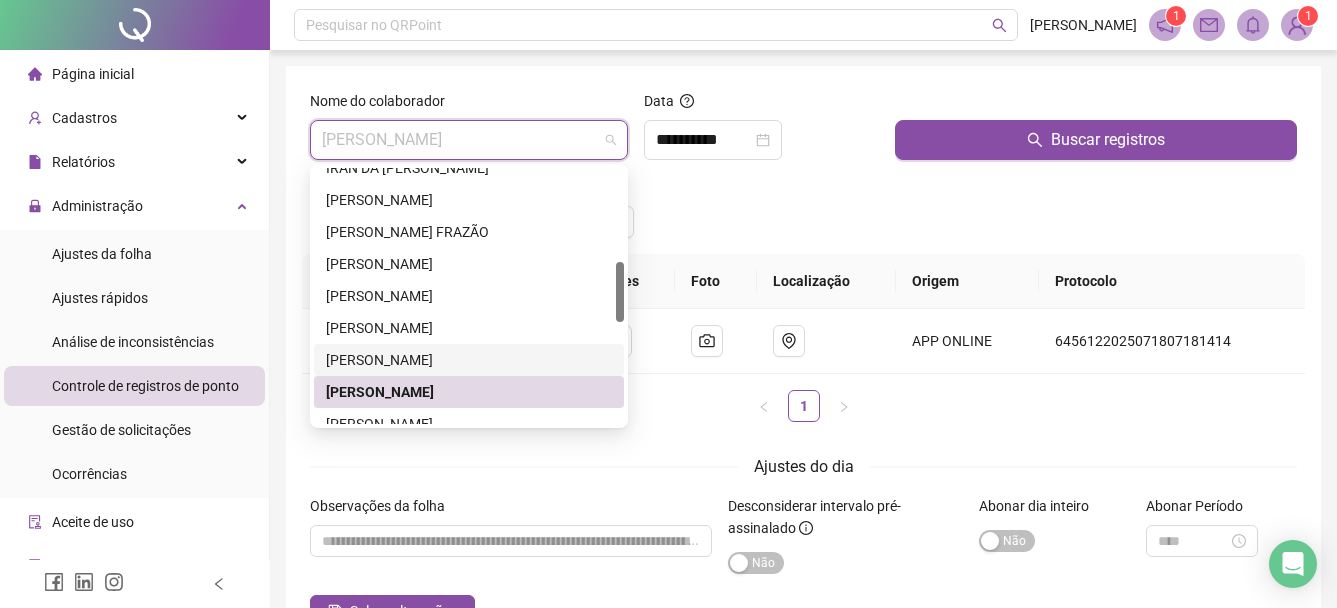 scroll, scrollTop: 500, scrollLeft: 0, axis: vertical 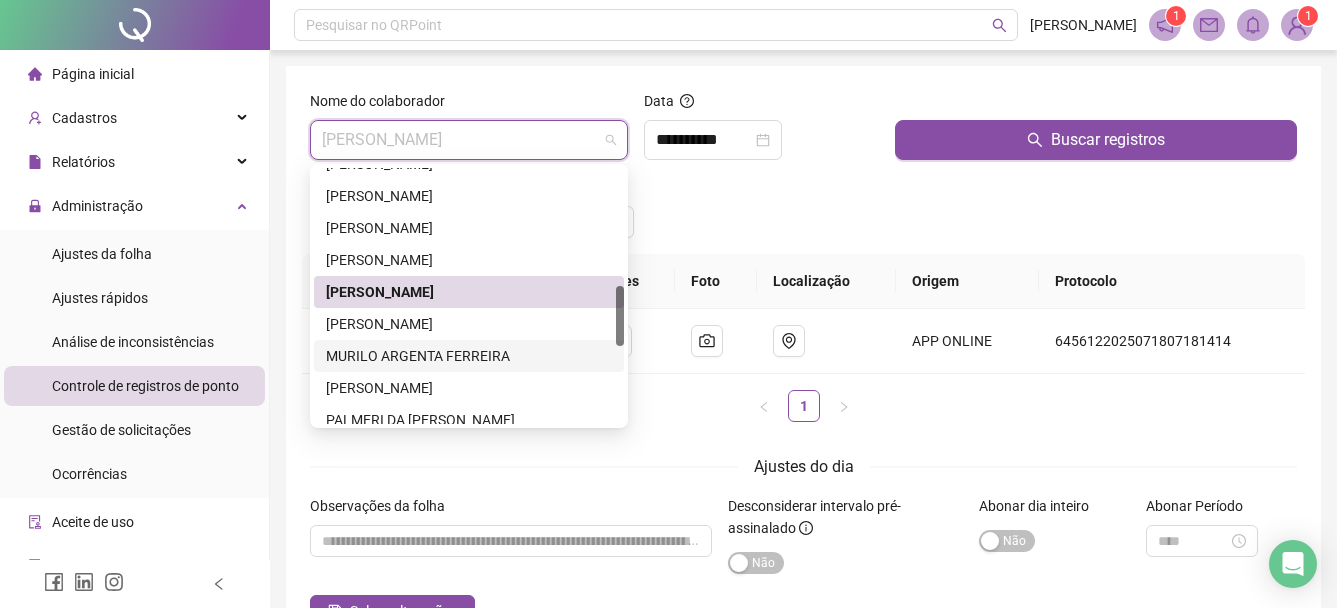 click on "MURILO ARGENTA FERREIRA" at bounding box center [469, 356] 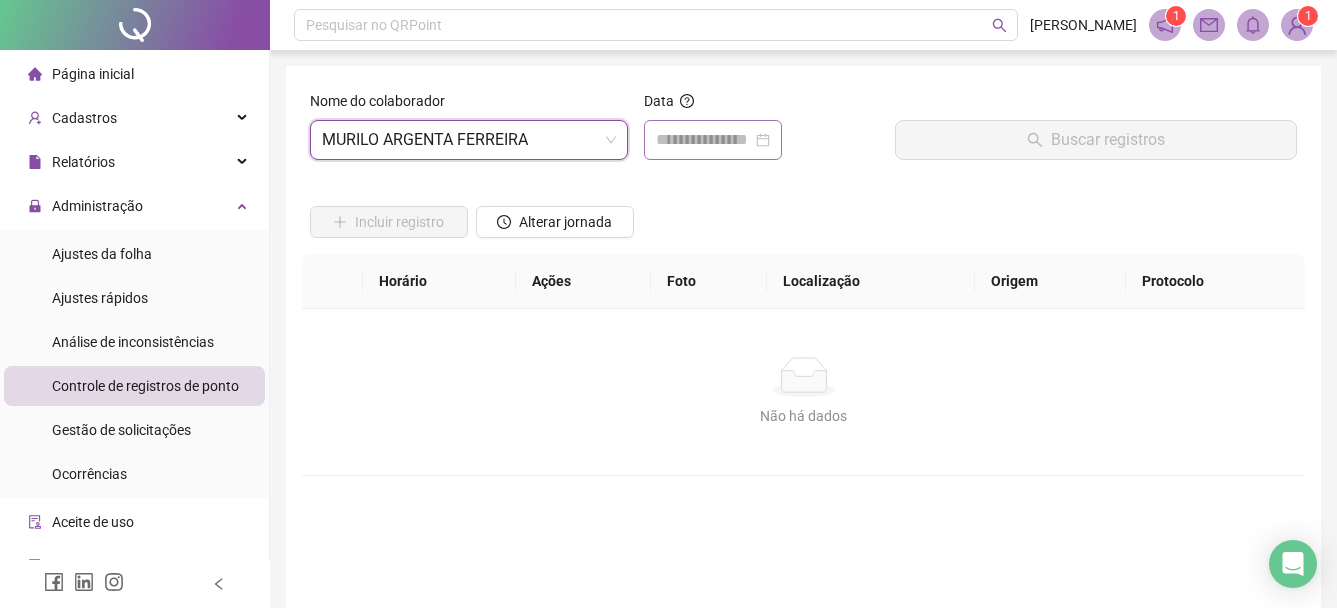 click at bounding box center [713, 140] 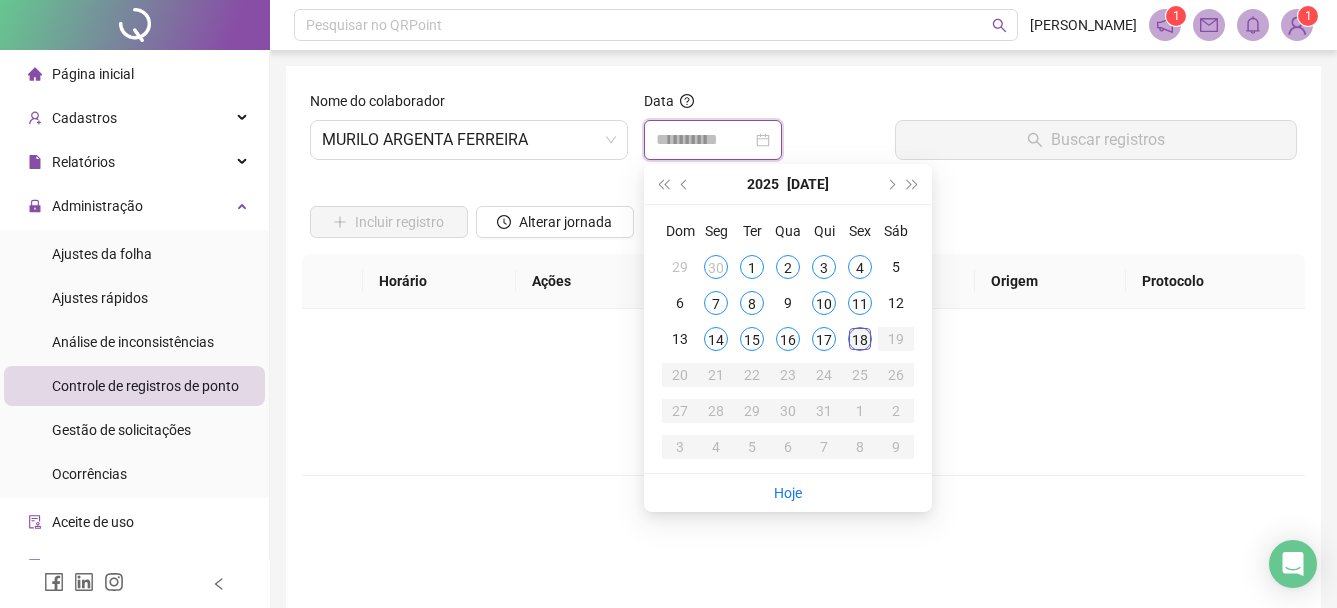 type on "**********" 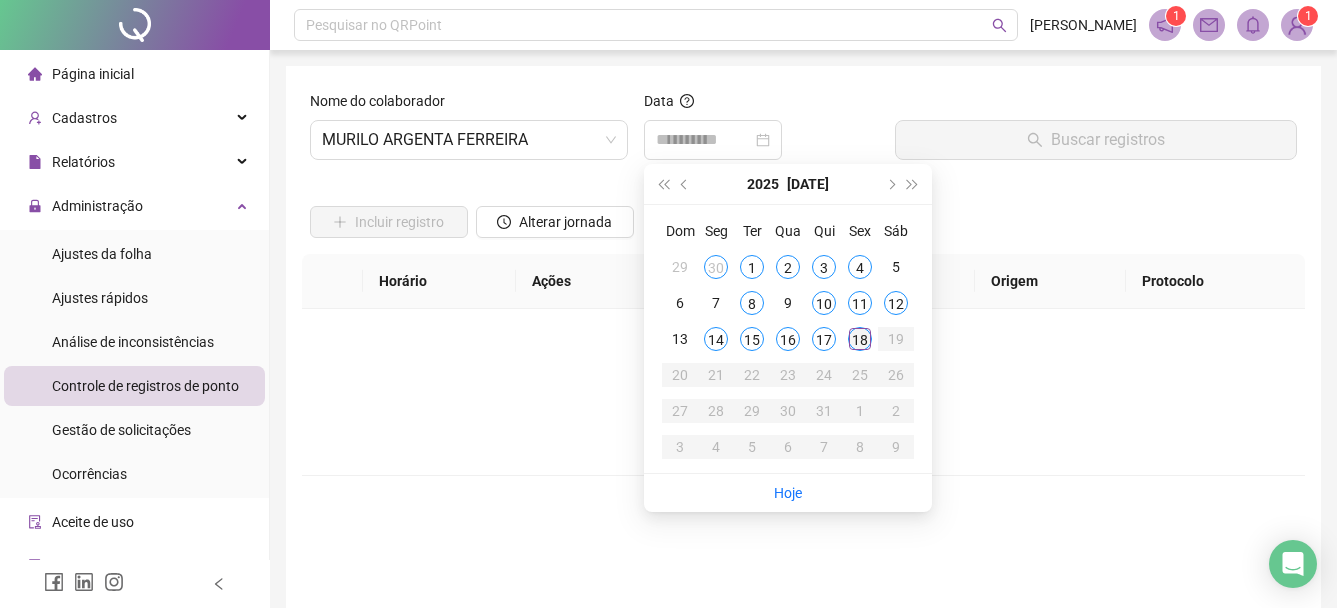 click on "18" at bounding box center [860, 339] 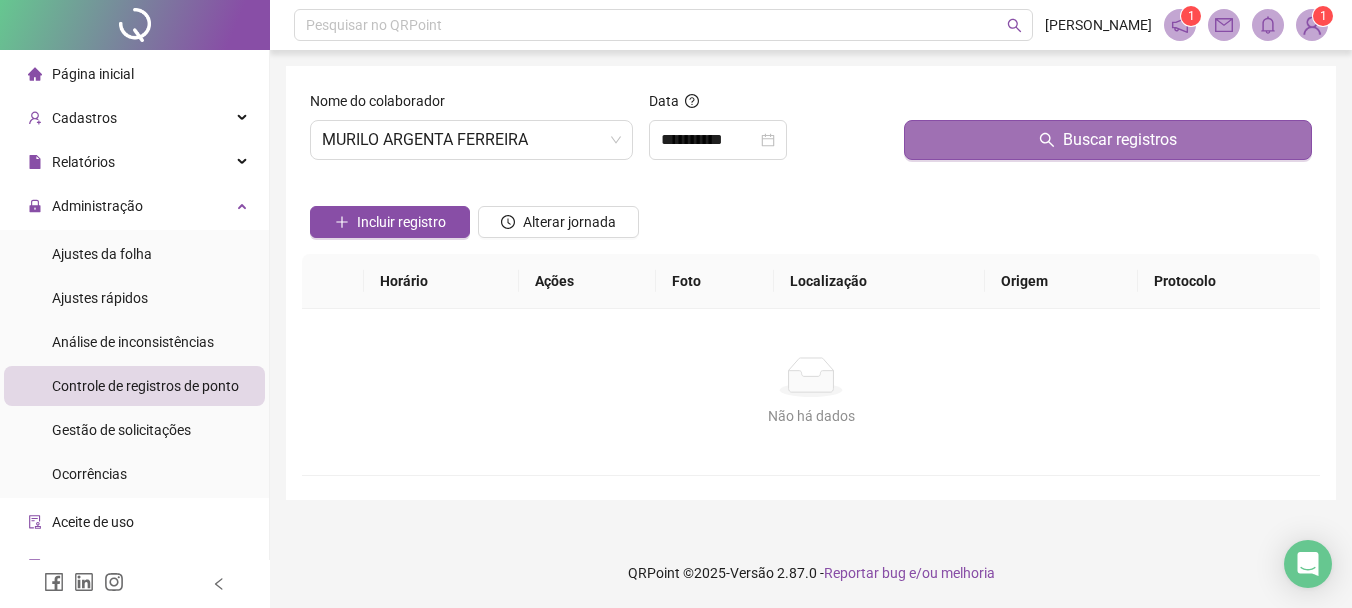 click on "Buscar registros" at bounding box center [1108, 140] 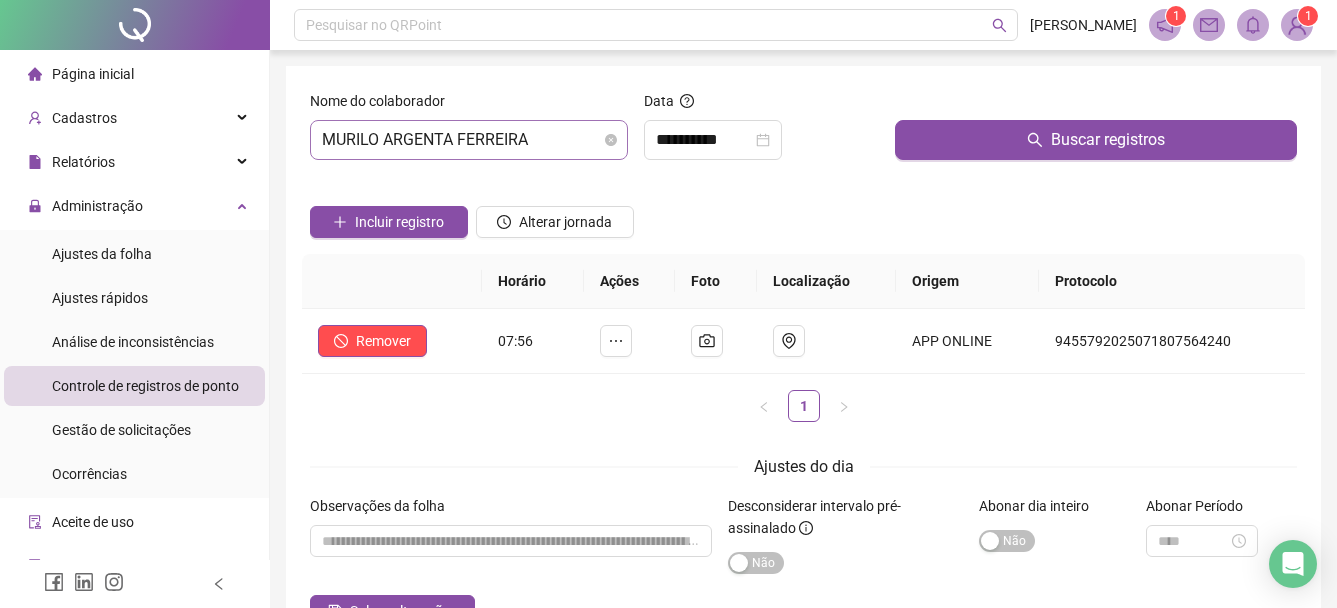 click on "MURILO ARGENTA FERREIRA" at bounding box center [469, 140] 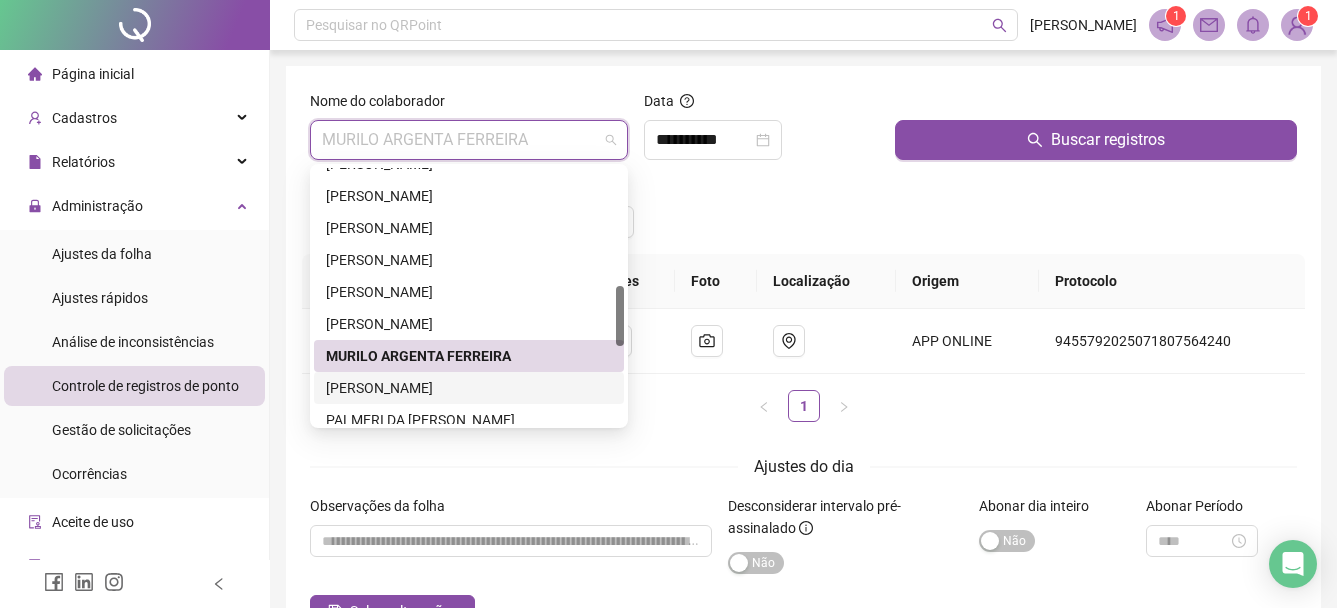 click on "[PERSON_NAME]" at bounding box center (469, 388) 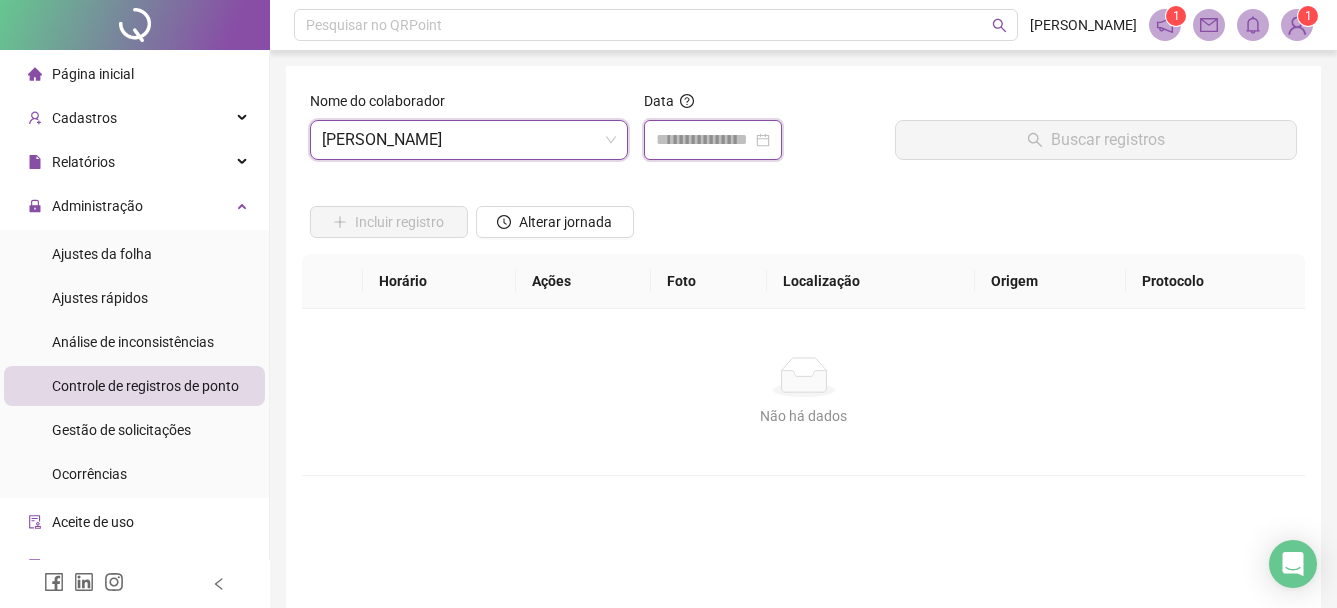click at bounding box center (704, 140) 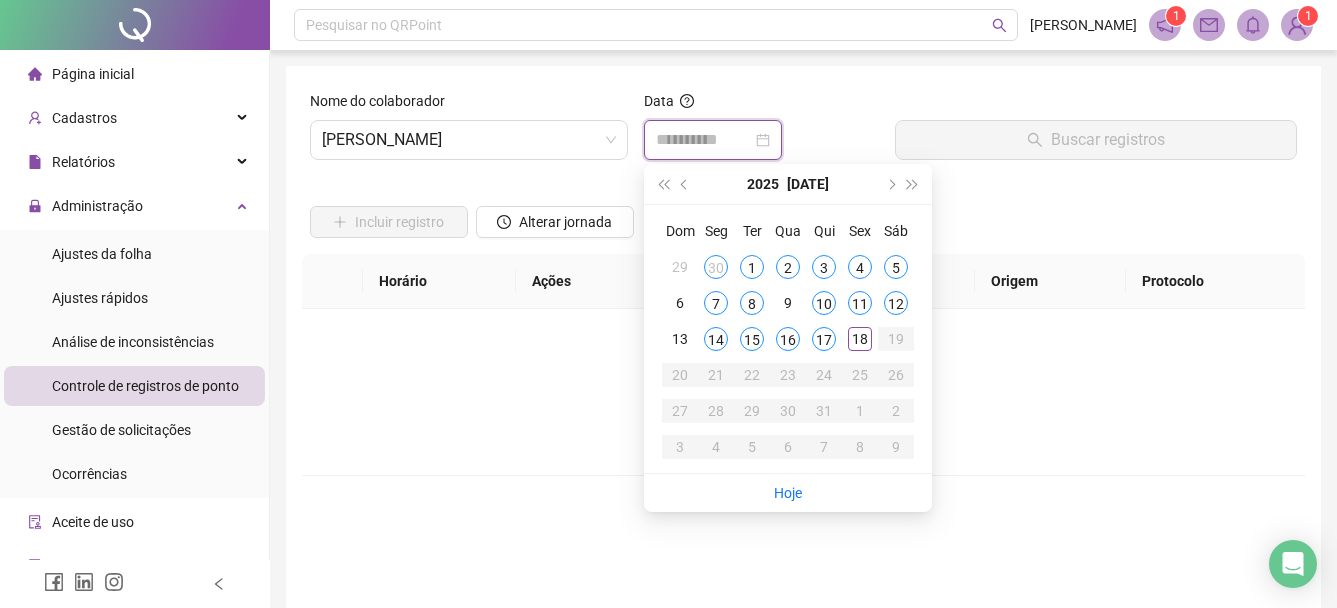 type on "**********" 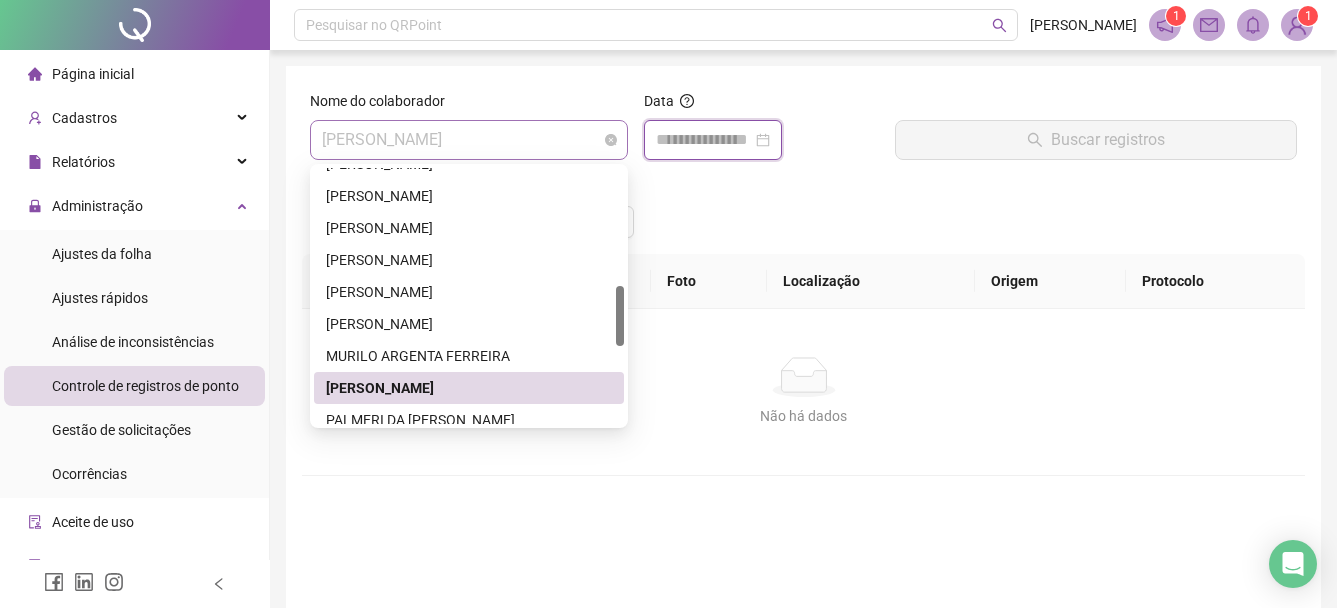 click on "[PERSON_NAME]" at bounding box center [469, 140] 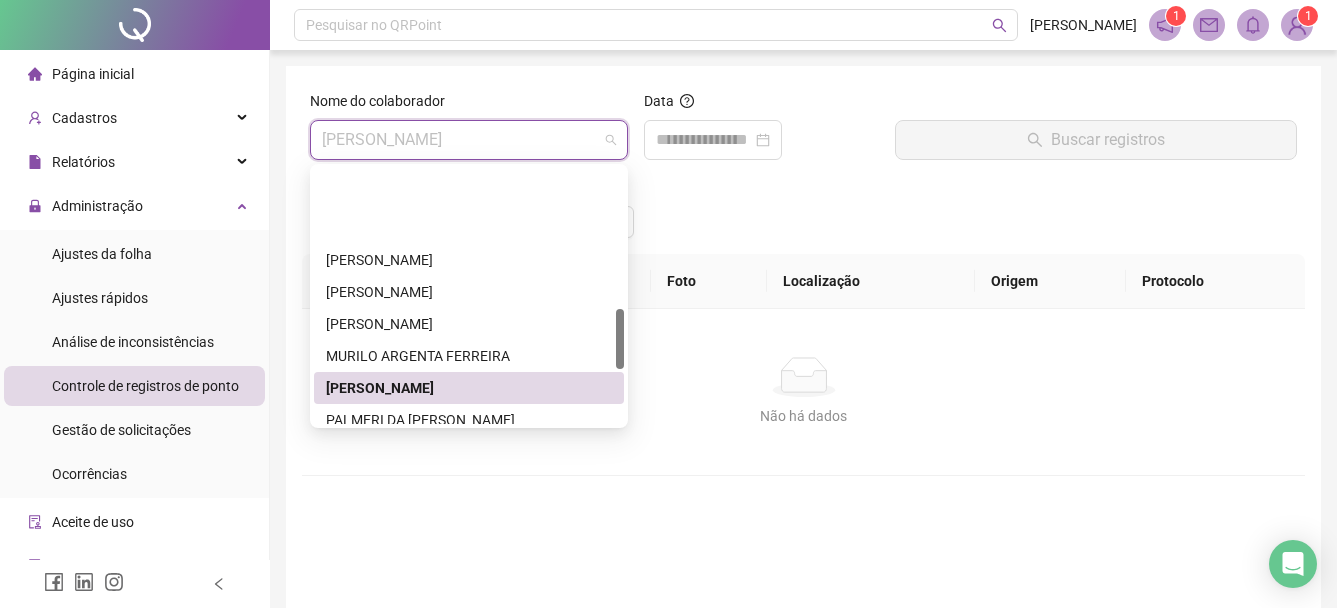 scroll, scrollTop: 600, scrollLeft: 0, axis: vertical 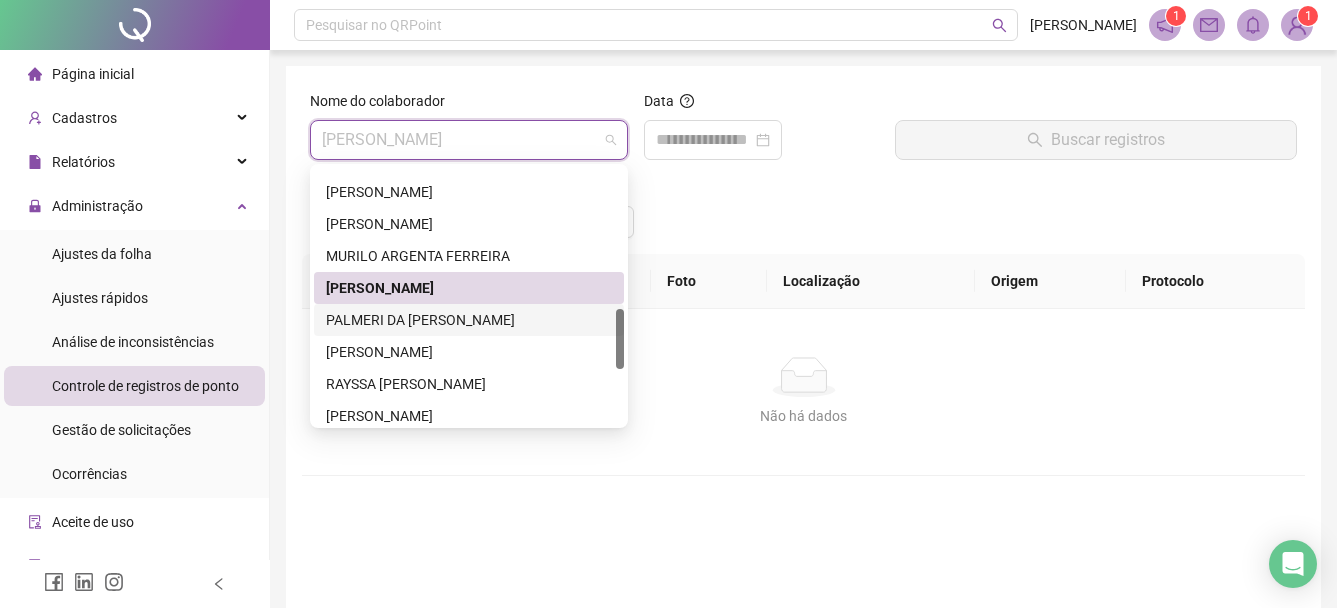 click on "PALMERI DA [PERSON_NAME]" at bounding box center [469, 320] 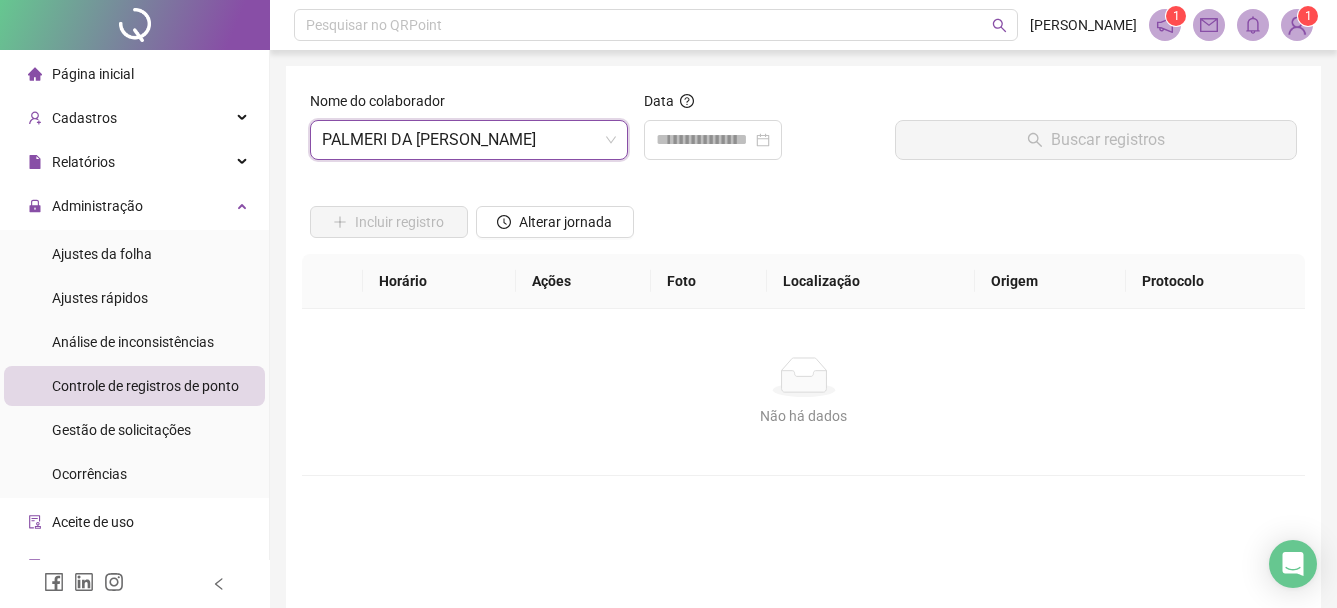 click on "Data" at bounding box center (761, 133) 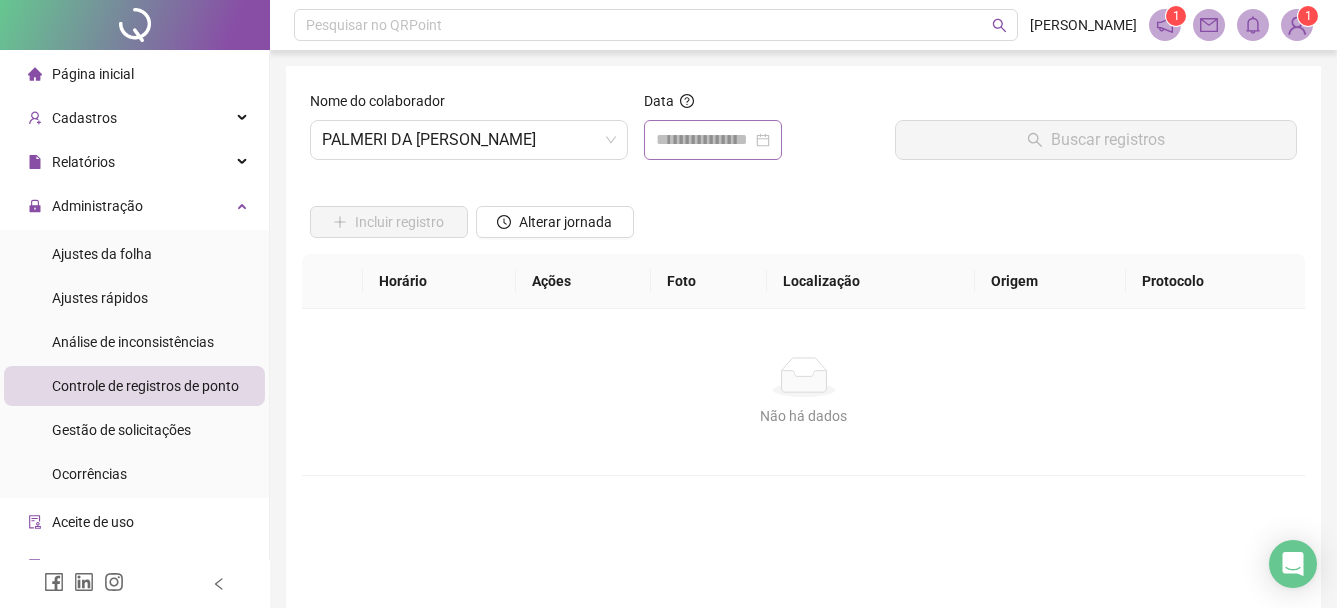 click at bounding box center [713, 140] 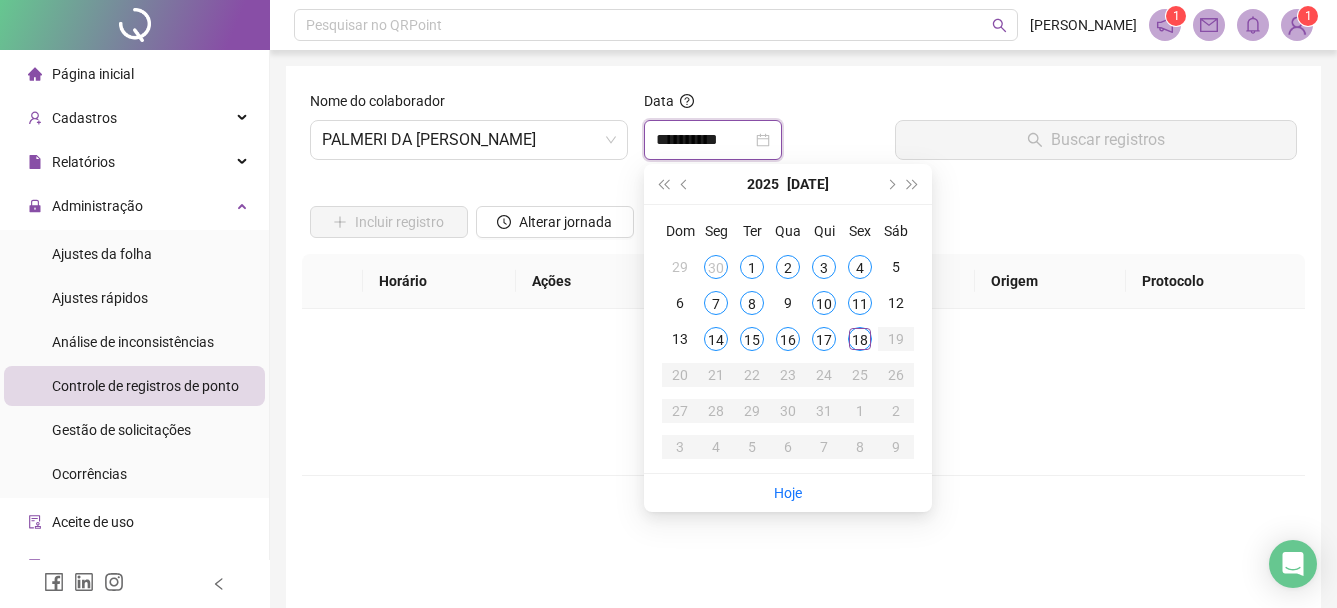 type on "**********" 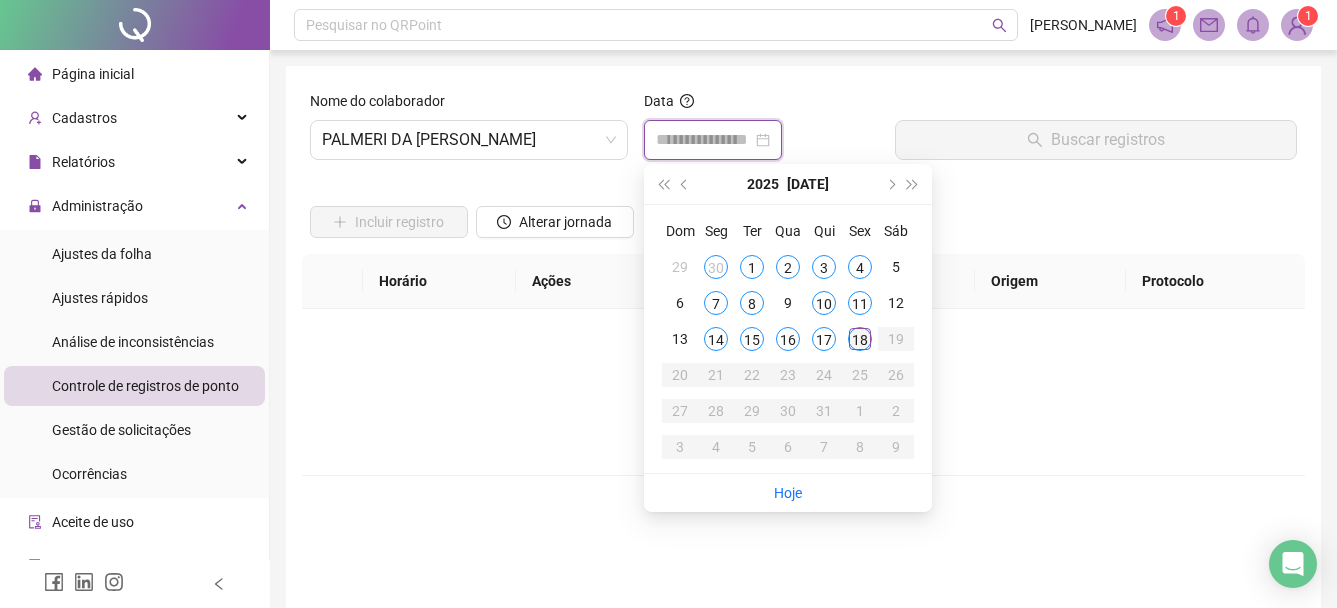 type on "**********" 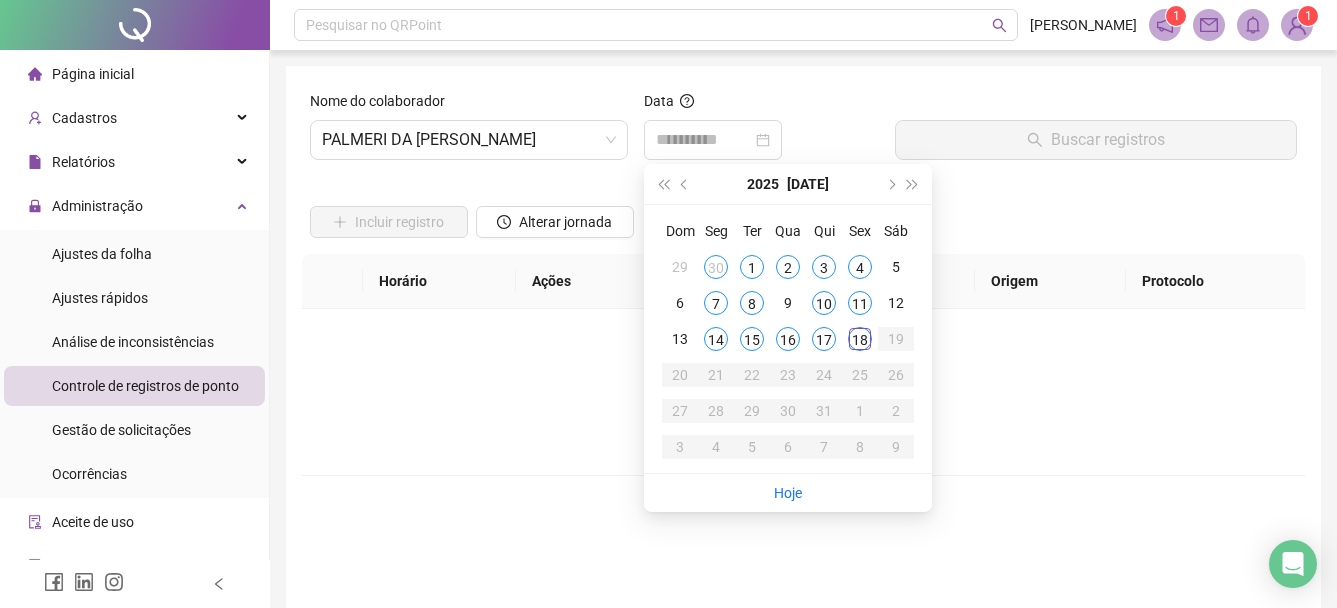 drag, startPoint x: 860, startPoint y: 346, endPoint x: 865, endPoint y: 308, distance: 38.327538 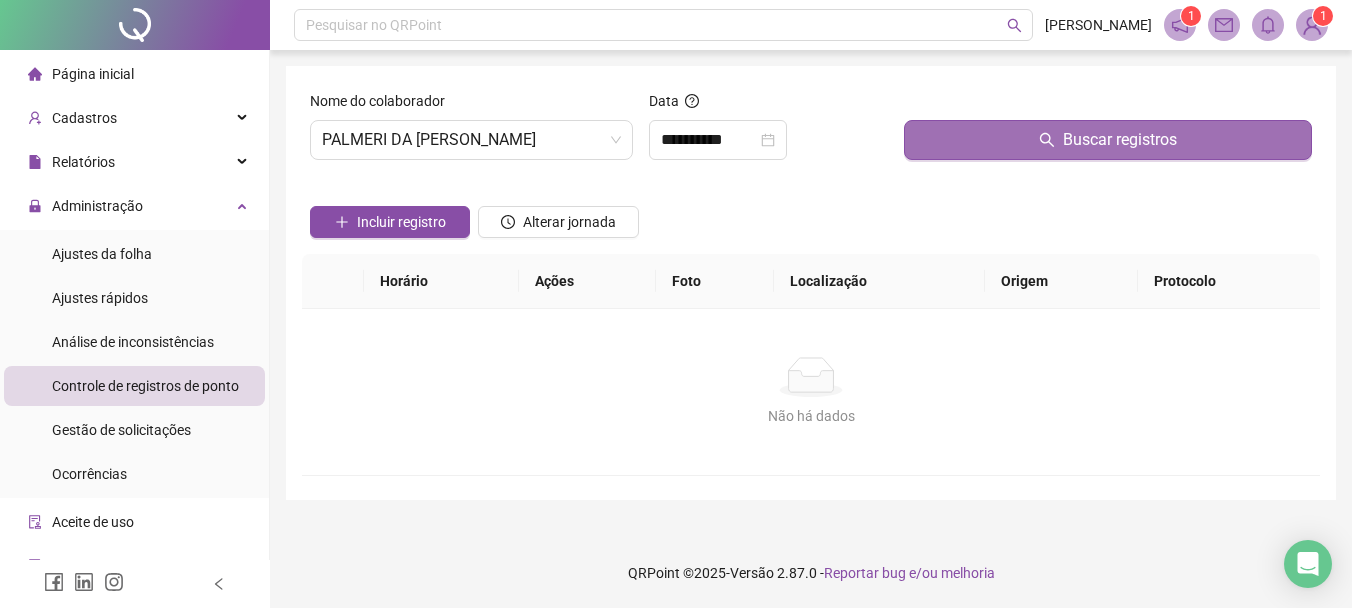 click on "Buscar registros" at bounding box center (1108, 140) 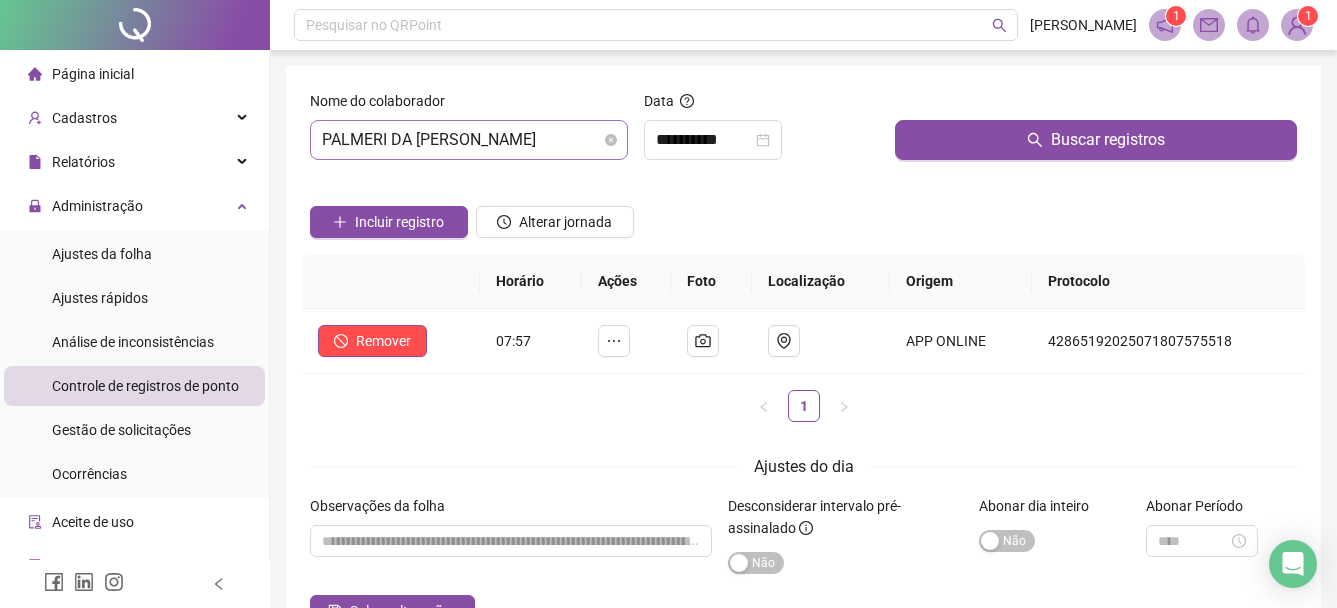 click on "PALMERI DA [PERSON_NAME]" at bounding box center [469, 140] 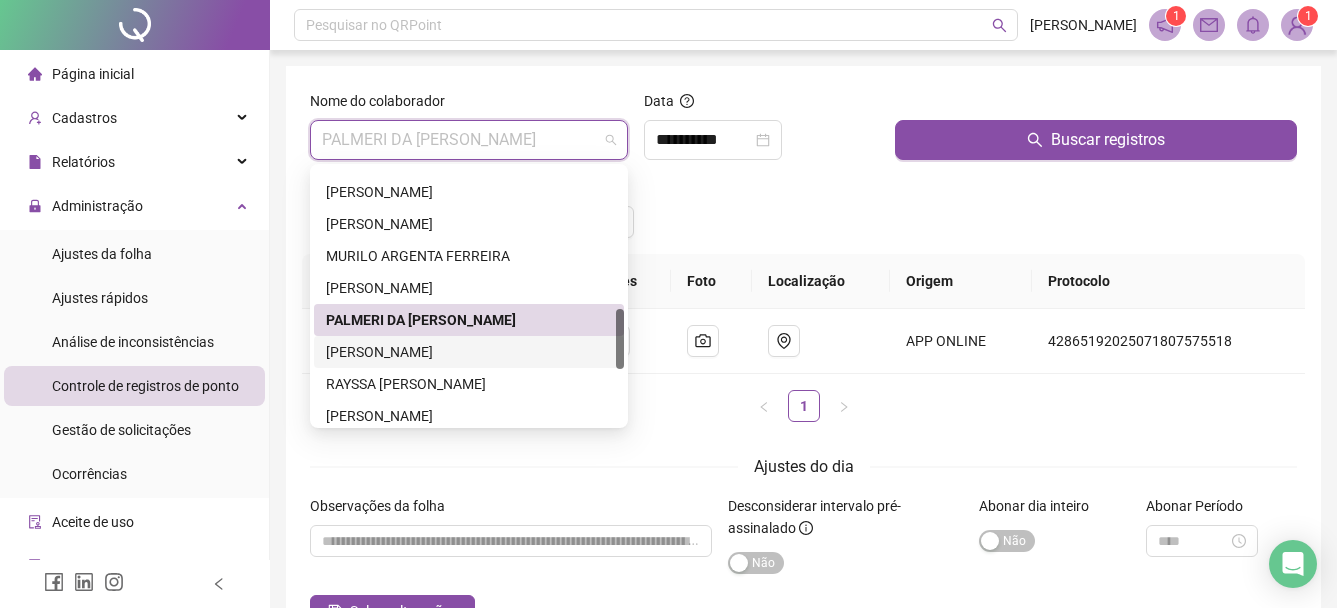 click on "[PERSON_NAME]" at bounding box center (469, 352) 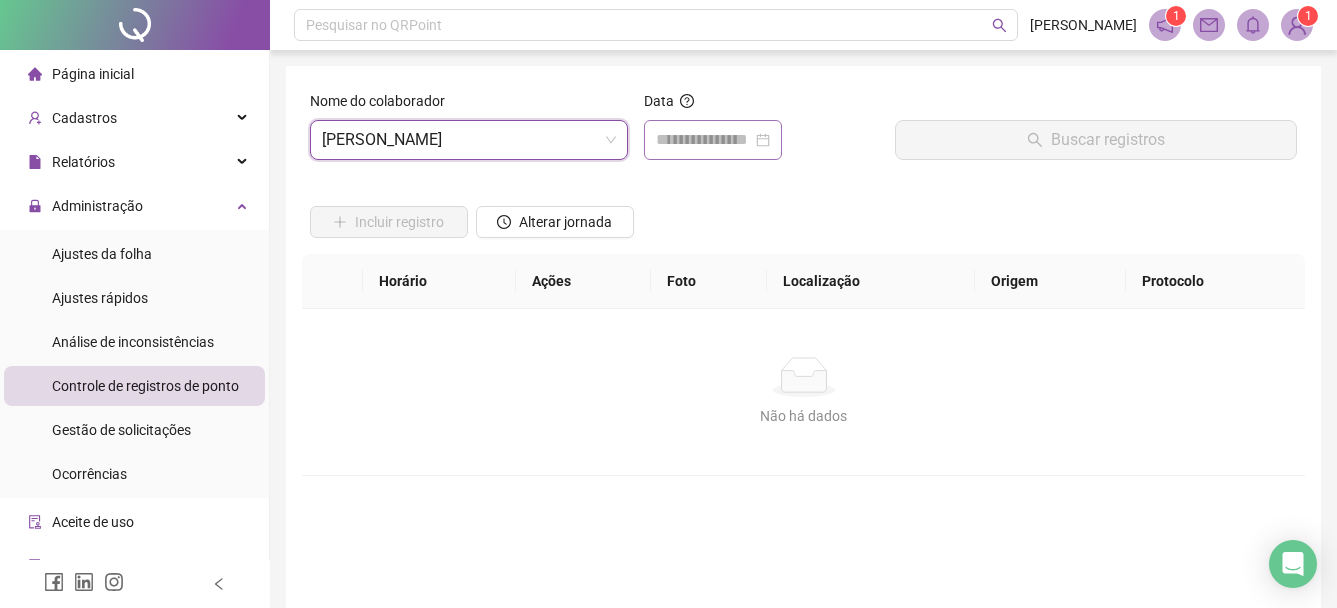 click at bounding box center [713, 140] 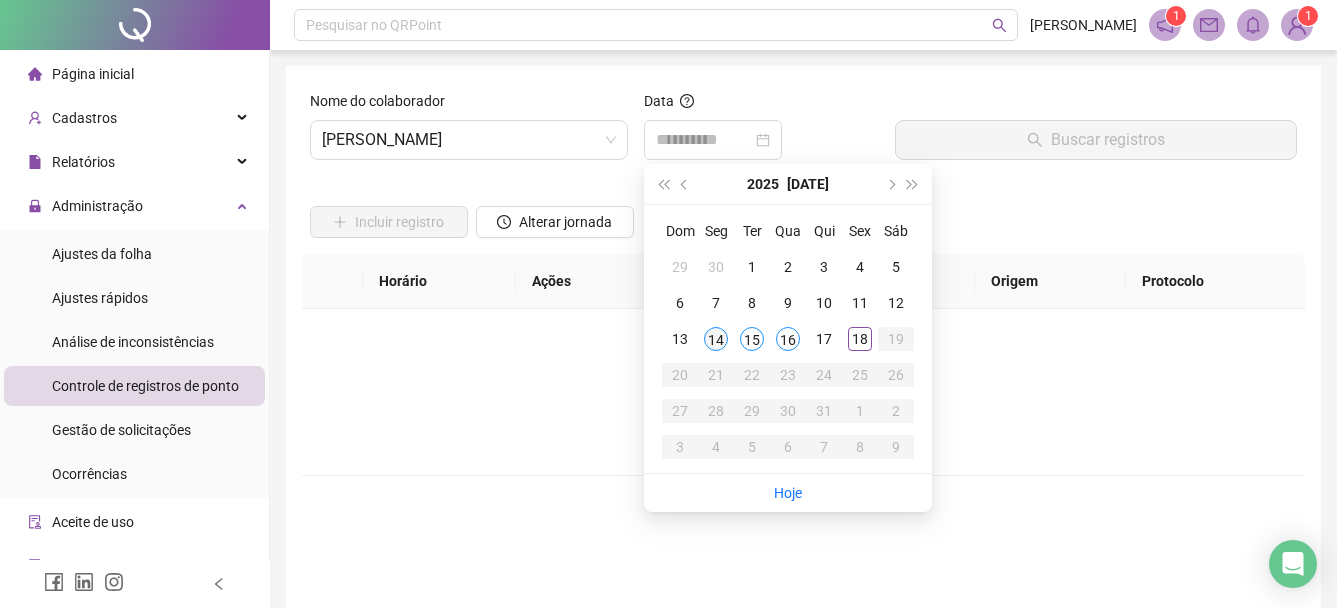 click on "14" at bounding box center [716, 339] 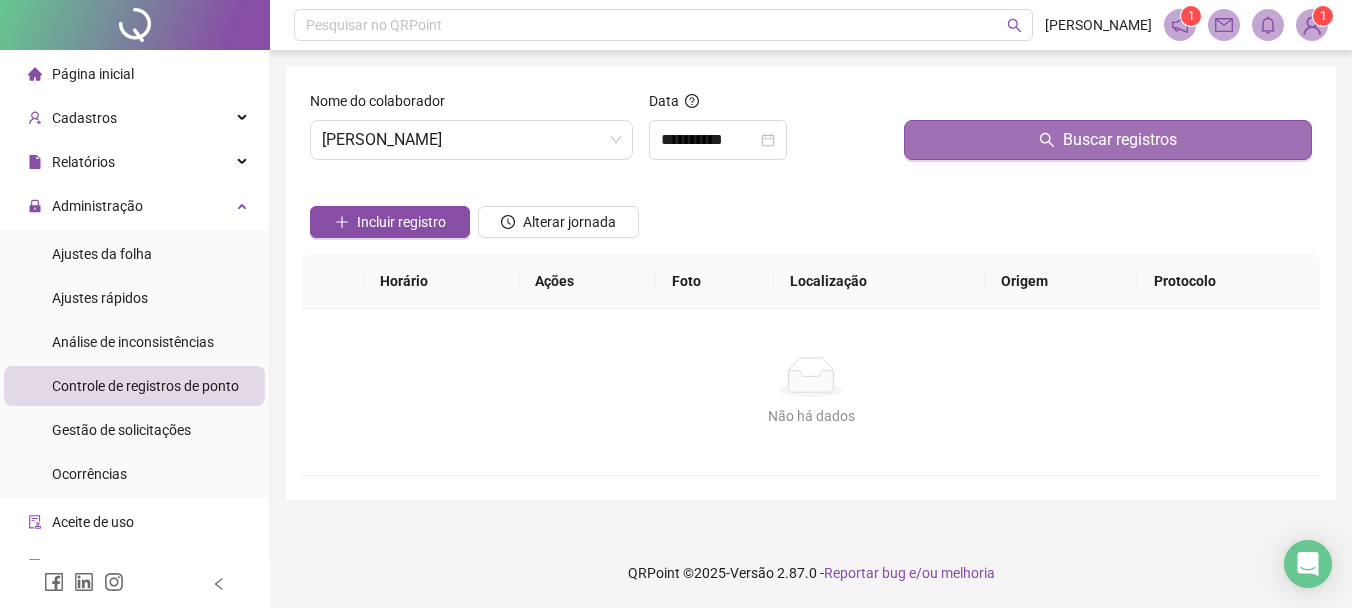 click on "Buscar registros" at bounding box center [1108, 140] 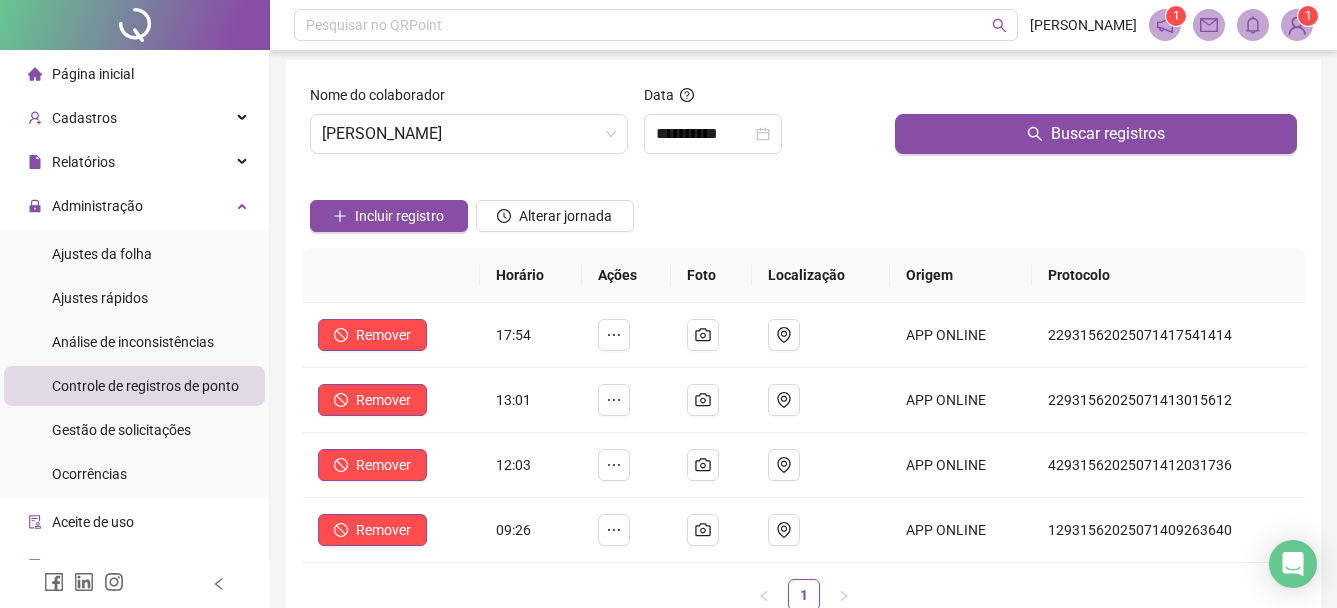 scroll, scrollTop: 0, scrollLeft: 0, axis: both 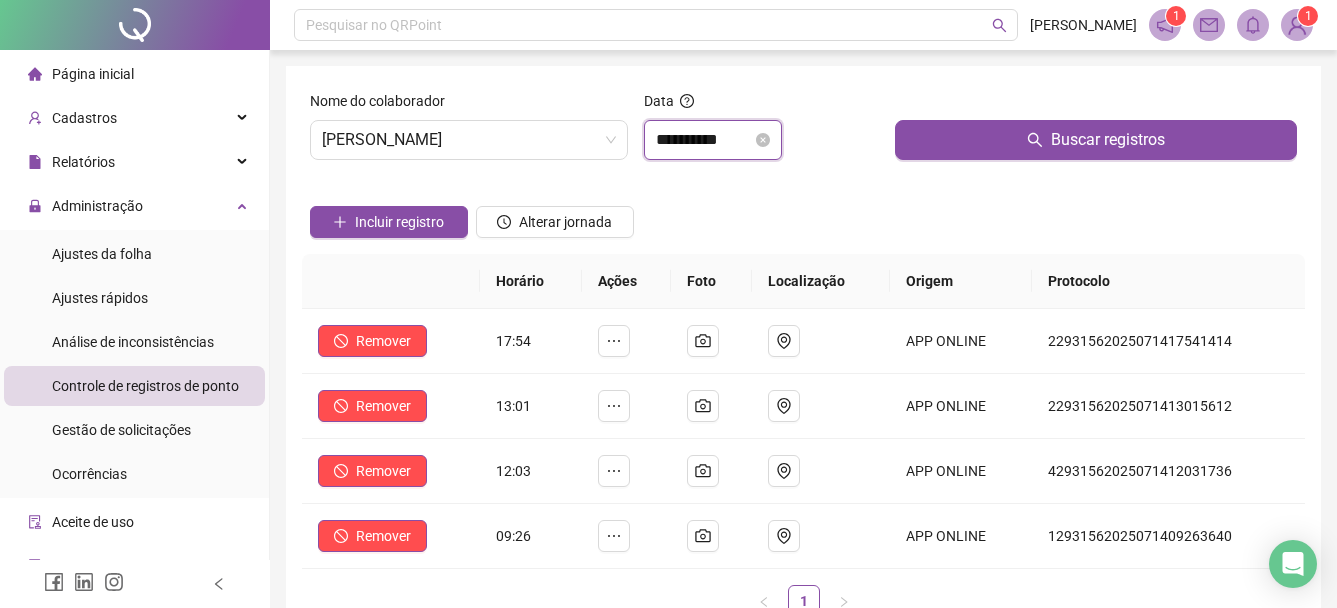 click on "**********" at bounding box center (704, 140) 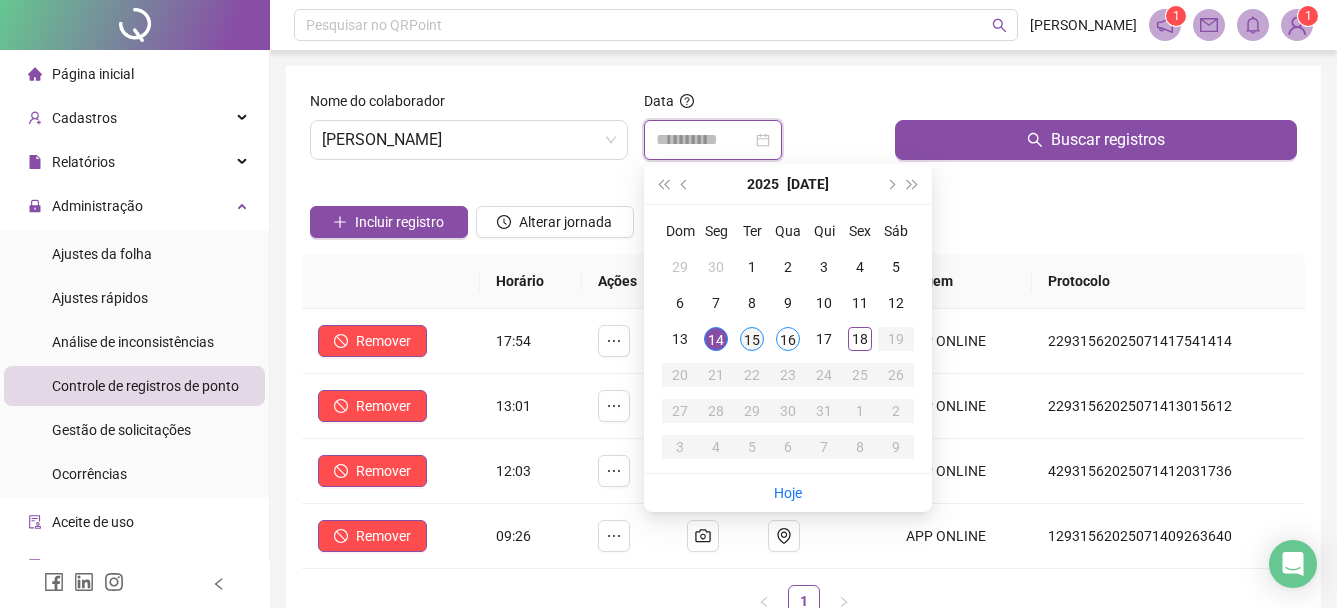 type on "**********" 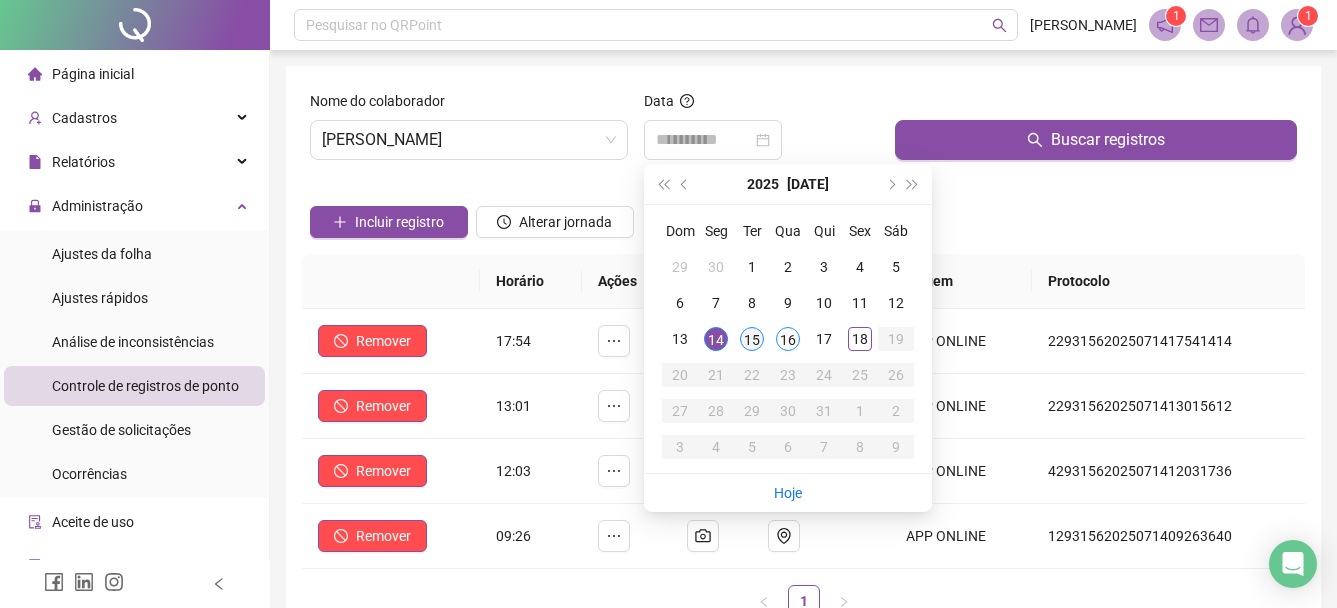 click on "15" at bounding box center [752, 339] 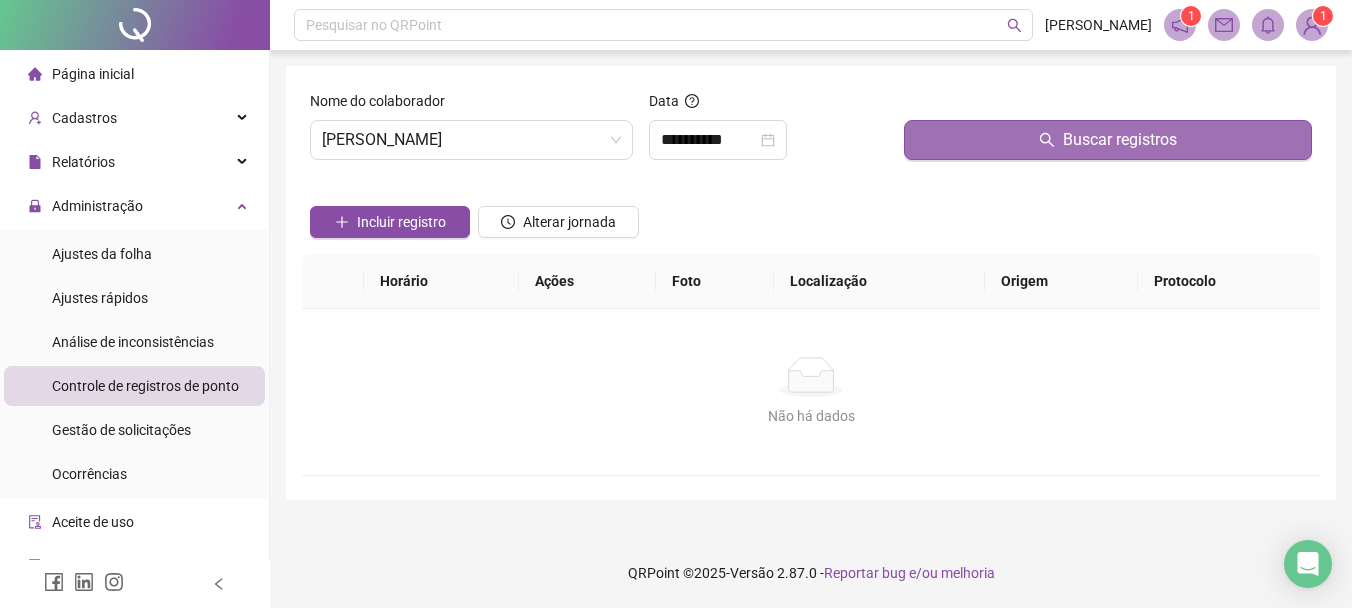 click on "Buscar registros" at bounding box center (1108, 140) 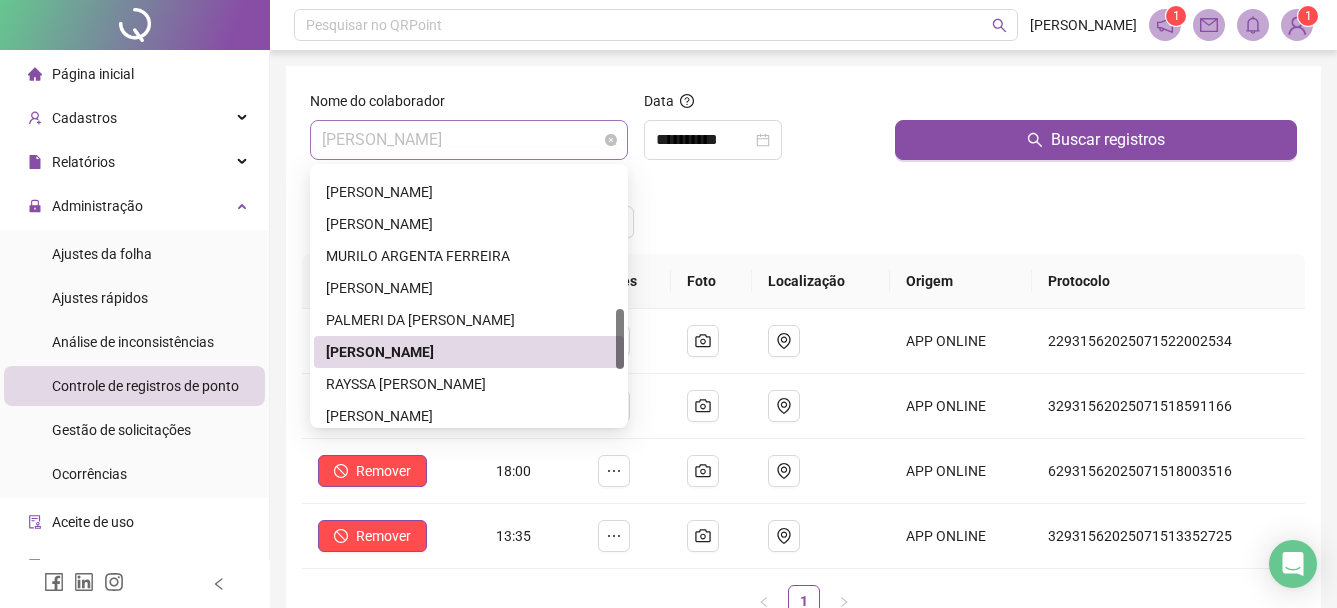 click on "[PERSON_NAME]" at bounding box center (469, 140) 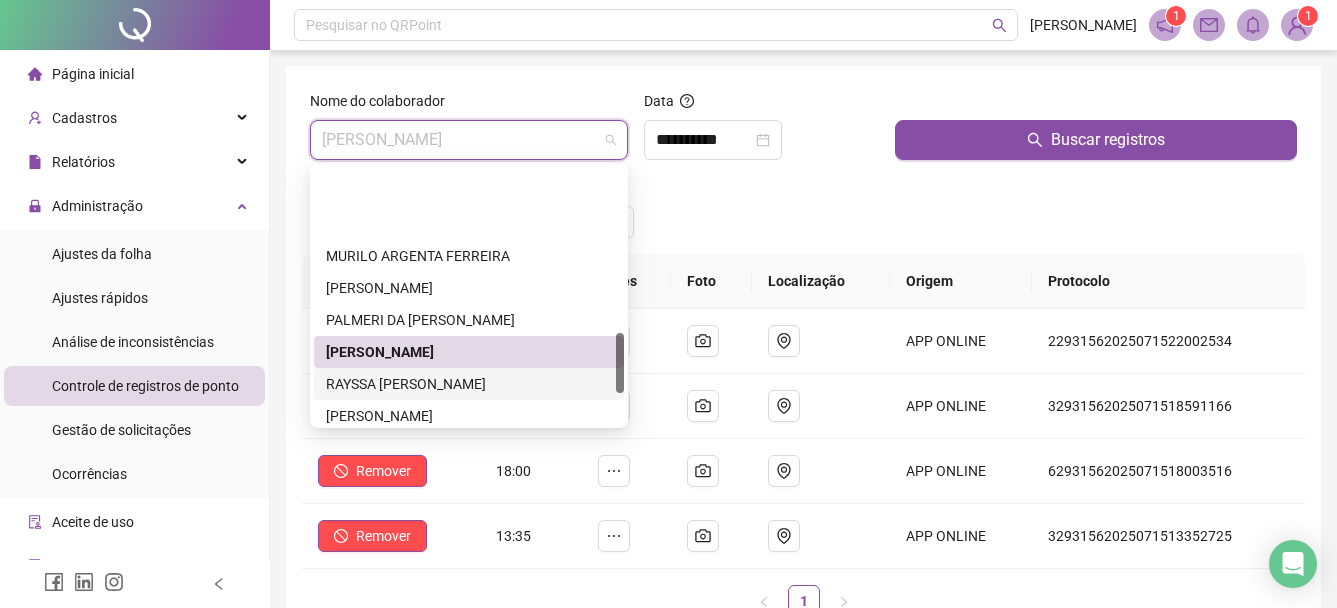 scroll, scrollTop: 700, scrollLeft: 0, axis: vertical 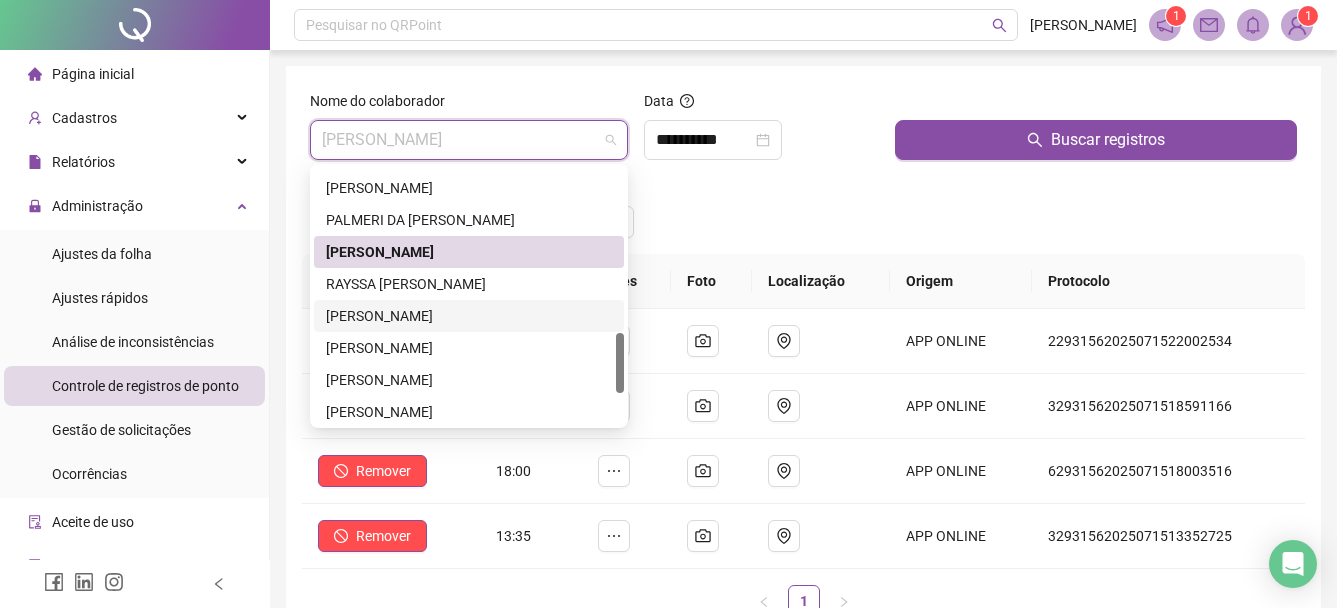 click on "[PERSON_NAME]" at bounding box center (469, 316) 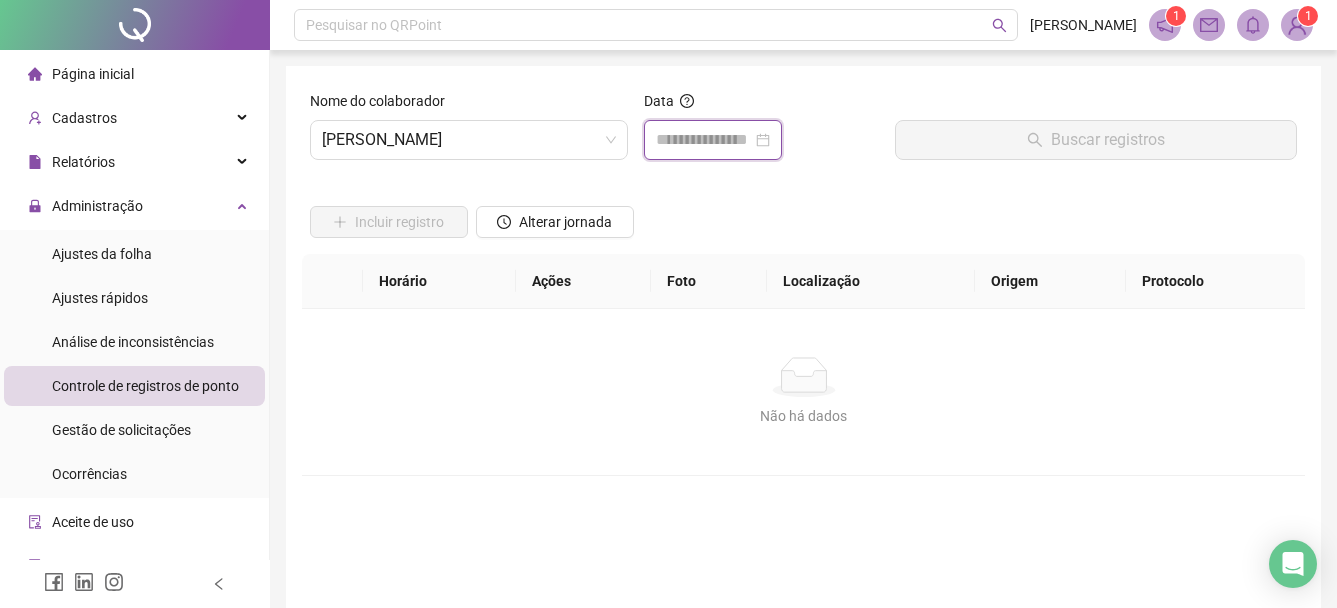 click at bounding box center [704, 140] 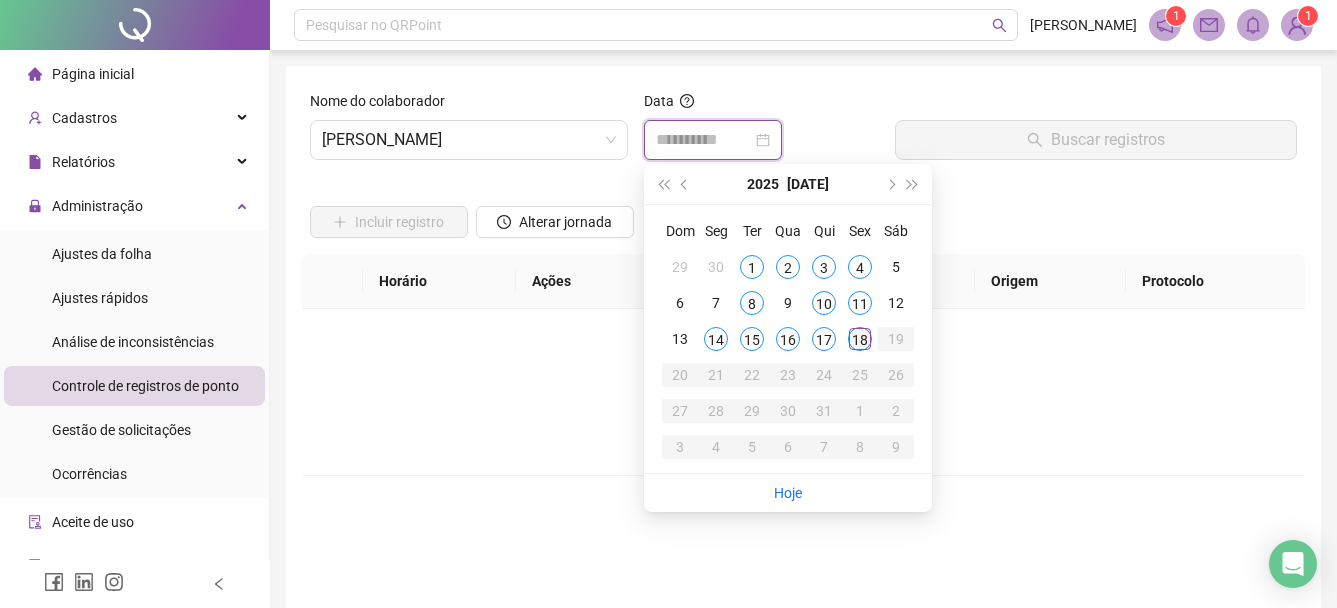 type on "**********" 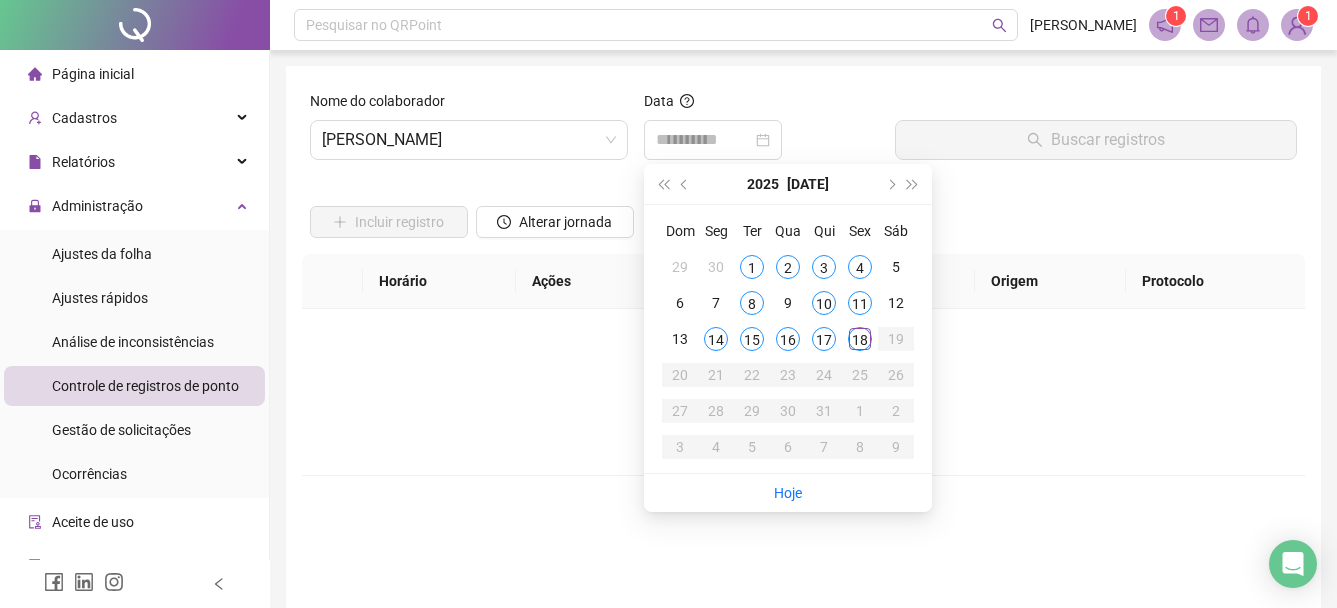 drag, startPoint x: 864, startPoint y: 341, endPoint x: 932, endPoint y: 188, distance: 167.43059 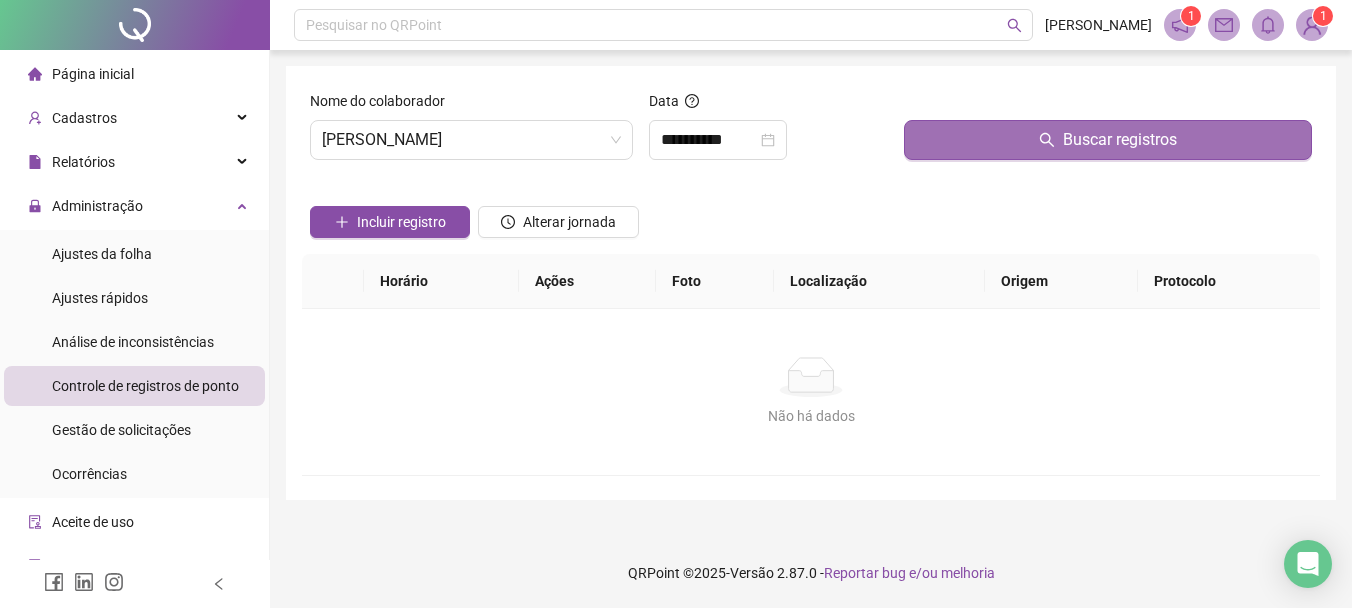 click on "Buscar registros" at bounding box center (1108, 140) 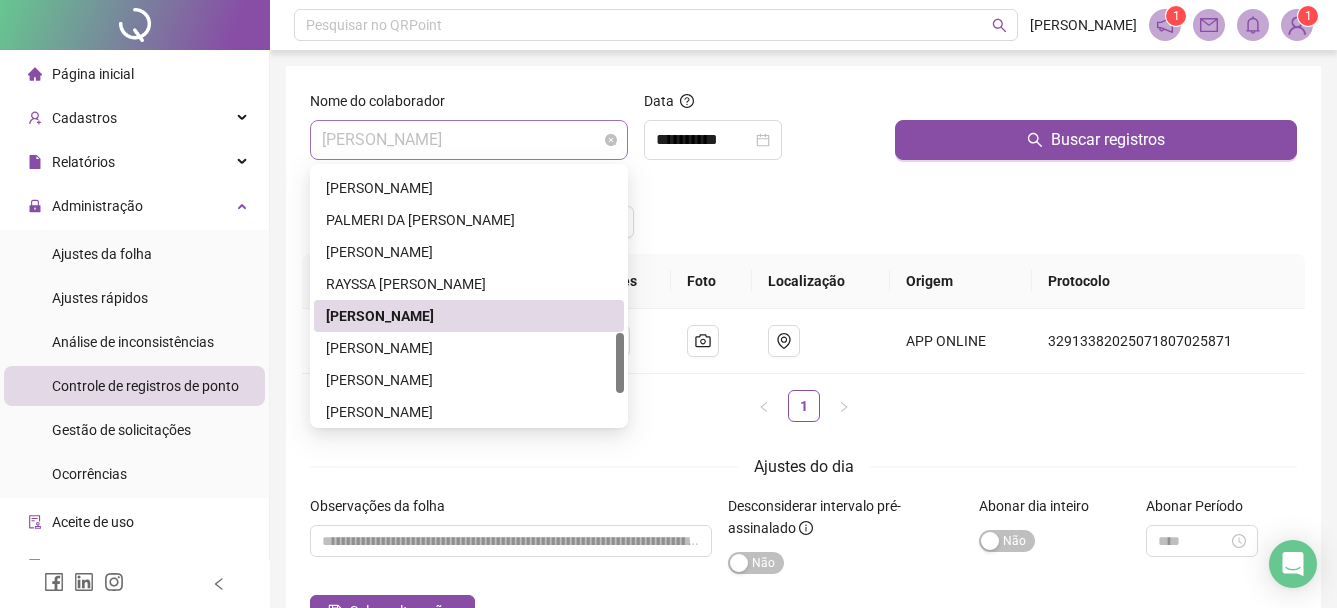 click on "[PERSON_NAME]" at bounding box center [469, 140] 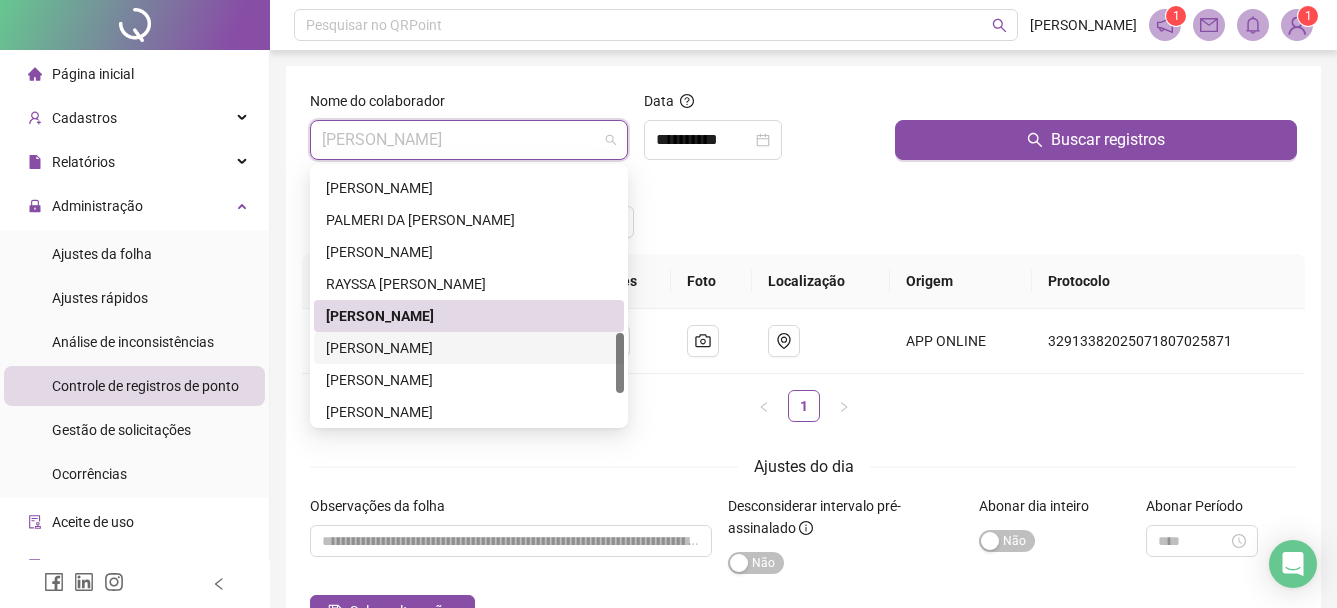 click on "[PERSON_NAME]" at bounding box center [469, 348] 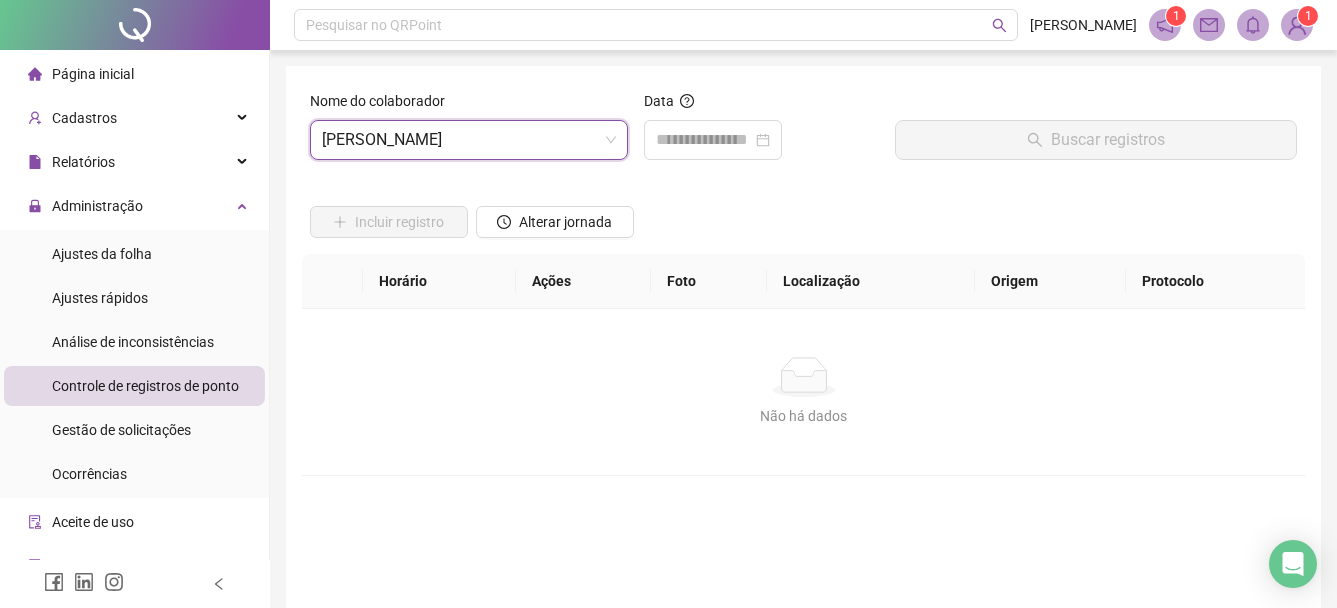click on "Data" at bounding box center (761, 133) 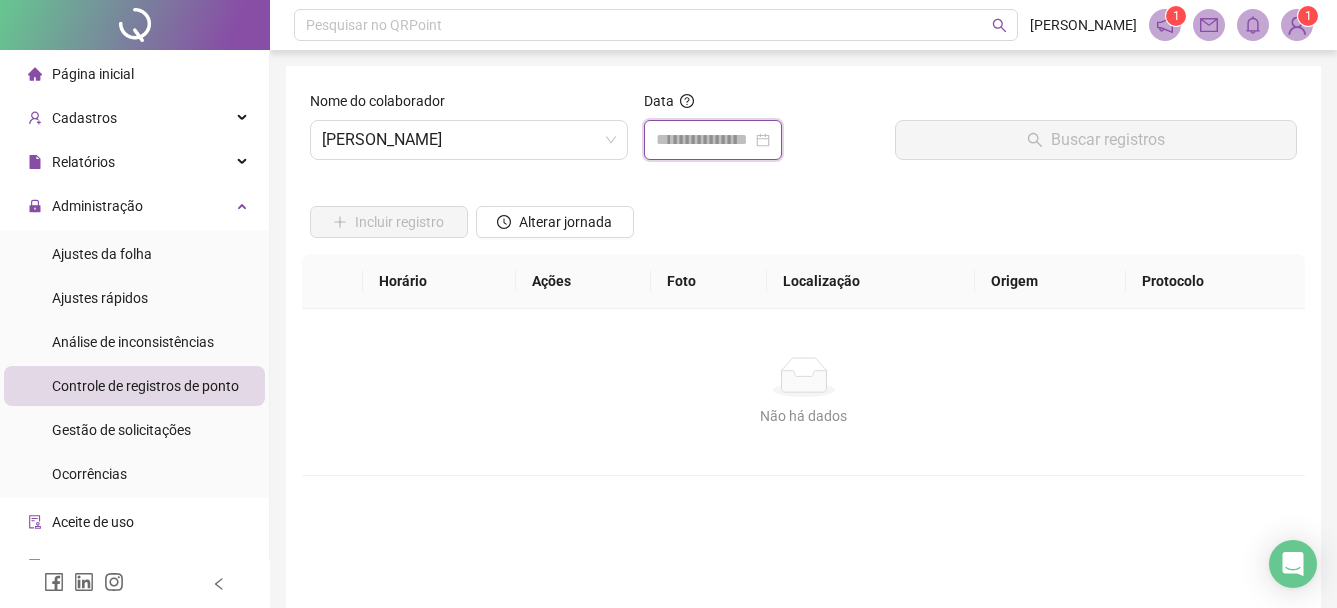 click at bounding box center (704, 140) 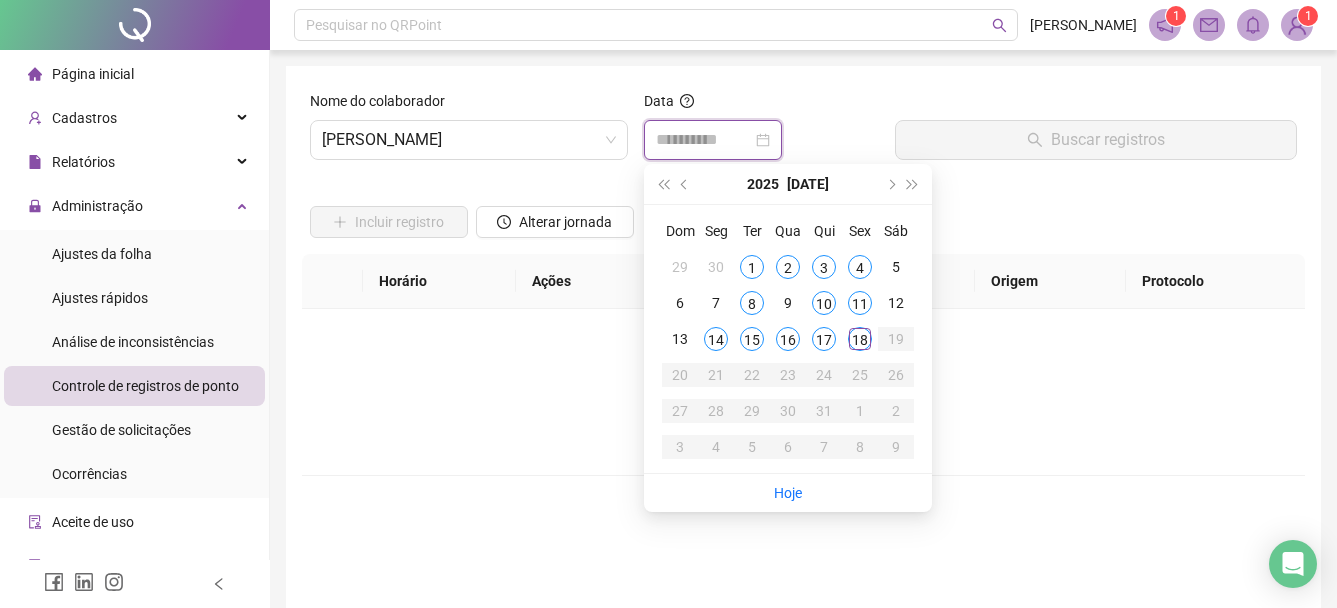type on "**********" 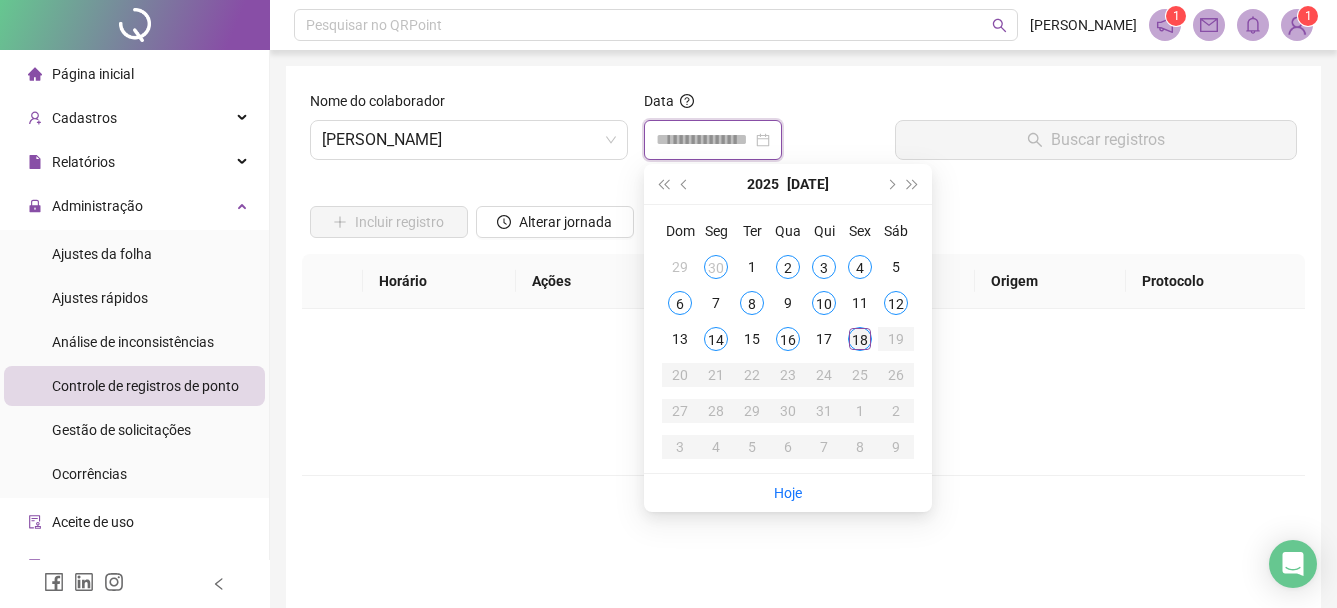 type on "**********" 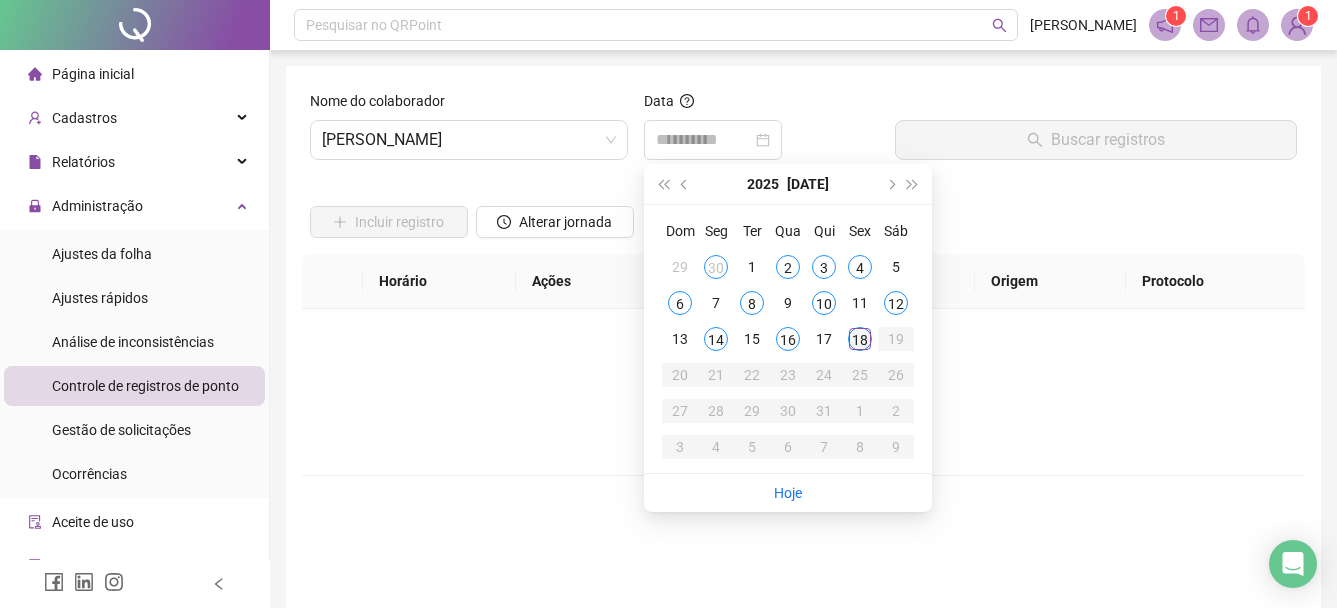 click on "18" at bounding box center [860, 339] 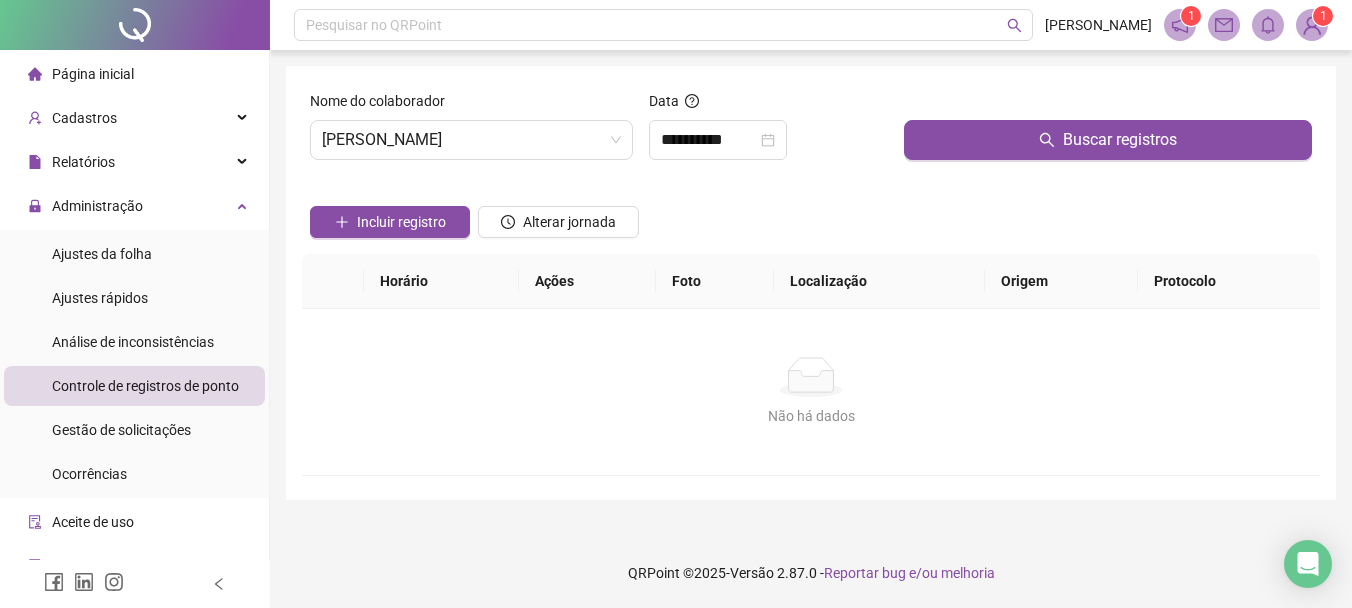 click at bounding box center [1108, 105] 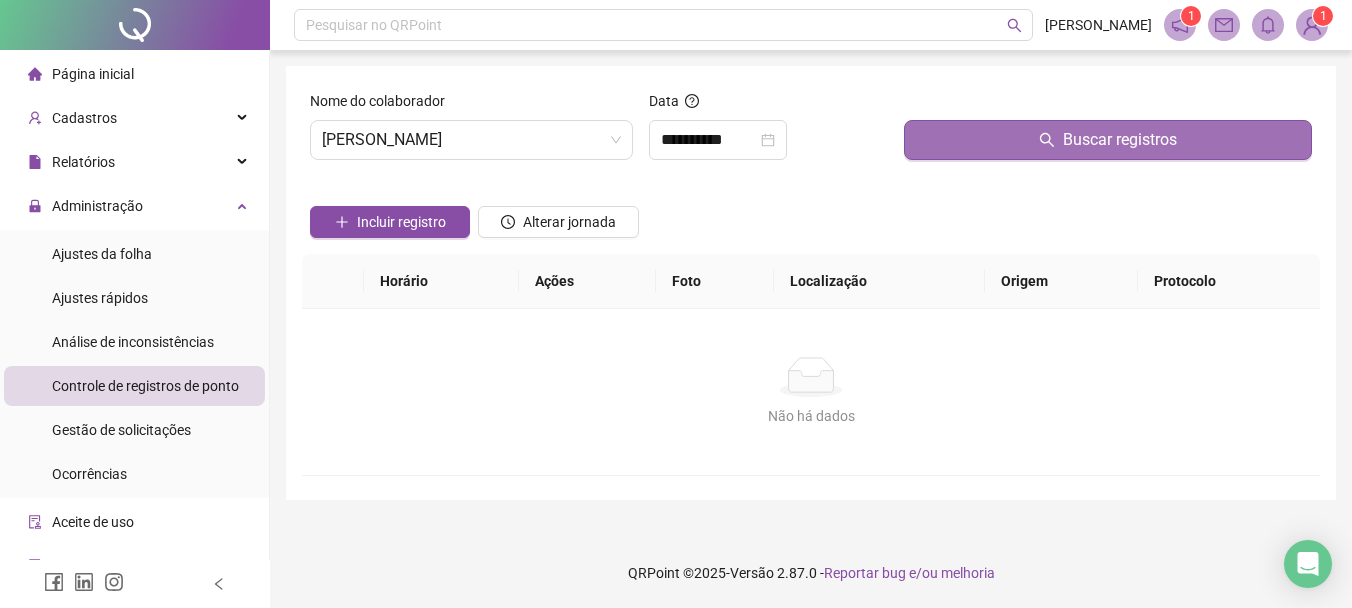 click on "Buscar registros" at bounding box center (1108, 140) 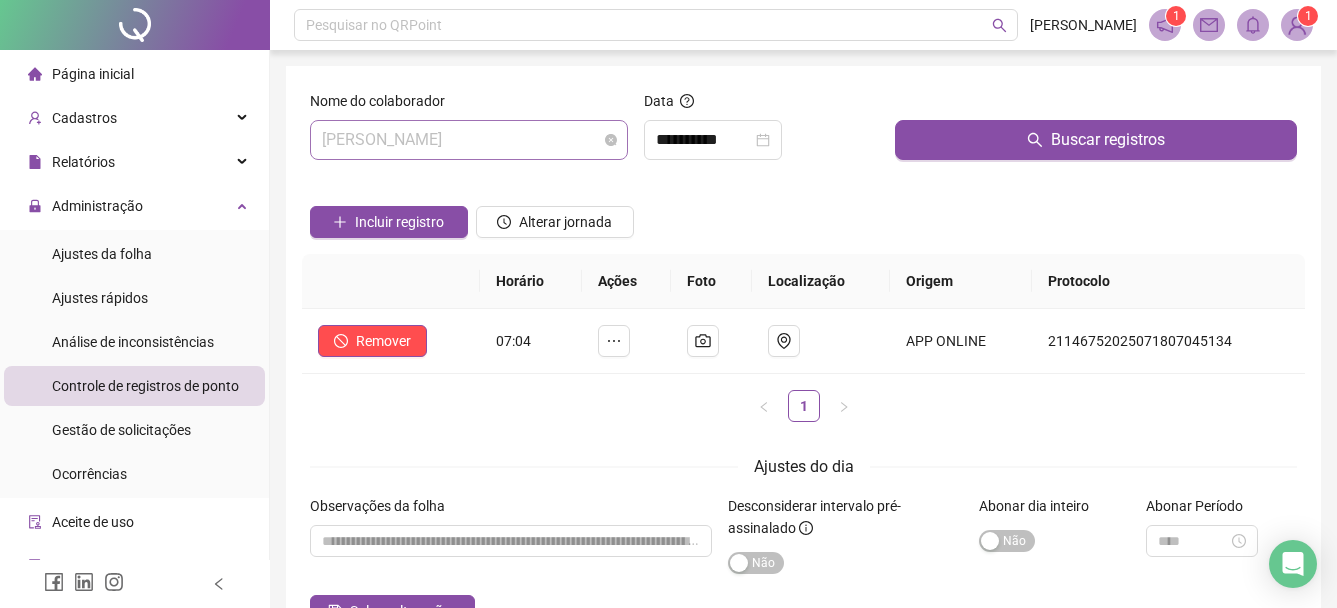 click on "[PERSON_NAME]" at bounding box center [469, 140] 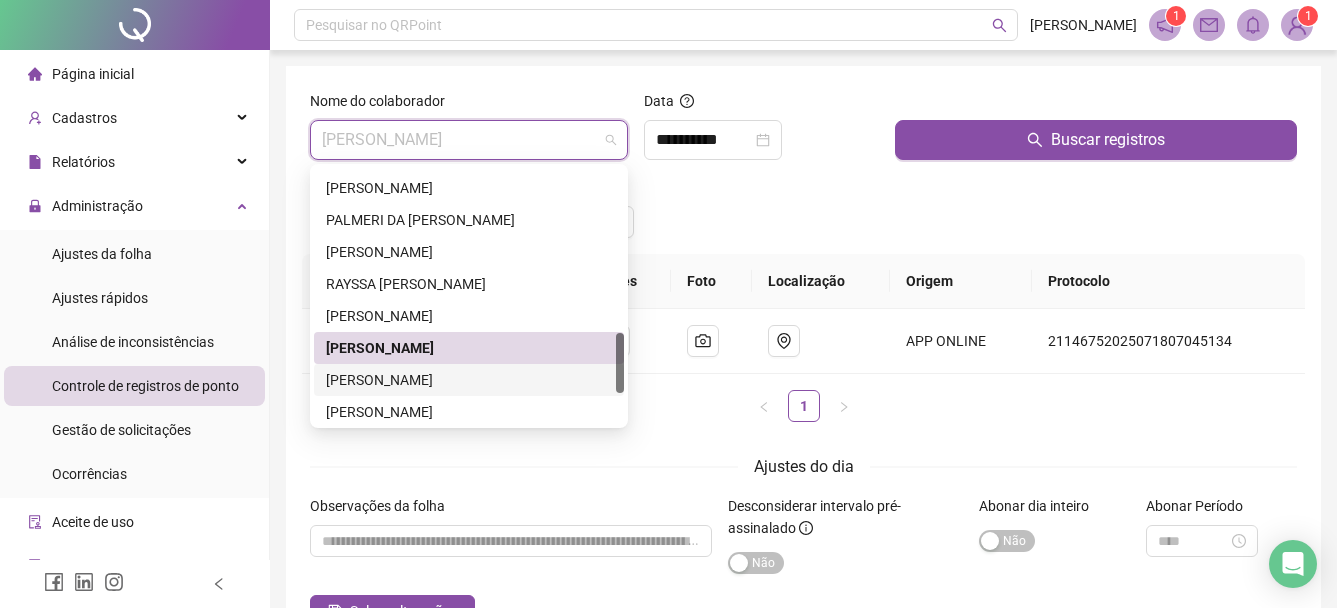 click on "[PERSON_NAME]" at bounding box center (469, 380) 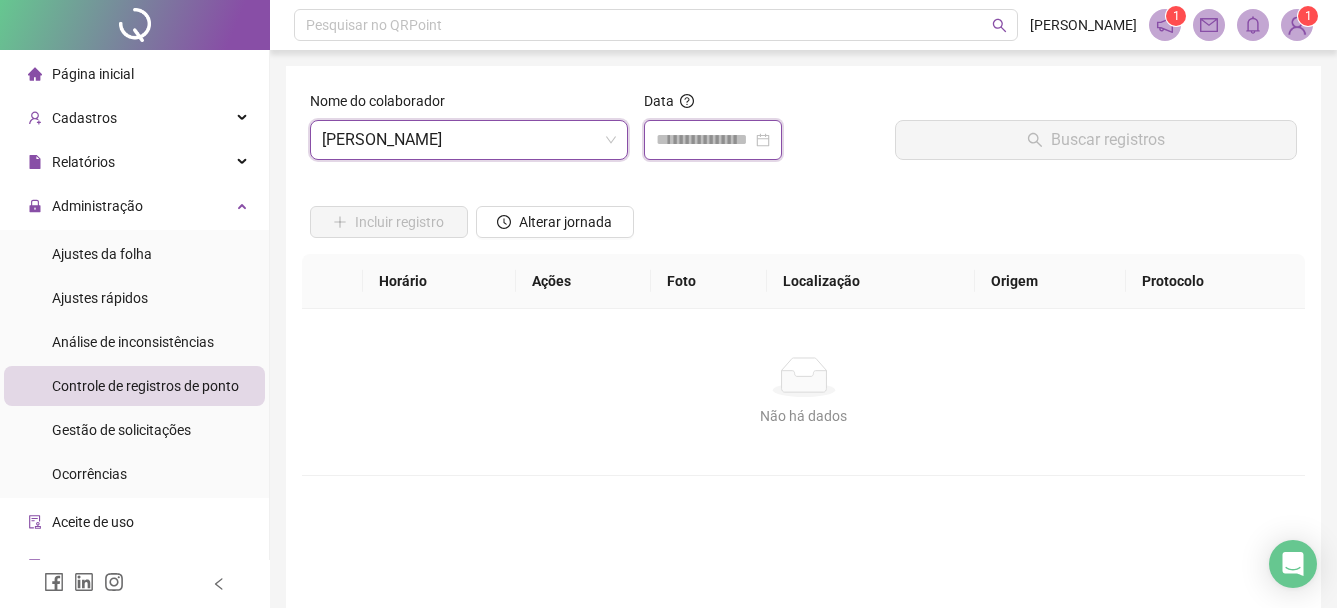 click at bounding box center (704, 140) 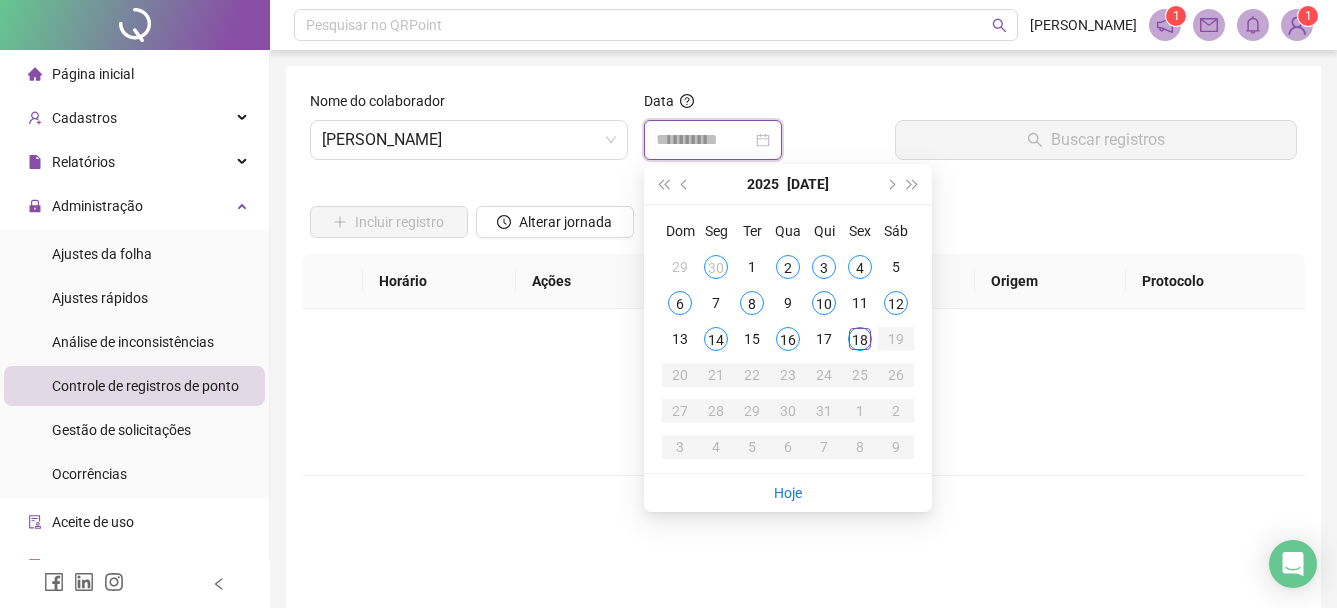 type on "**********" 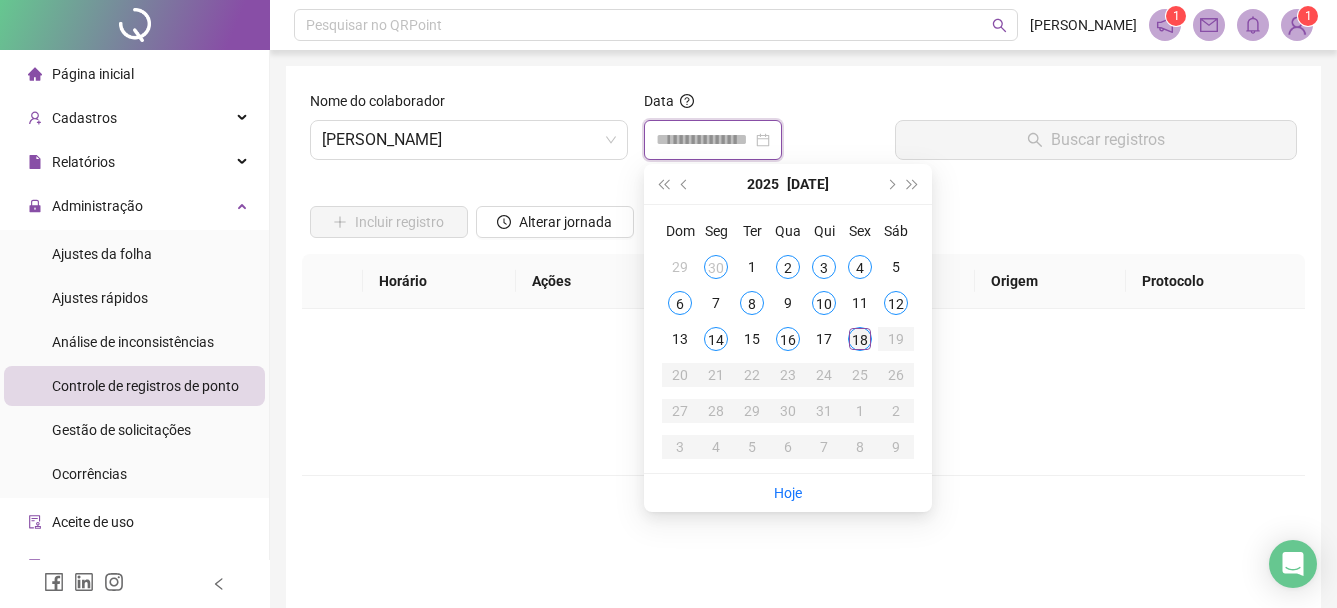 type on "**********" 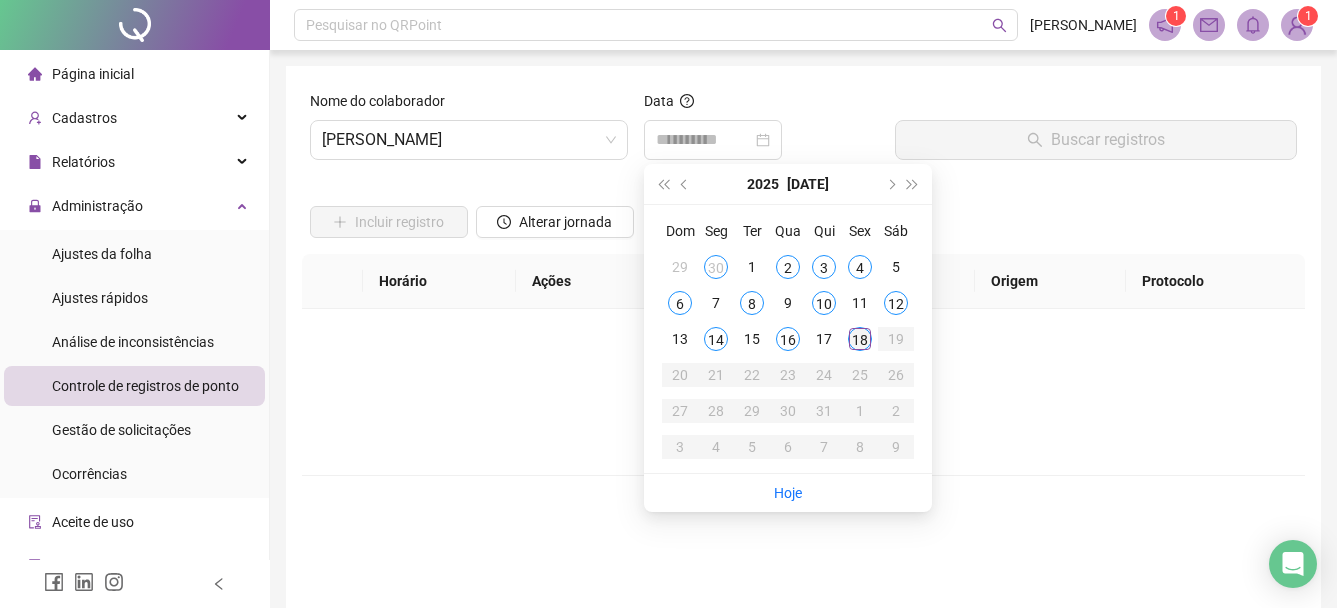 click on "18" at bounding box center [860, 339] 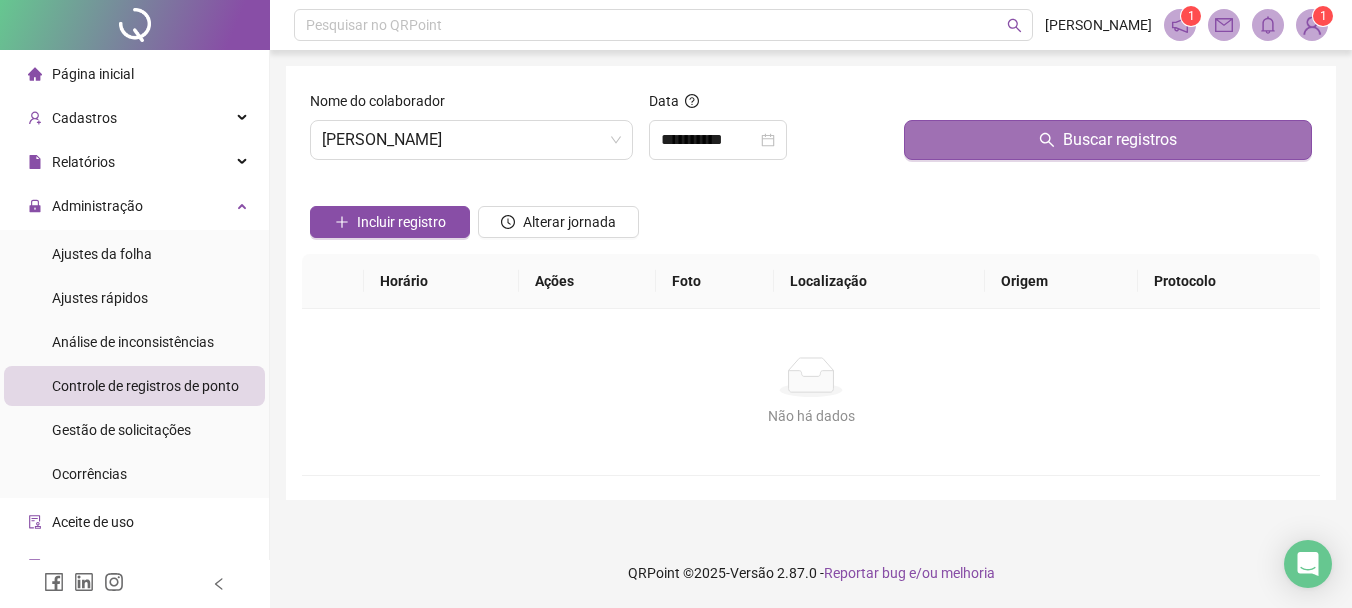 click on "Buscar registros" at bounding box center (1108, 140) 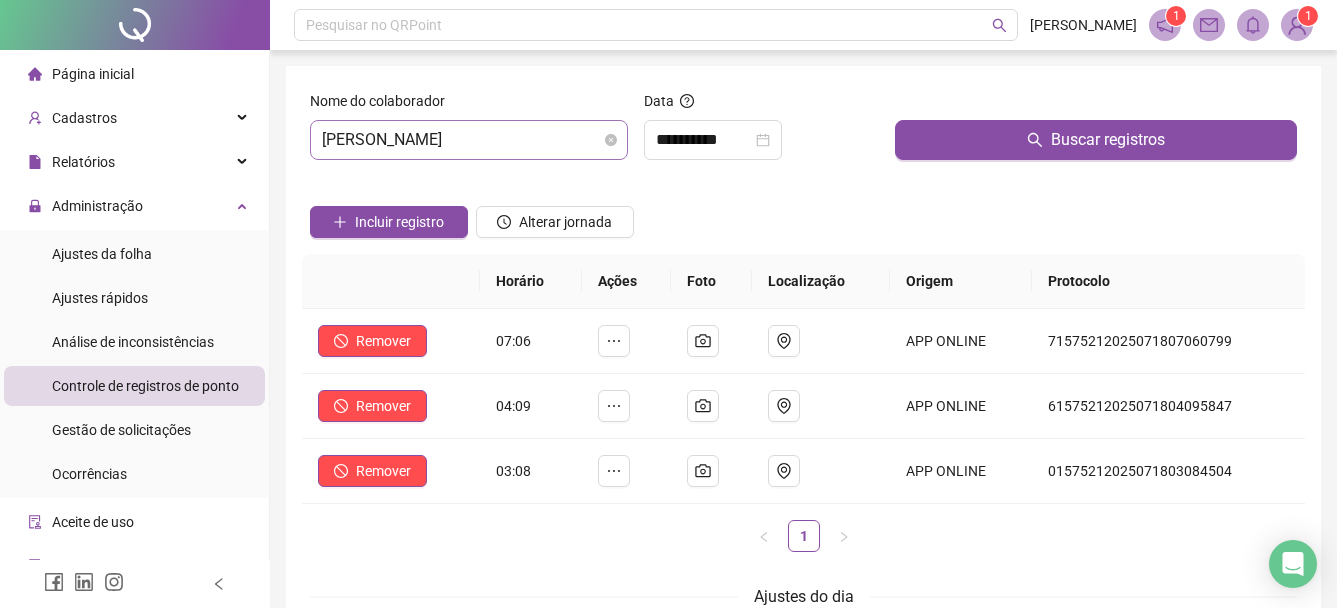 click on "[PERSON_NAME]" at bounding box center (469, 140) 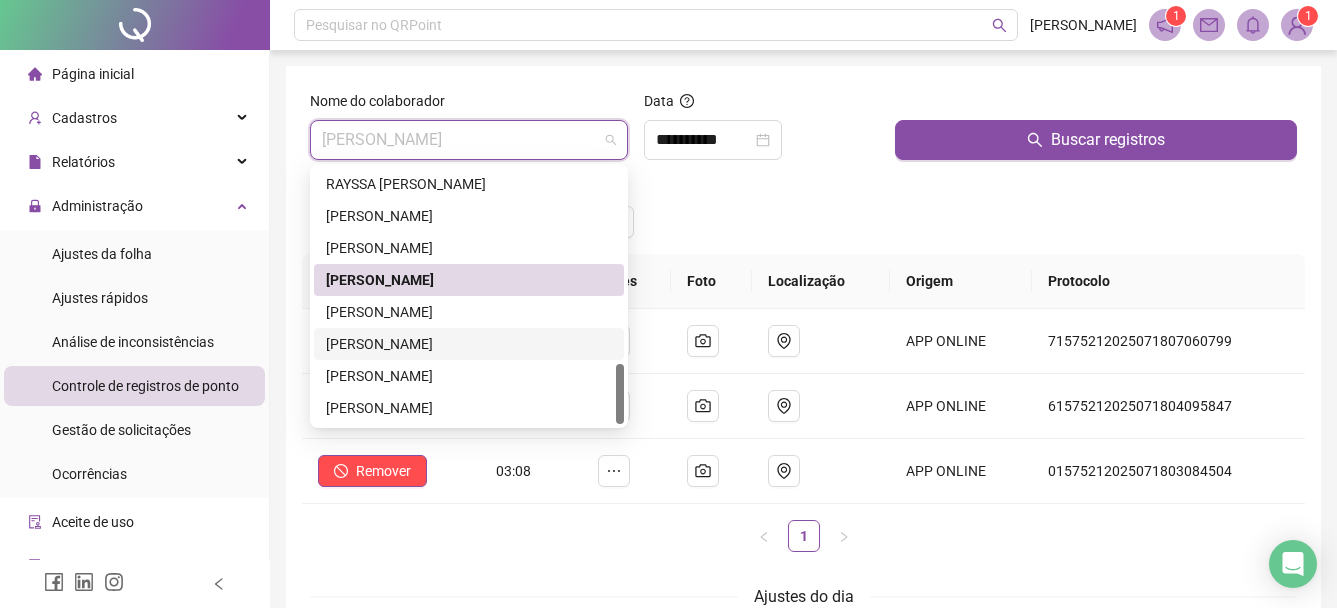 scroll, scrollTop: 832, scrollLeft: 0, axis: vertical 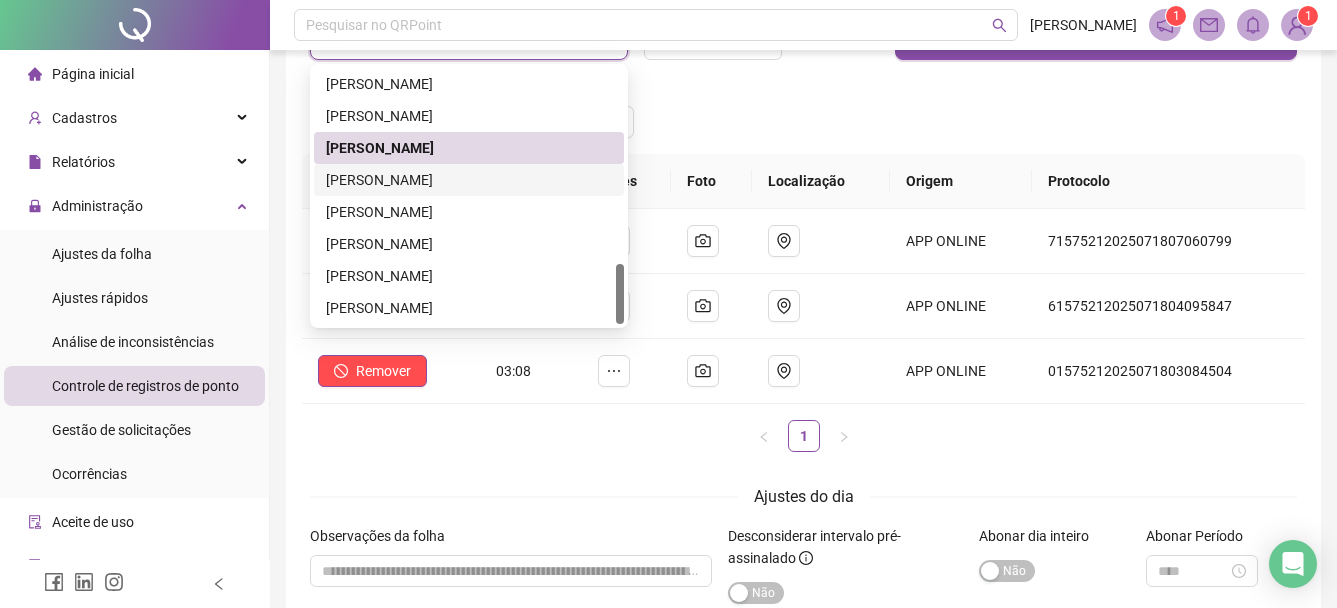 click on "[PERSON_NAME]" at bounding box center [469, 180] 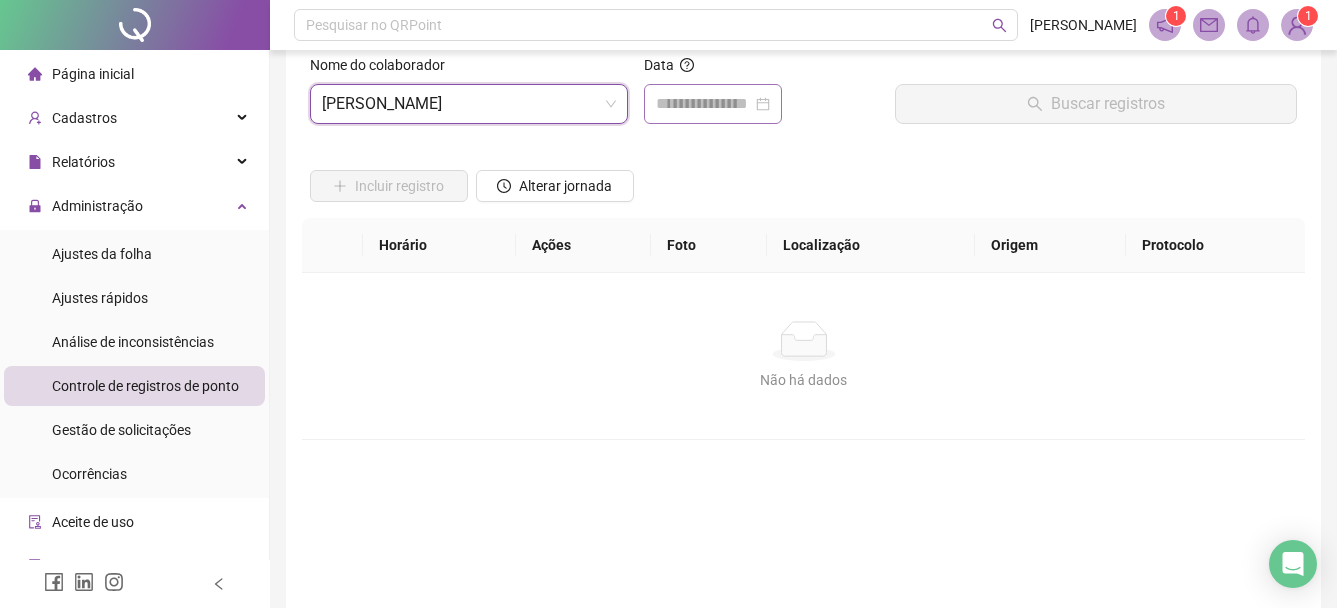 scroll, scrollTop: 0, scrollLeft: 0, axis: both 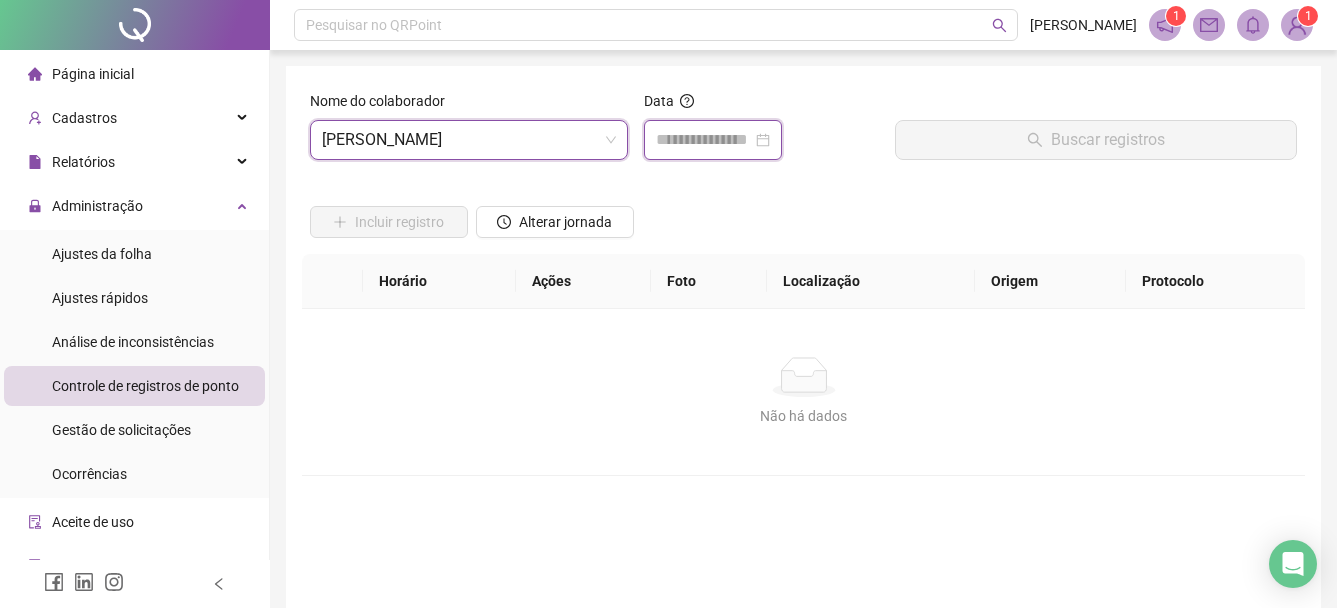 click at bounding box center [704, 140] 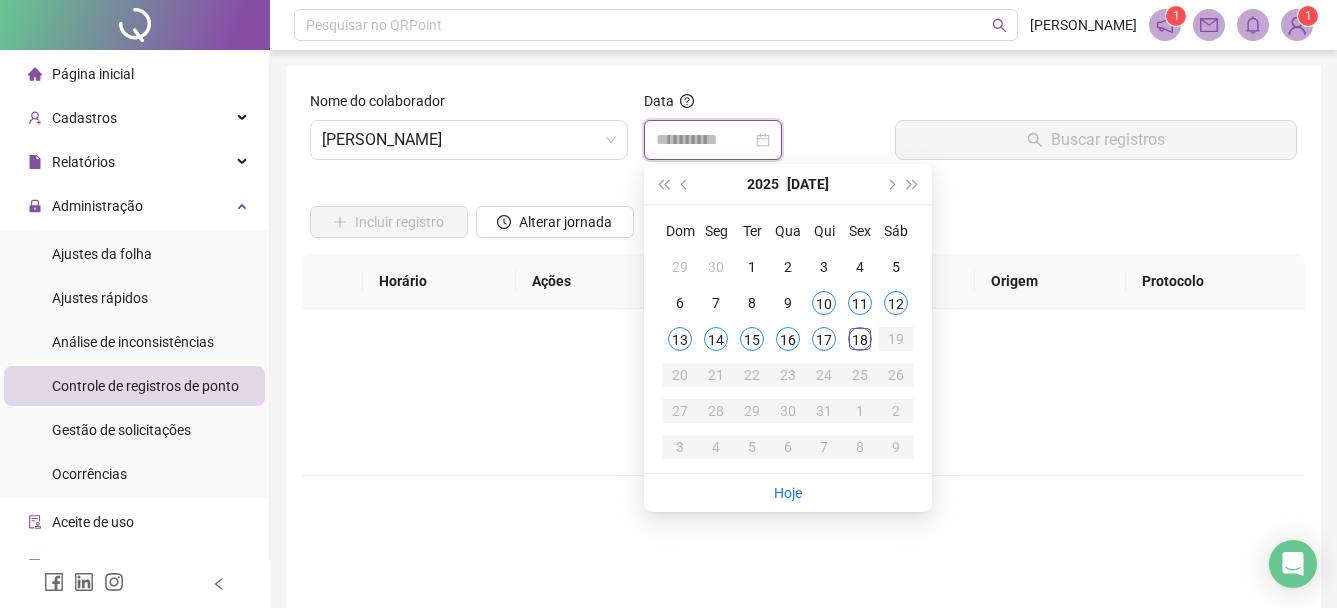 type on "**********" 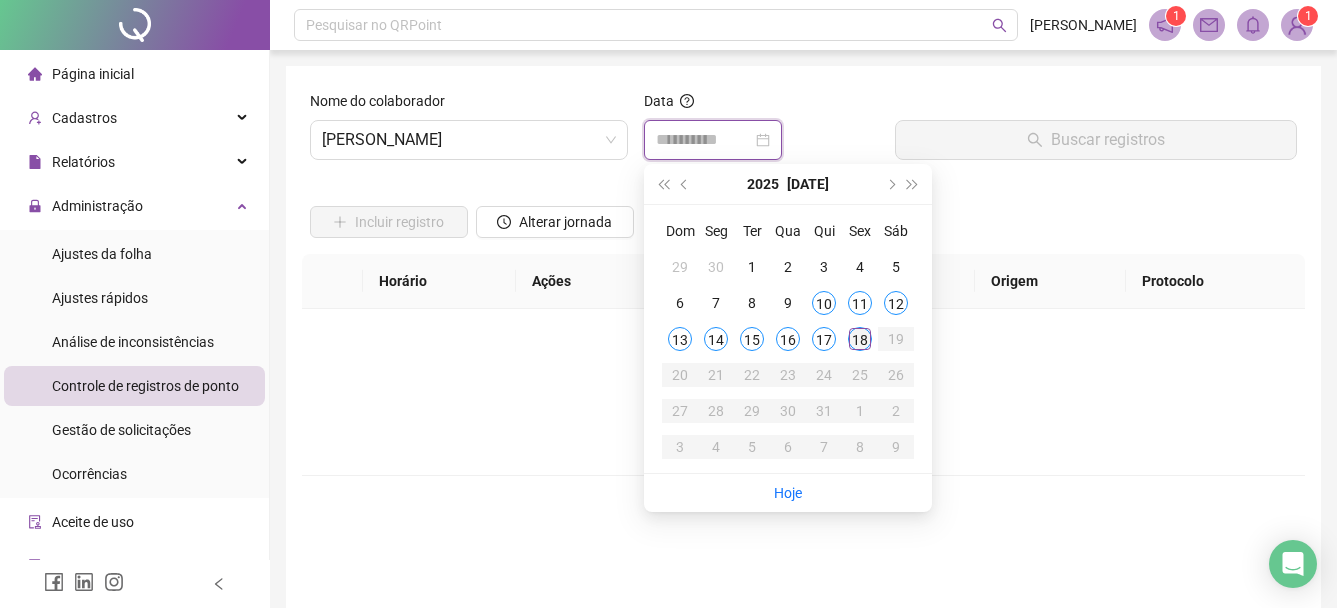 type on "**********" 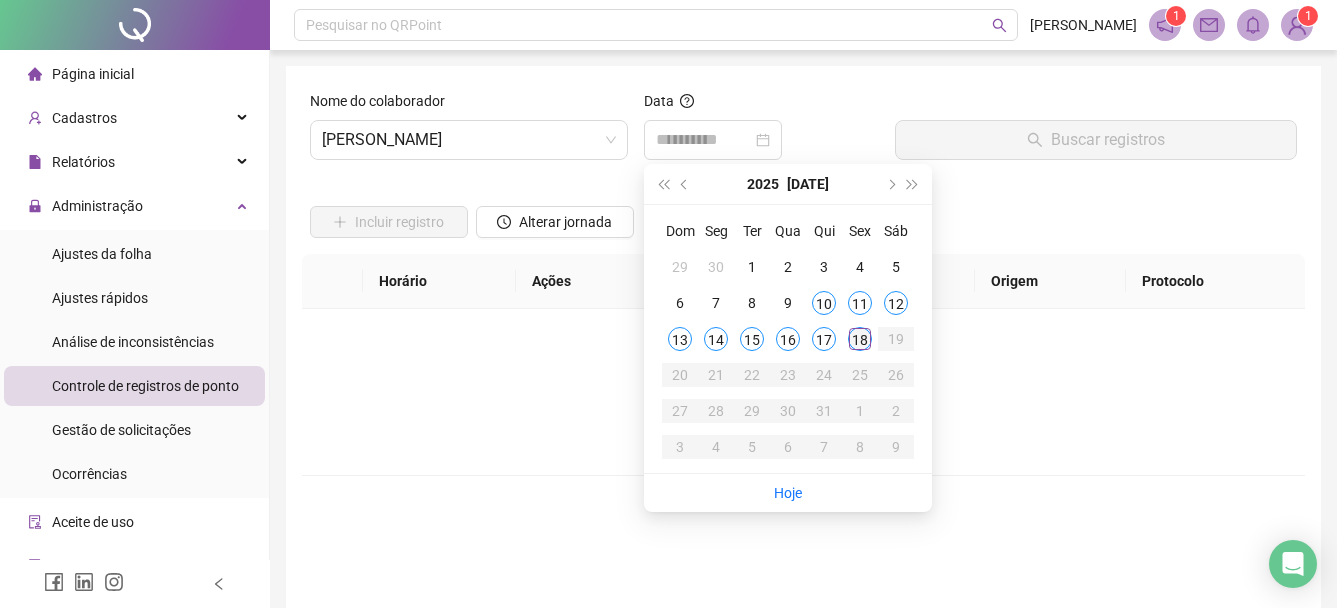 drag, startPoint x: 860, startPoint y: 342, endPoint x: 866, endPoint y: 256, distance: 86.209045 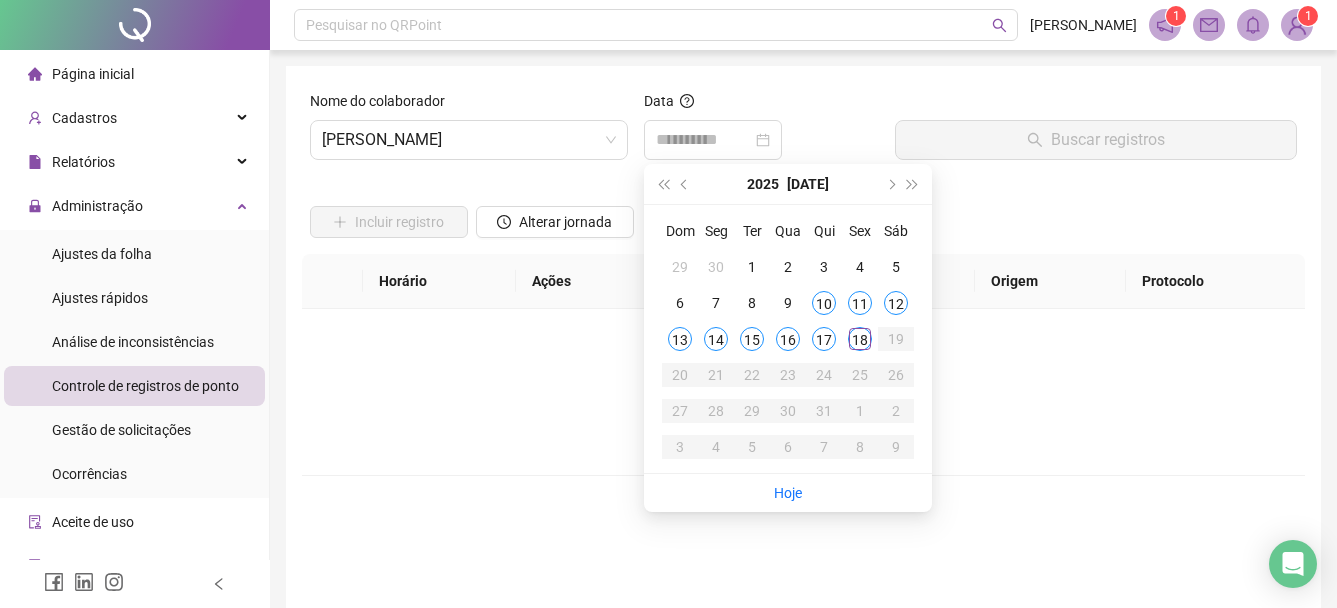 click on "18" at bounding box center (860, 339) 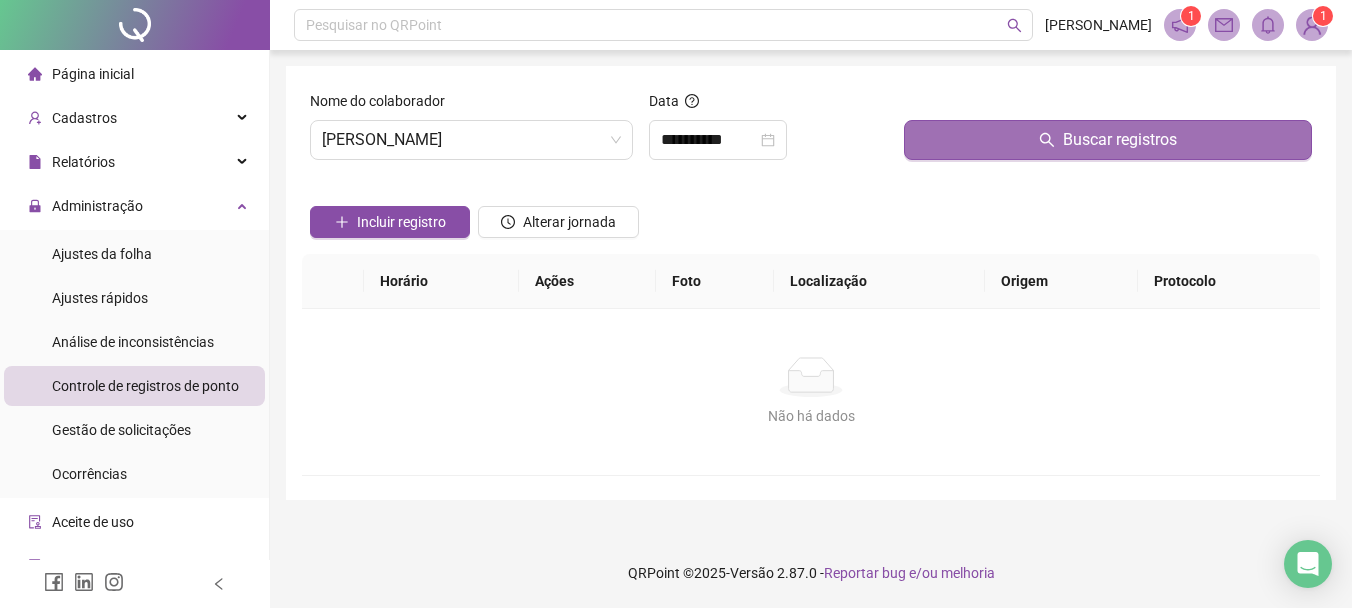 click on "Buscar registros" at bounding box center [1108, 140] 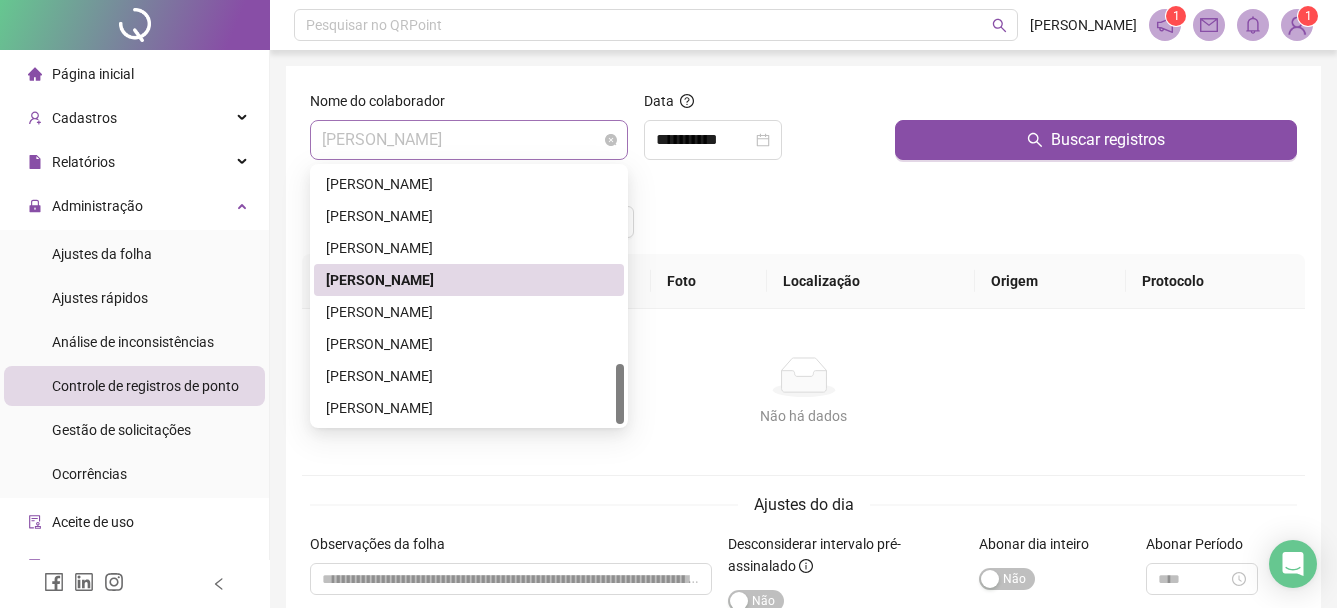click on "[PERSON_NAME]" at bounding box center [469, 140] 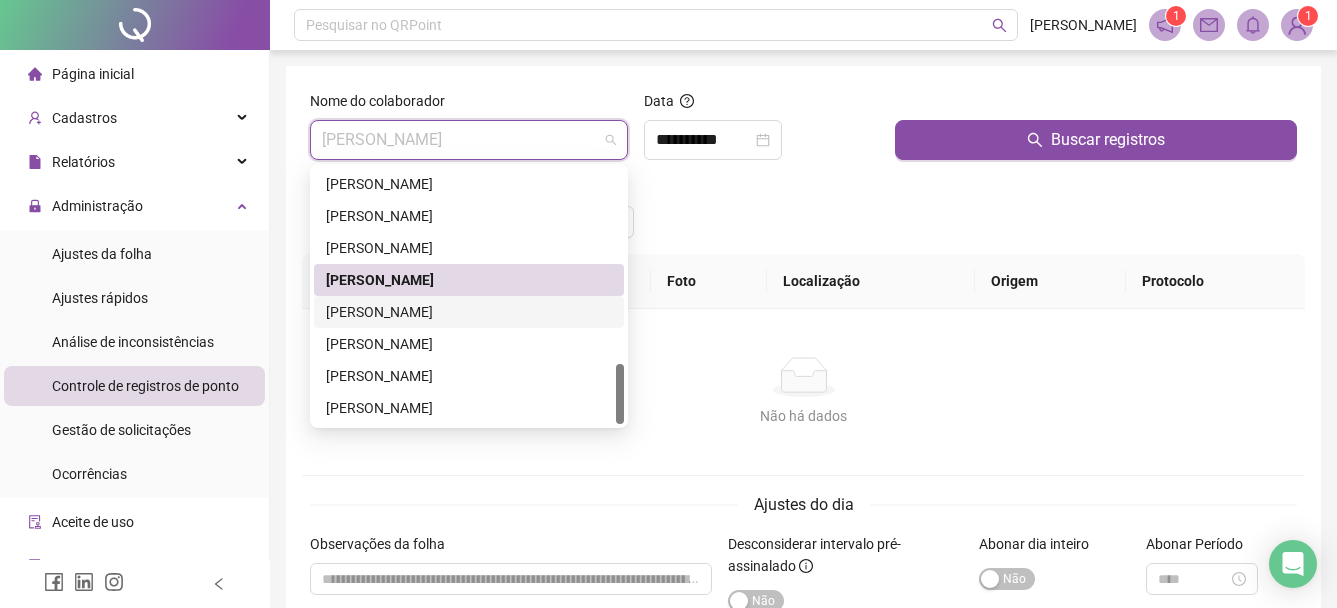 click on "[PERSON_NAME]" at bounding box center [469, 312] 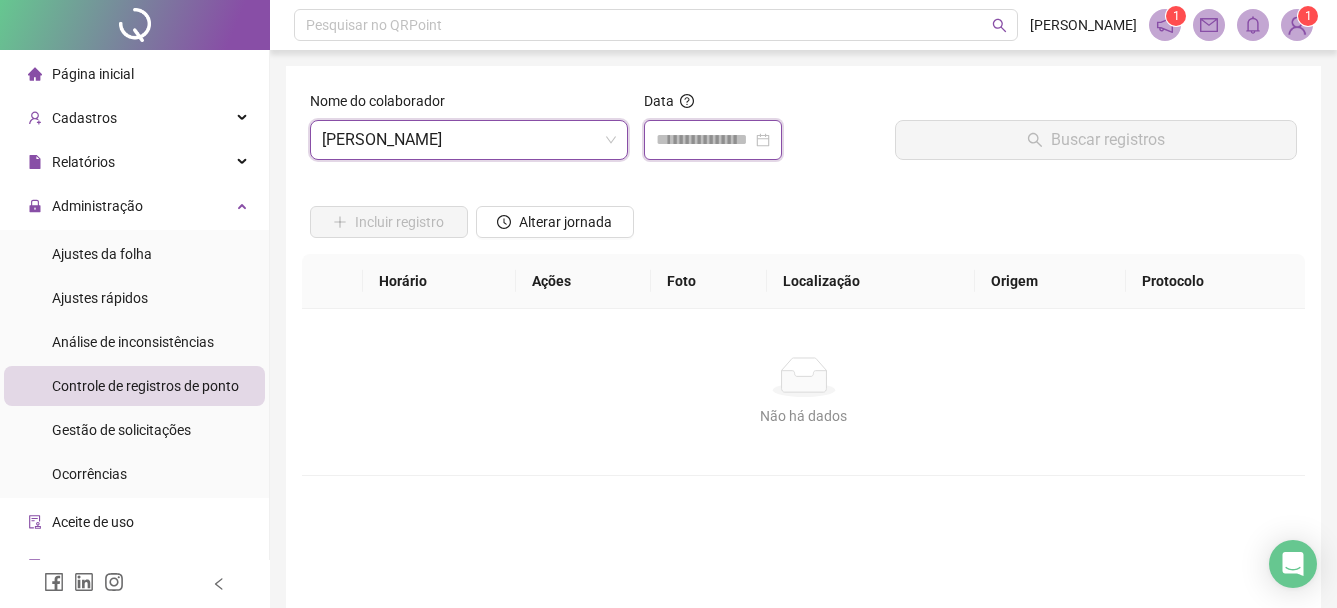 click at bounding box center [704, 140] 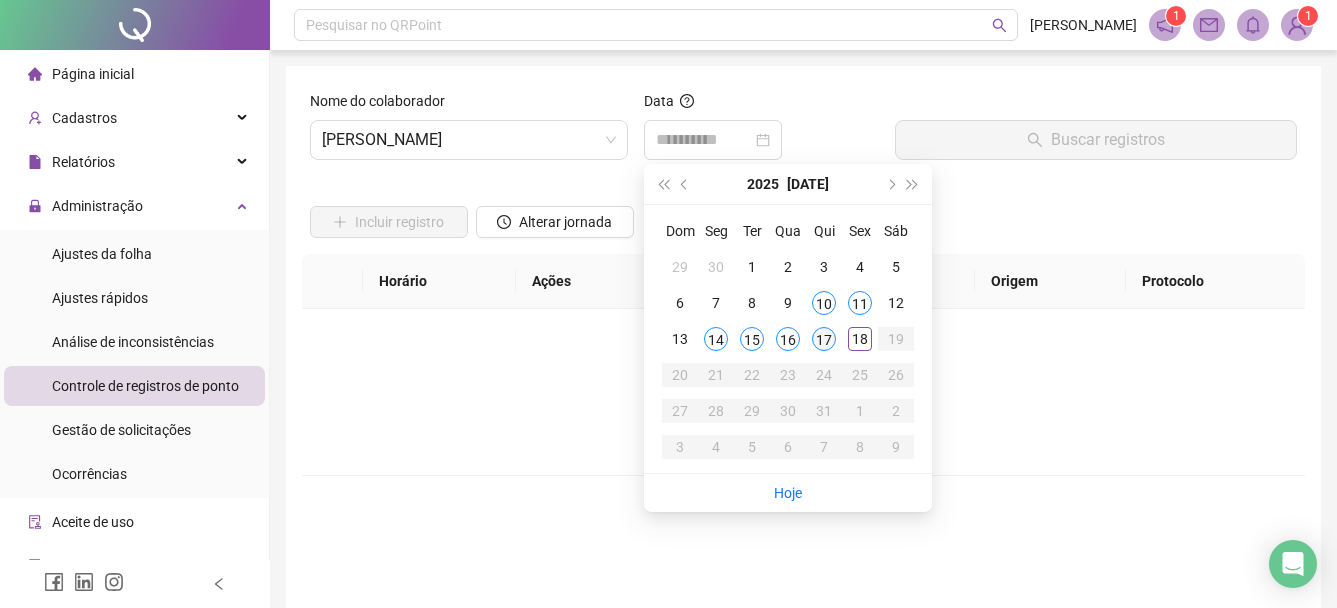 click on "17" at bounding box center (824, 339) 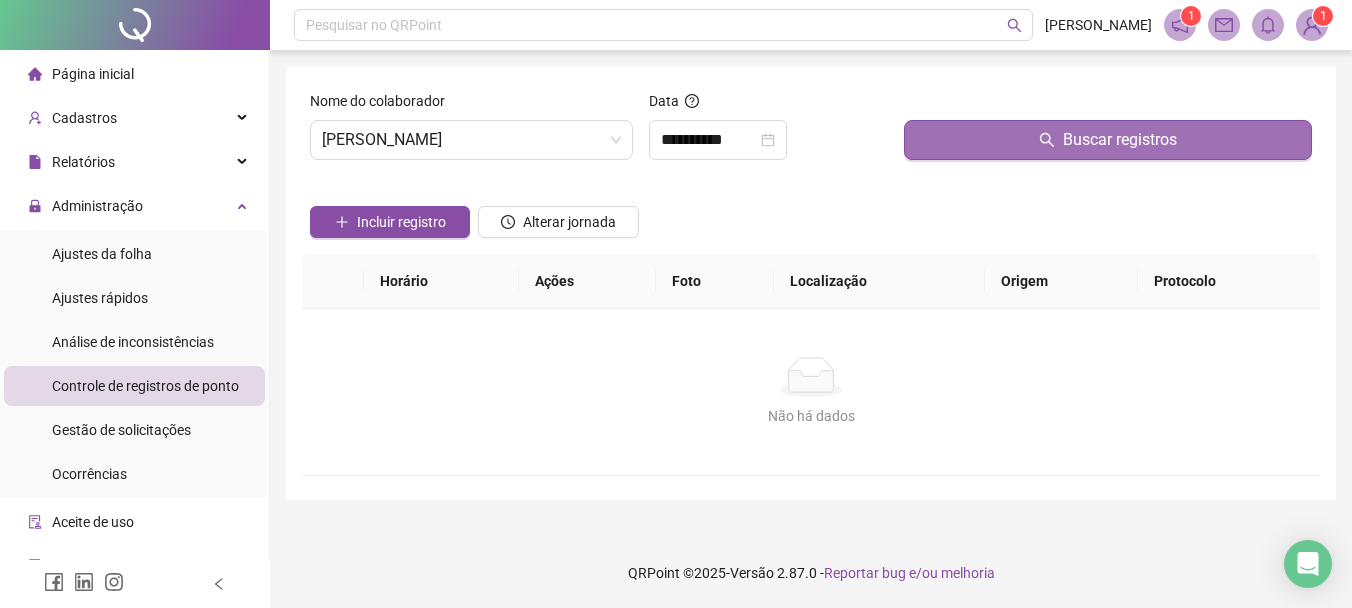 click on "Buscar registros" at bounding box center [1108, 140] 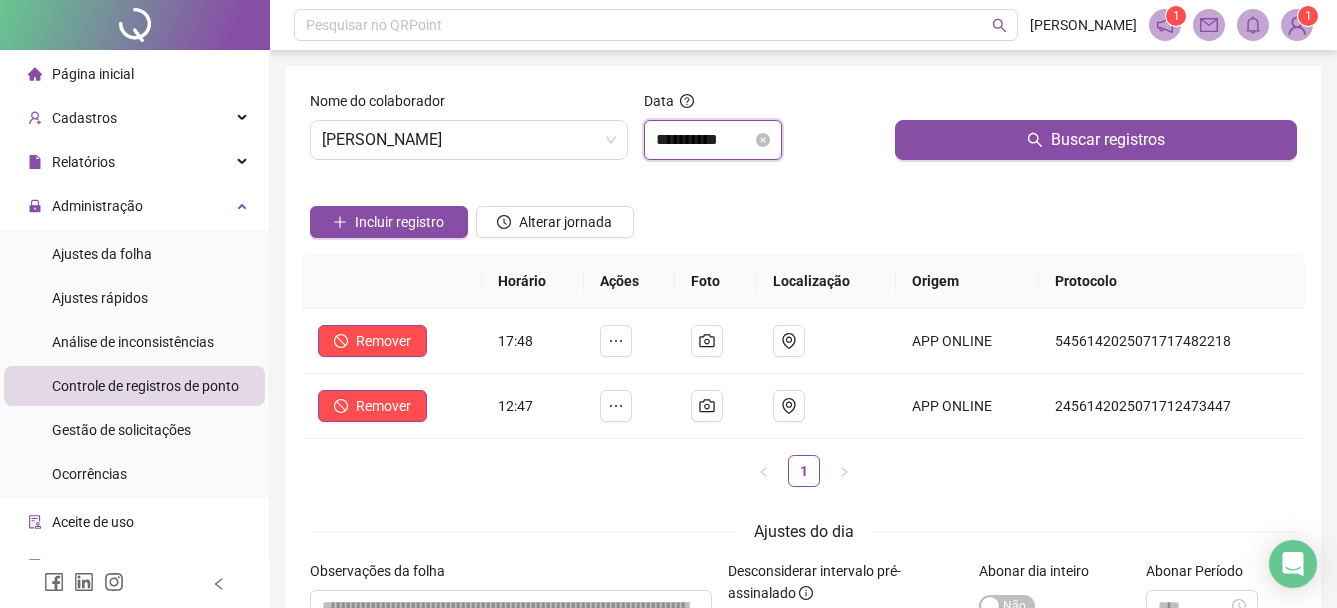 click on "**********" at bounding box center (704, 140) 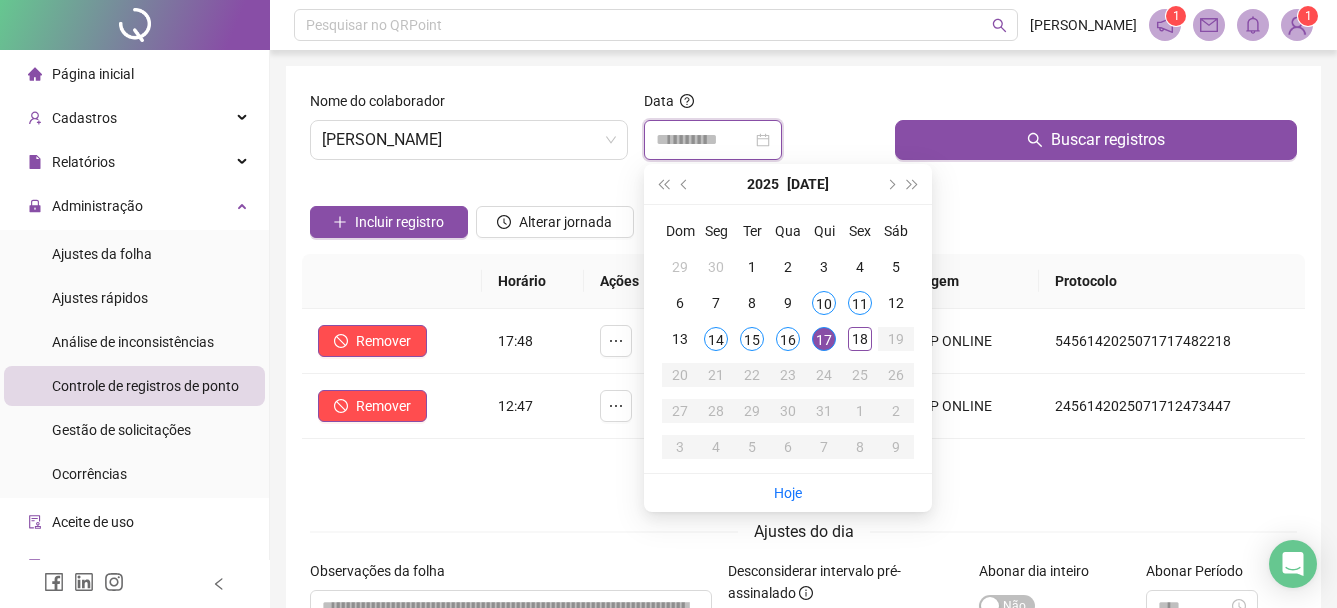 type on "**********" 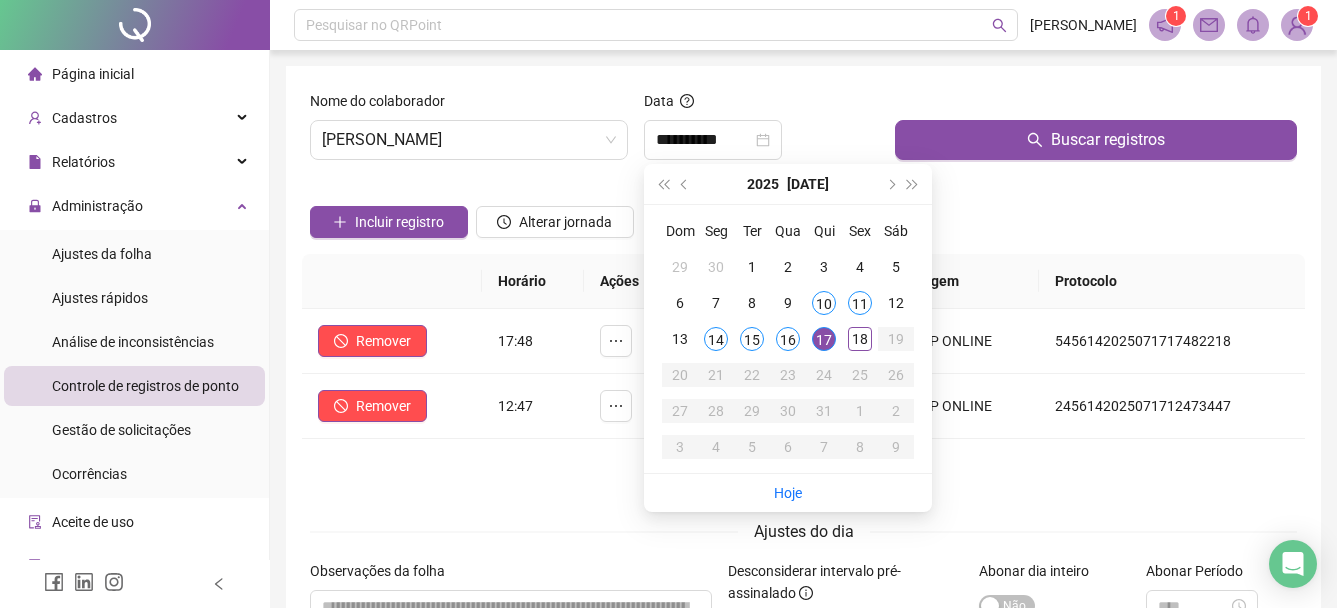 drag, startPoint x: 664, startPoint y: 460, endPoint x: 653, endPoint y: 407, distance: 54.129475 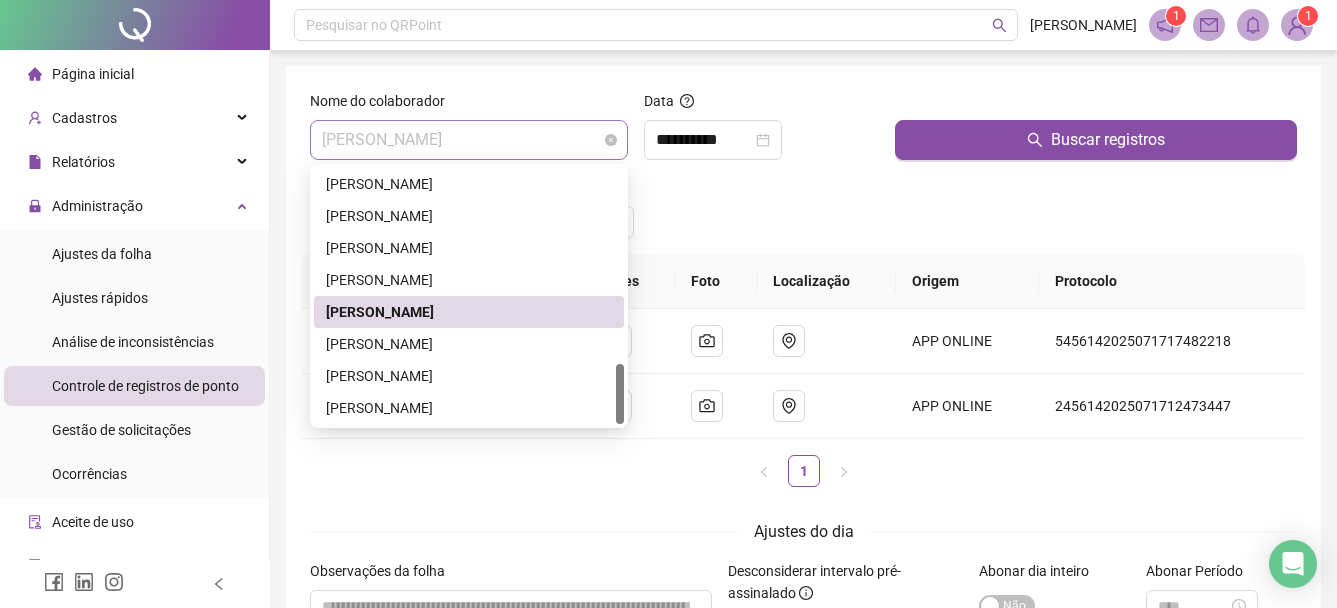 drag, startPoint x: 653, startPoint y: 407, endPoint x: 577, endPoint y: 140, distance: 277.60583 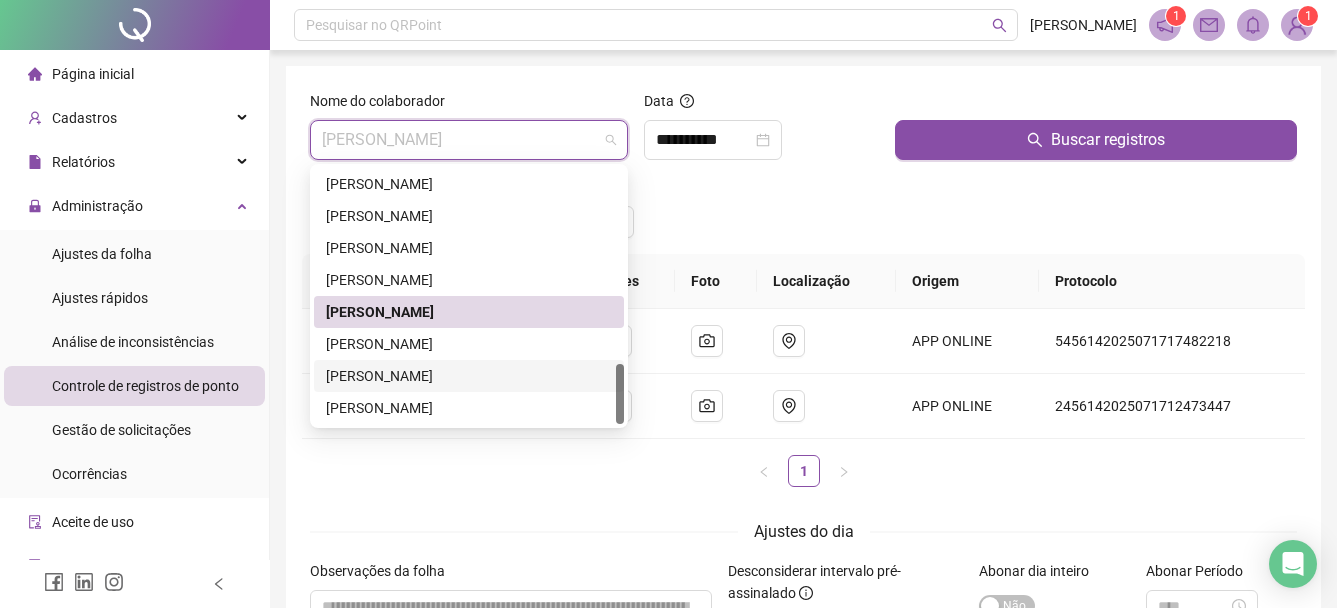 click on "[PERSON_NAME]" at bounding box center (469, 376) 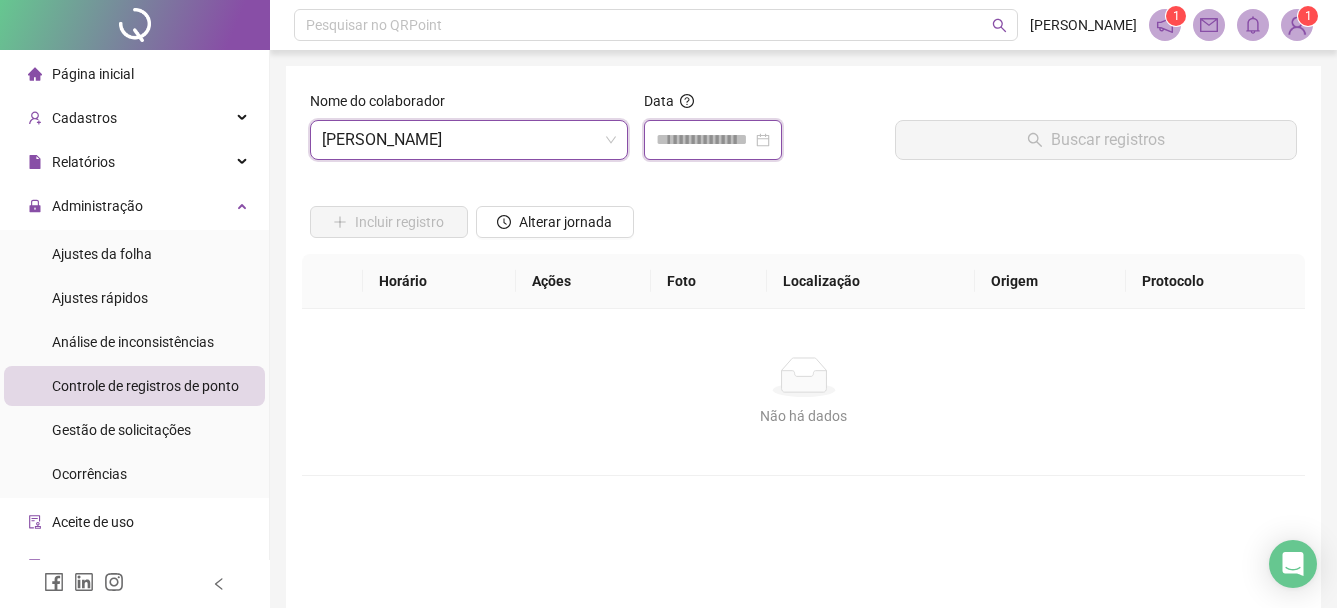 click at bounding box center (704, 140) 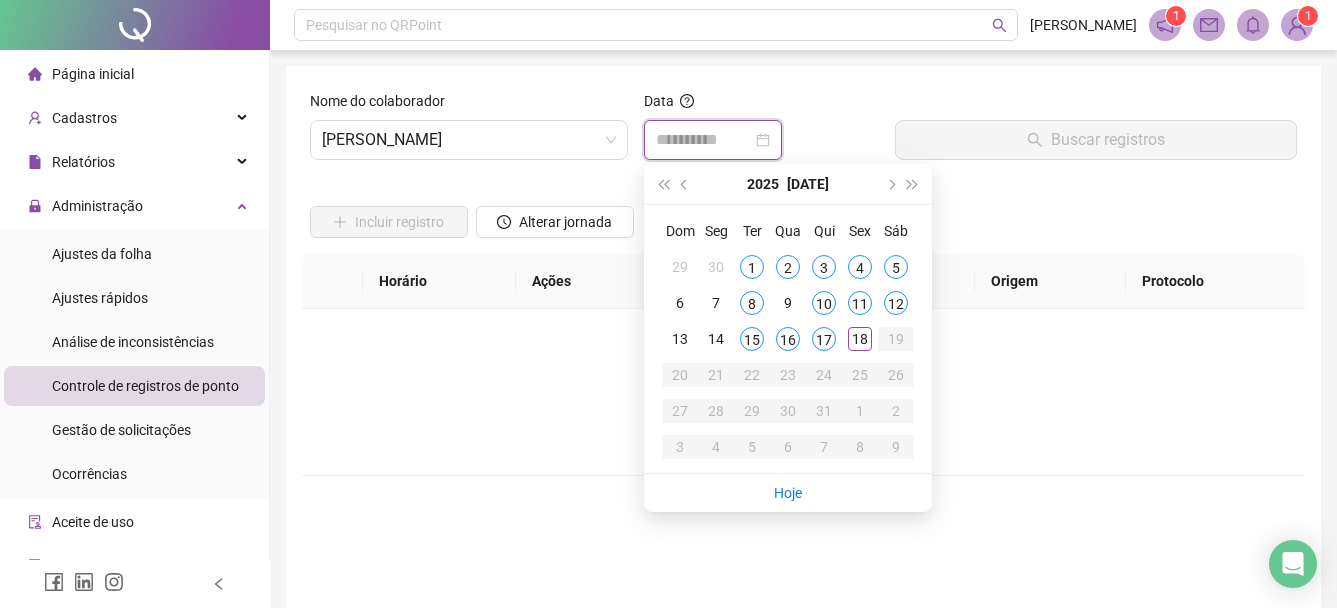 type on "**********" 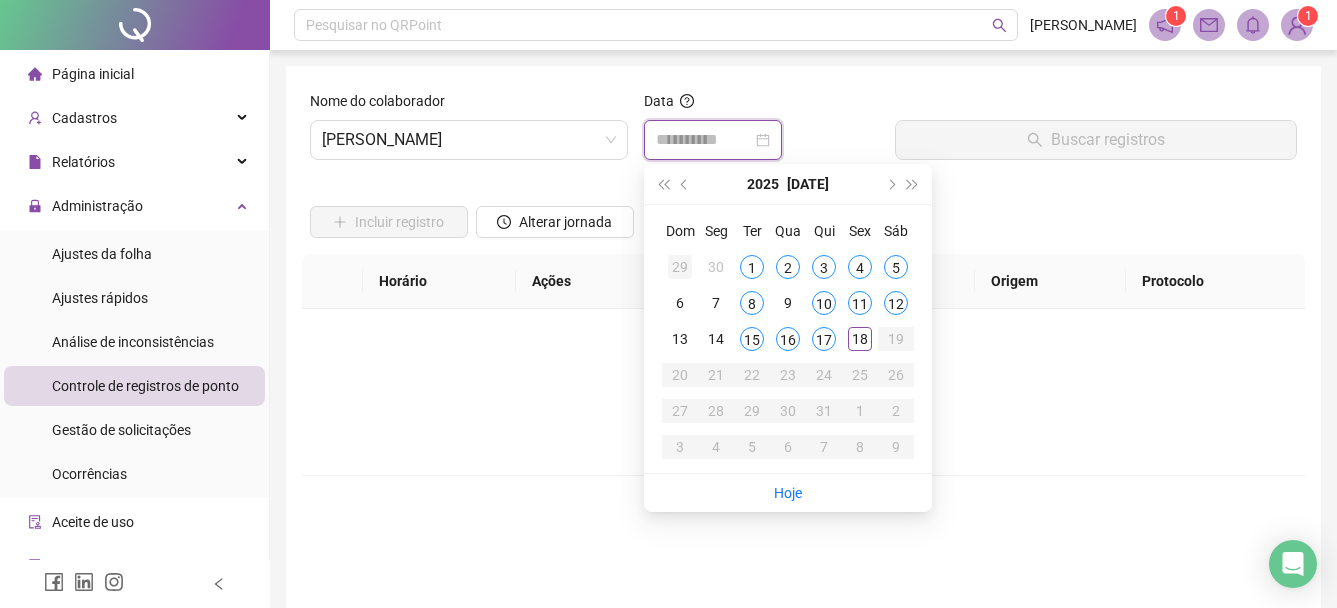 type on "**********" 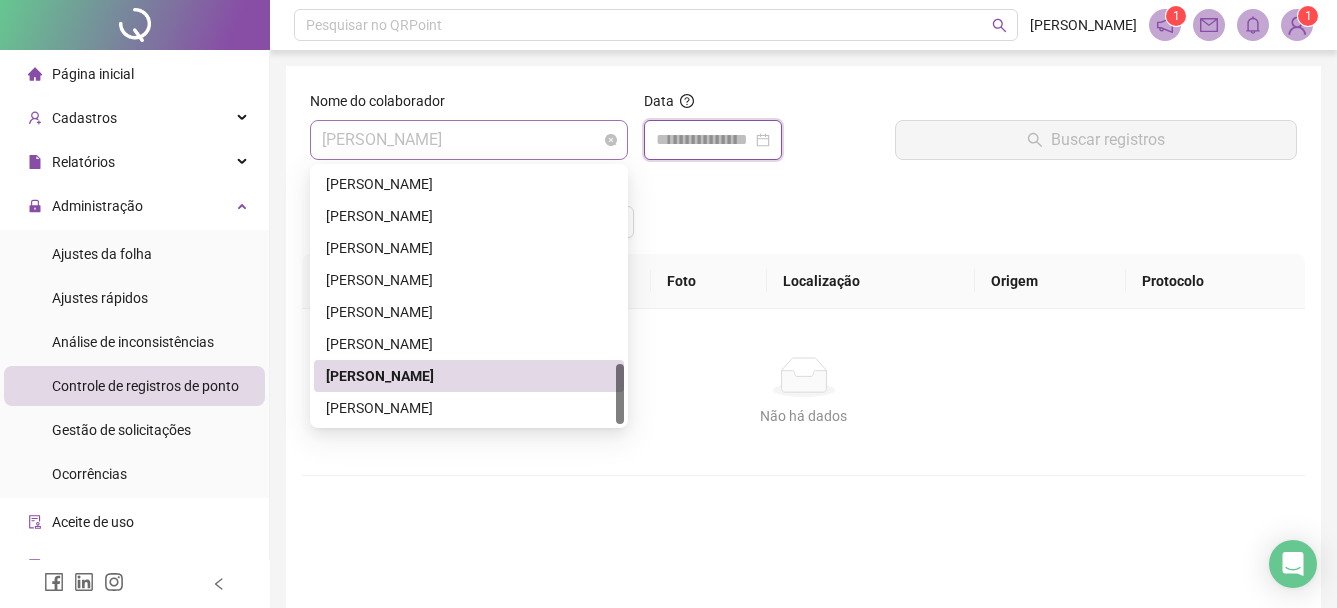 click on "[PERSON_NAME]" at bounding box center [469, 140] 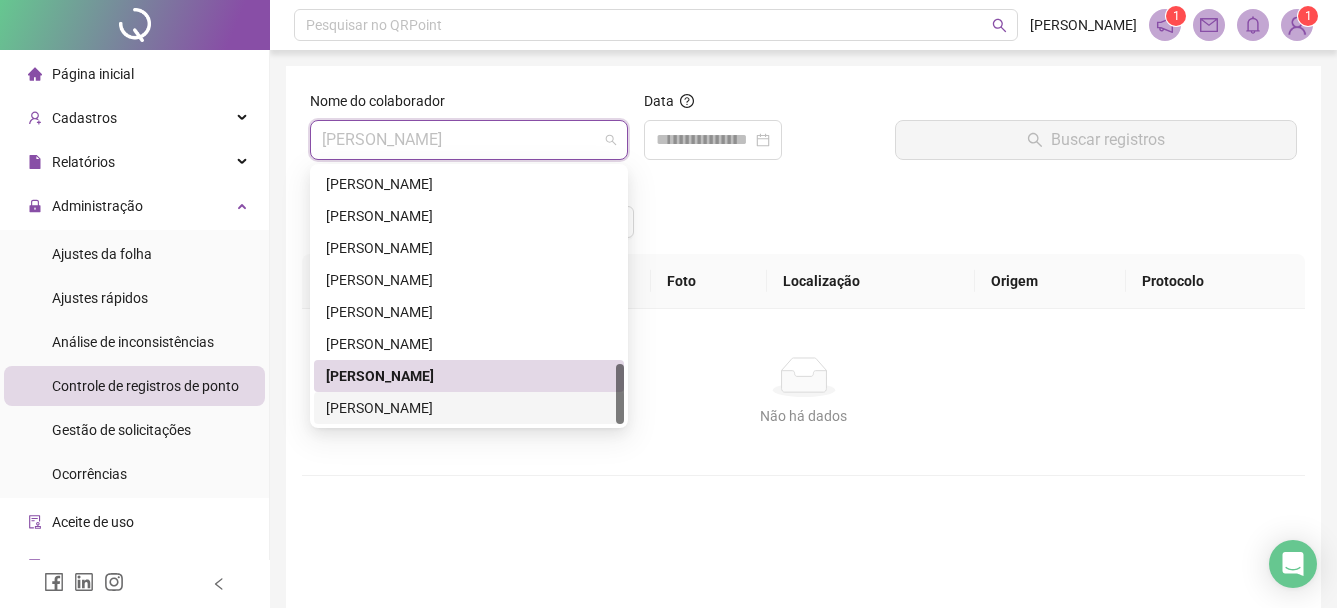click on "[PERSON_NAME]" at bounding box center [469, 408] 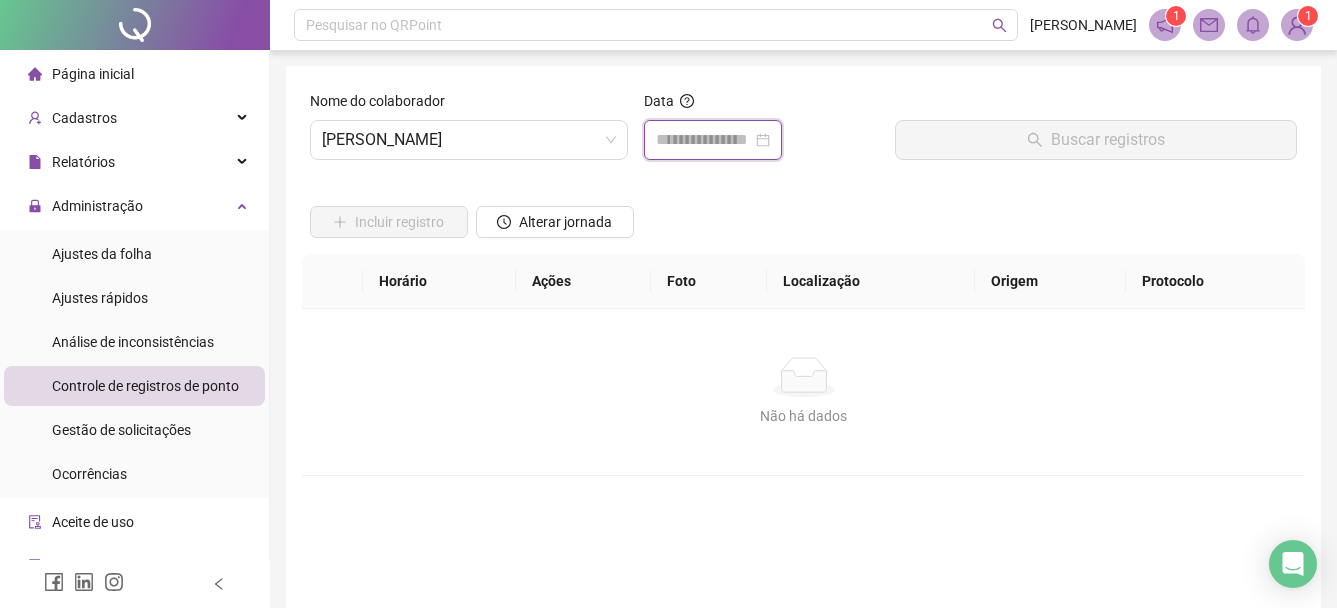 click at bounding box center [704, 140] 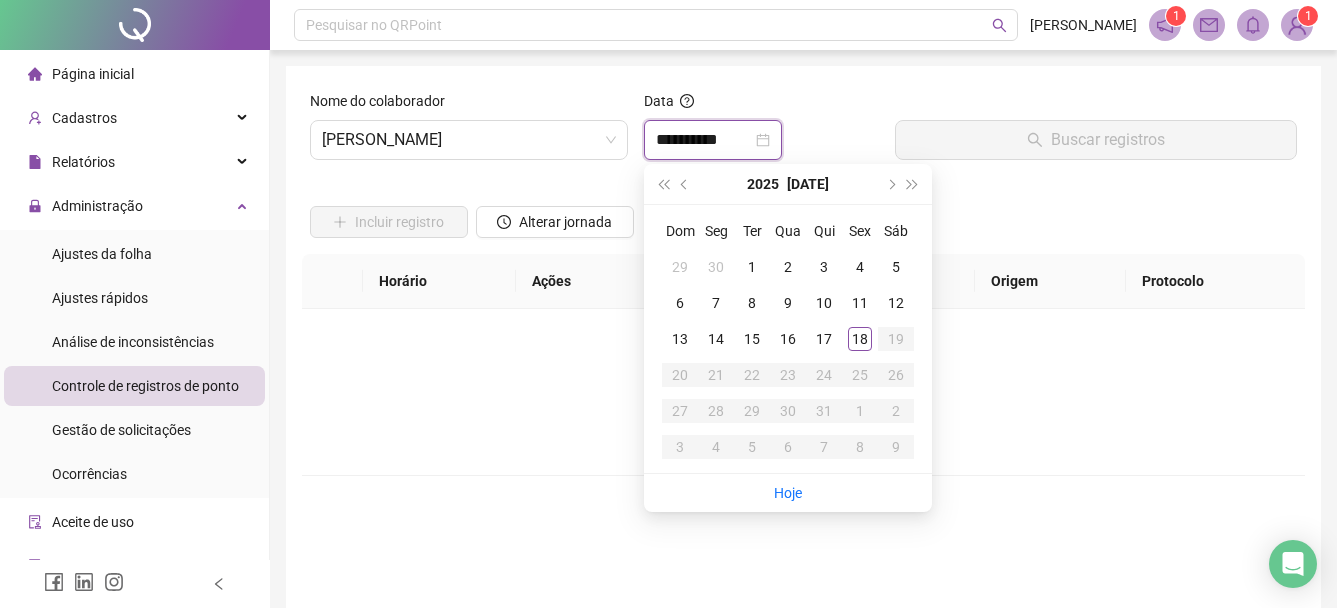 type on "**********" 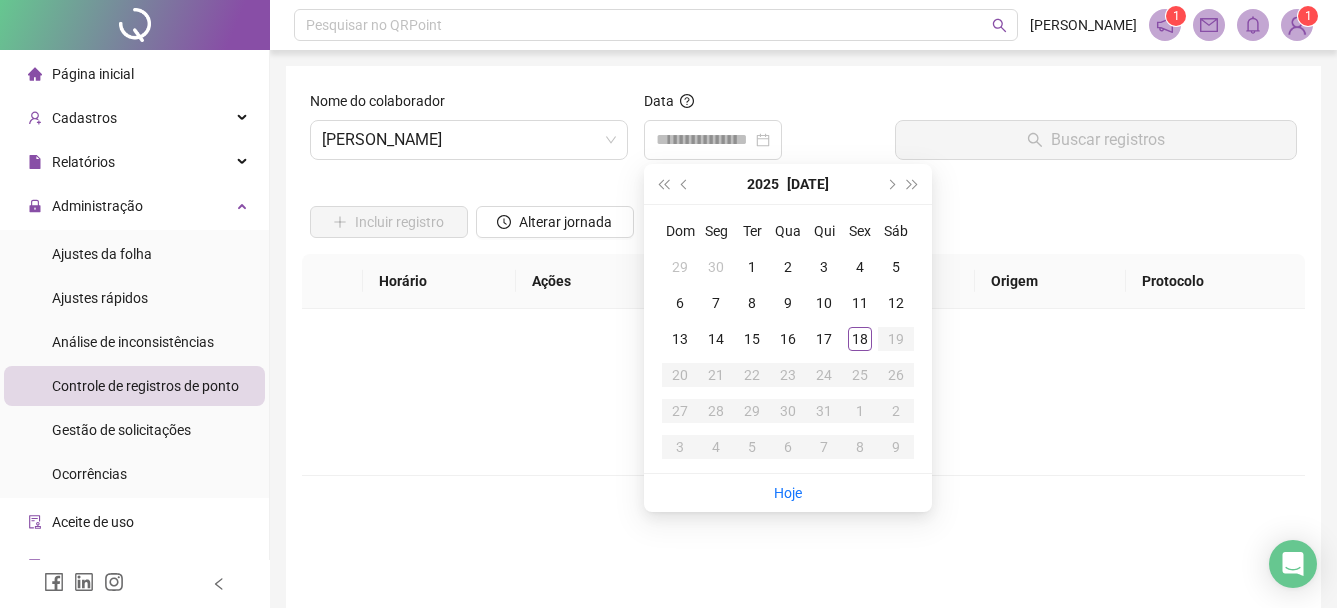 click at bounding box center [135, 25] 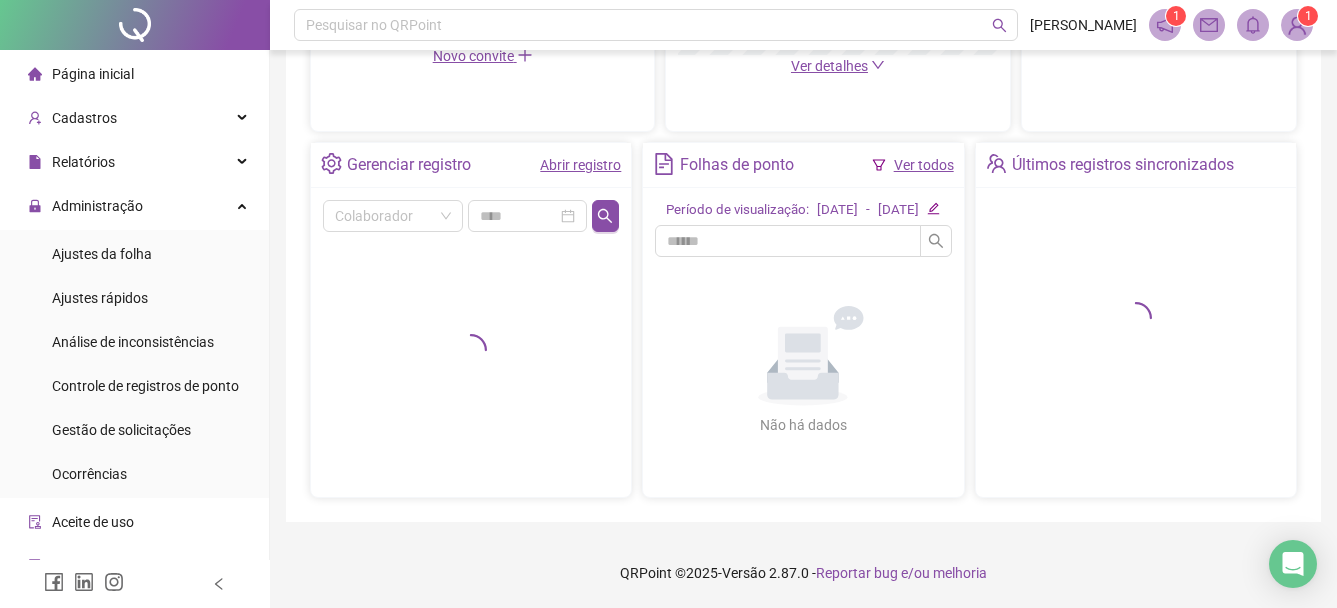scroll, scrollTop: 700, scrollLeft: 0, axis: vertical 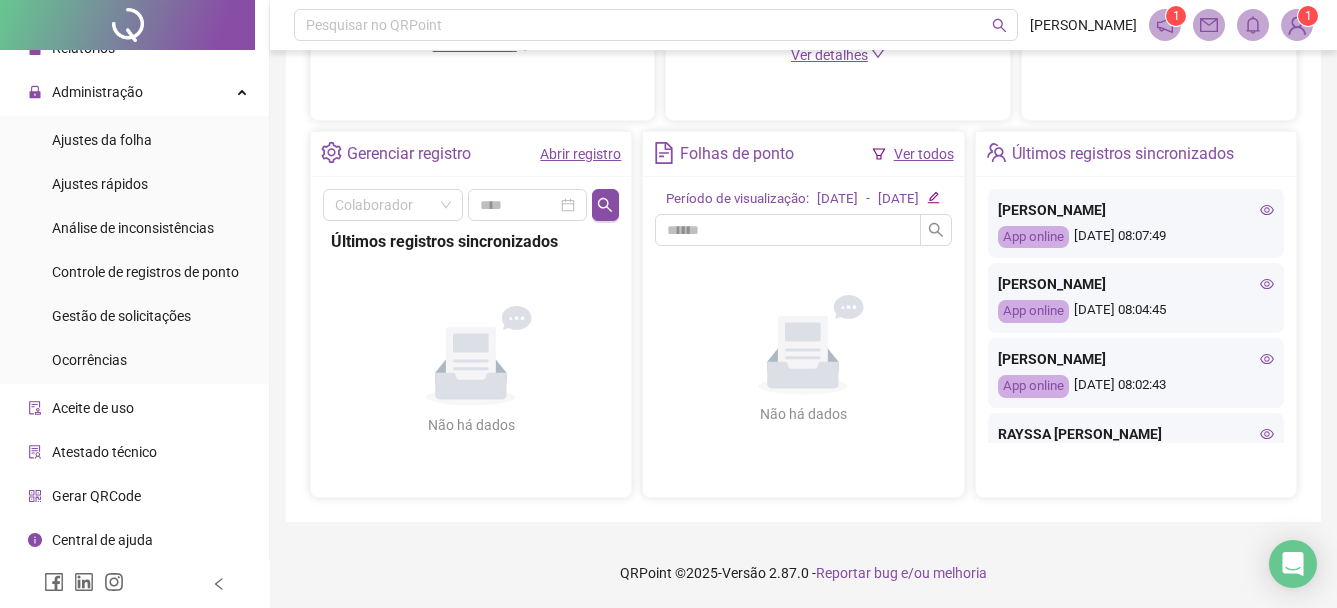 click on "Ver todos" at bounding box center (924, 154) 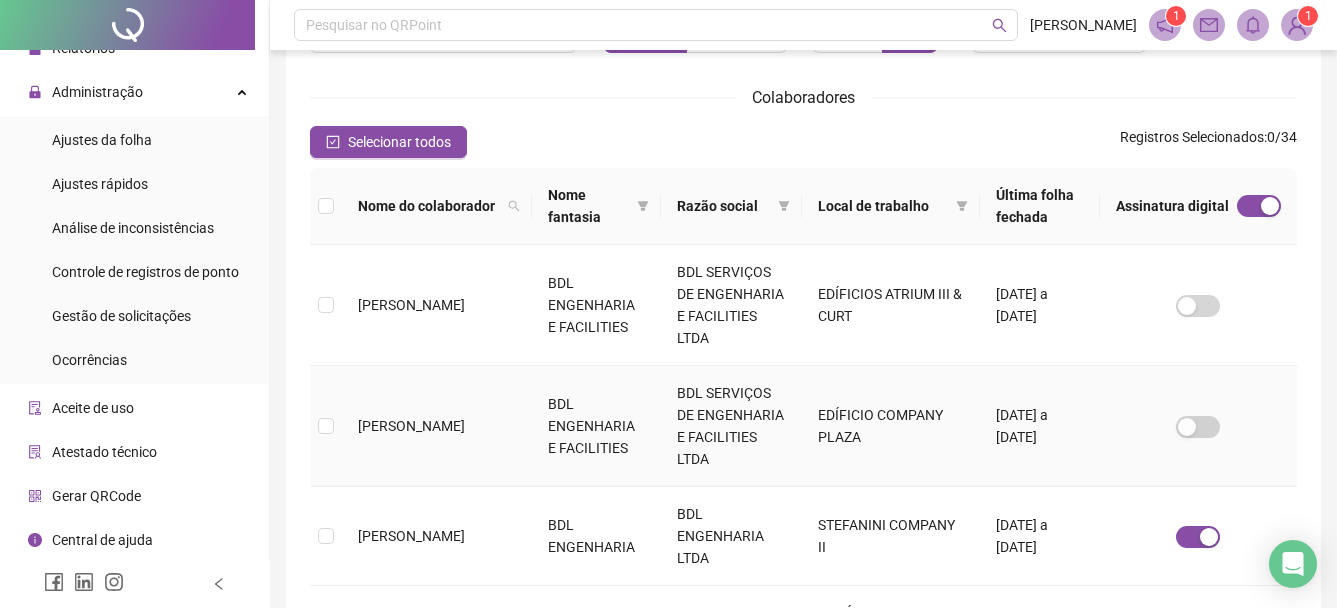 scroll, scrollTop: 239, scrollLeft: 0, axis: vertical 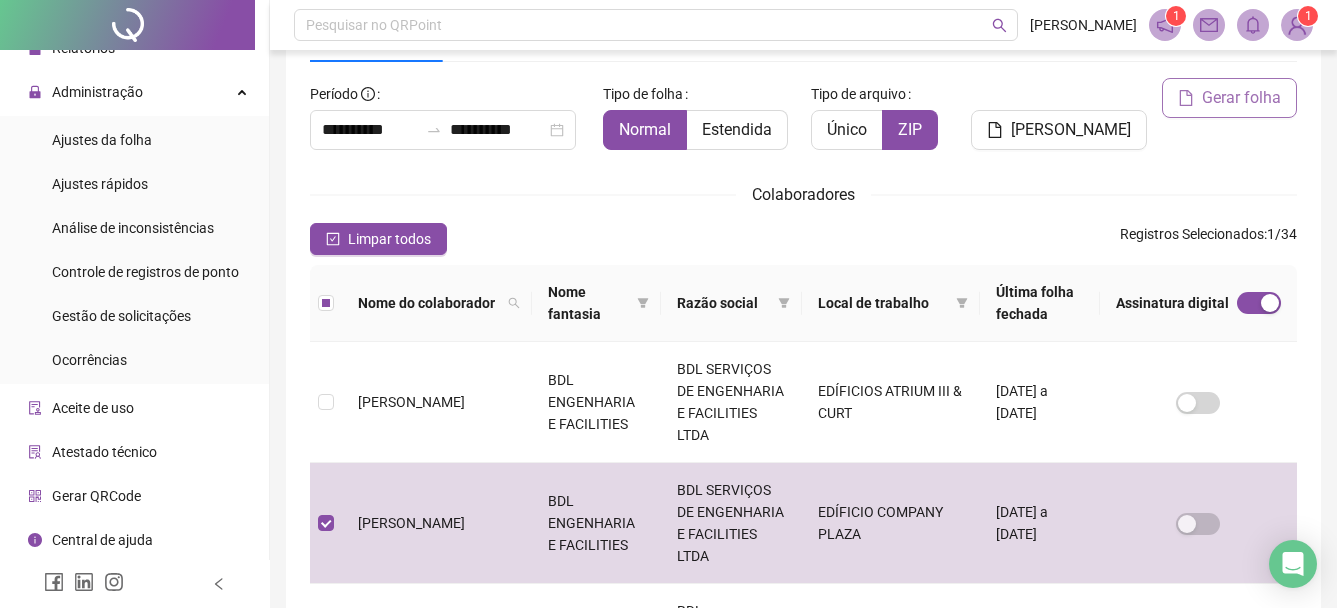 click on "Gerar folha" at bounding box center (1241, 98) 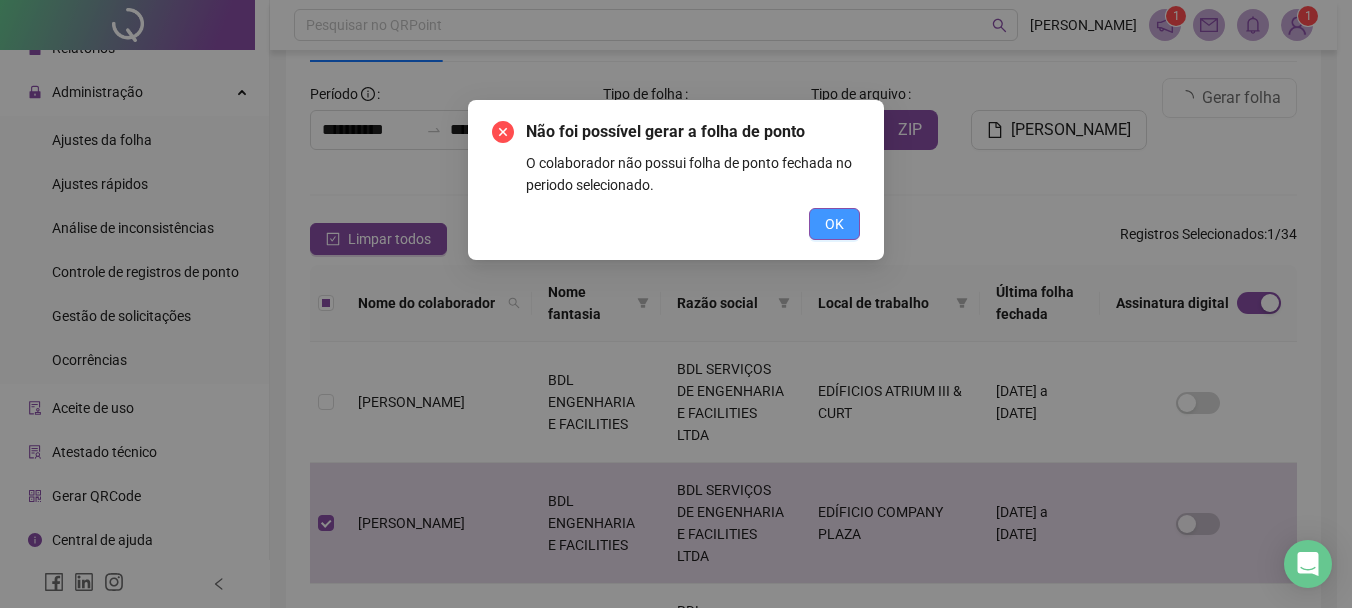 click on "OK" at bounding box center [834, 224] 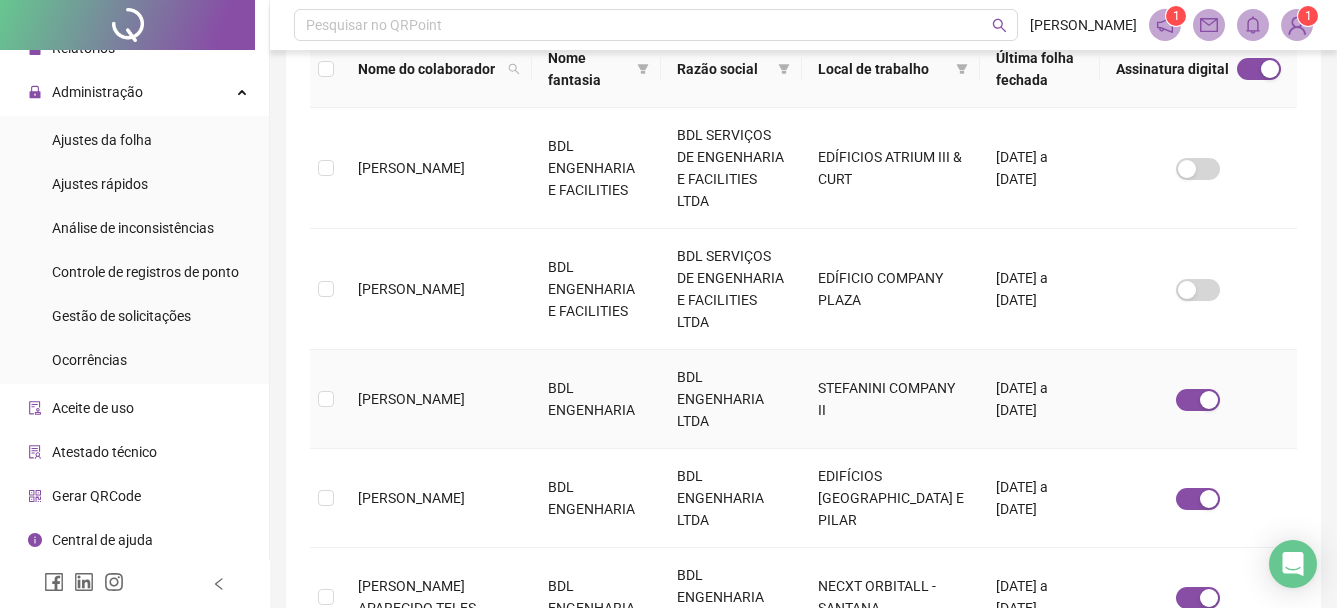scroll, scrollTop: 306, scrollLeft: 0, axis: vertical 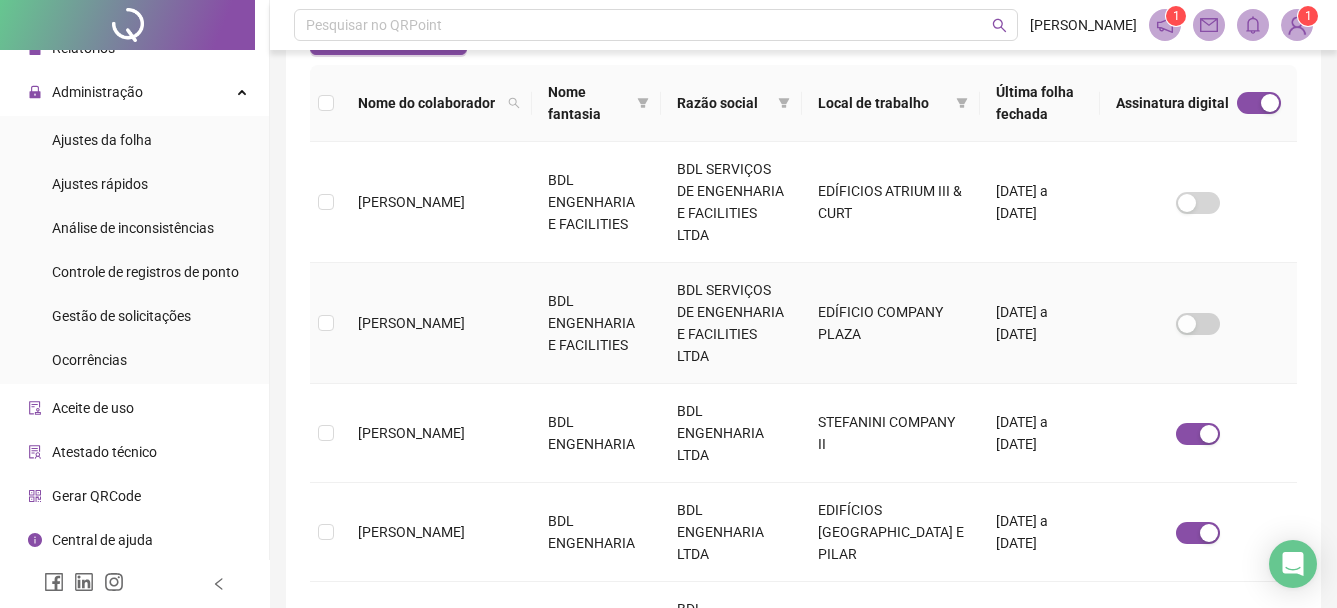 click on "[DATE] a [DATE]" at bounding box center (1040, 323) 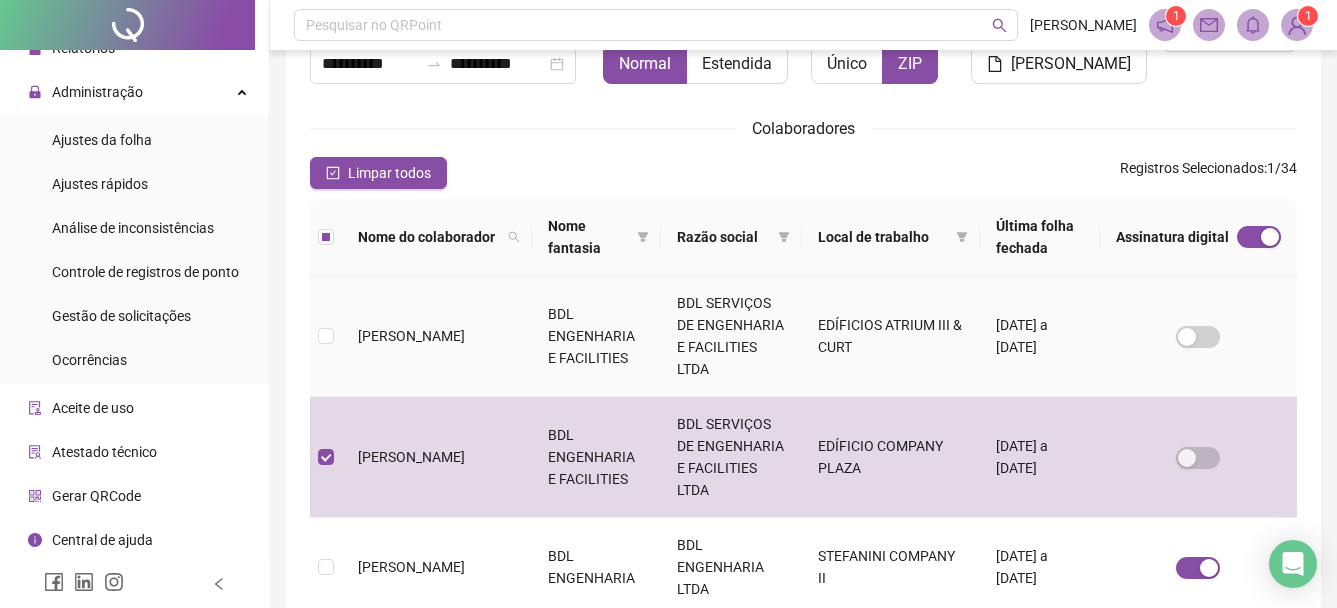 scroll, scrollTop: 206, scrollLeft: 0, axis: vertical 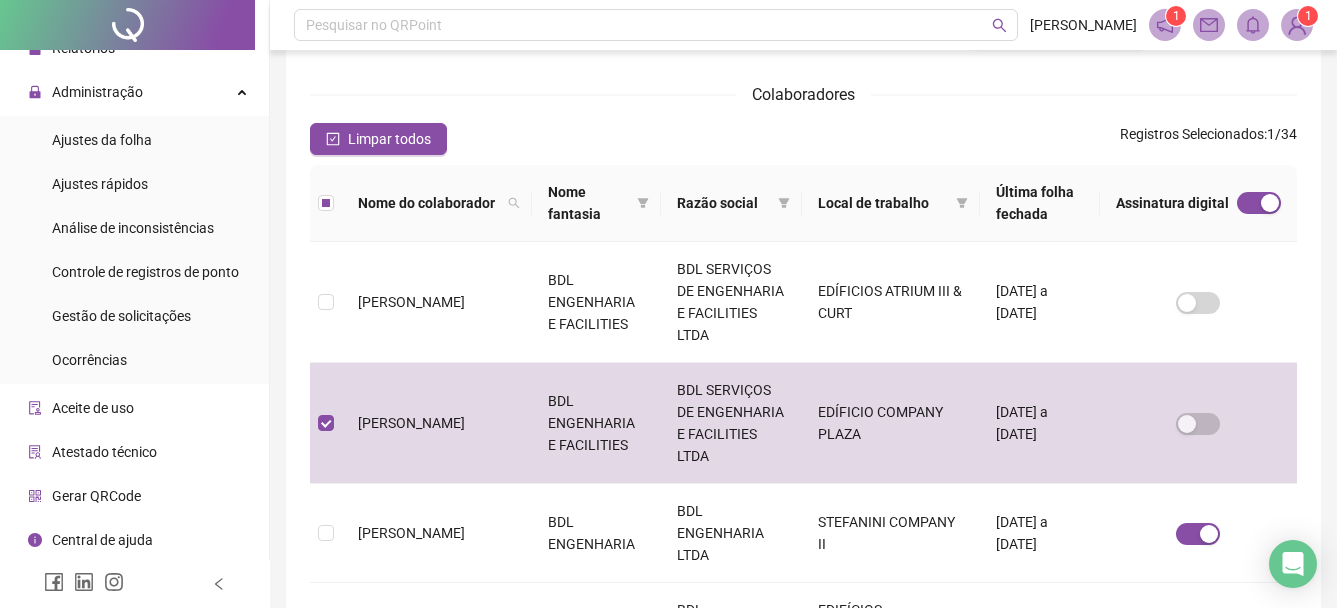 click on "Última folha fechada" at bounding box center (1040, 203) 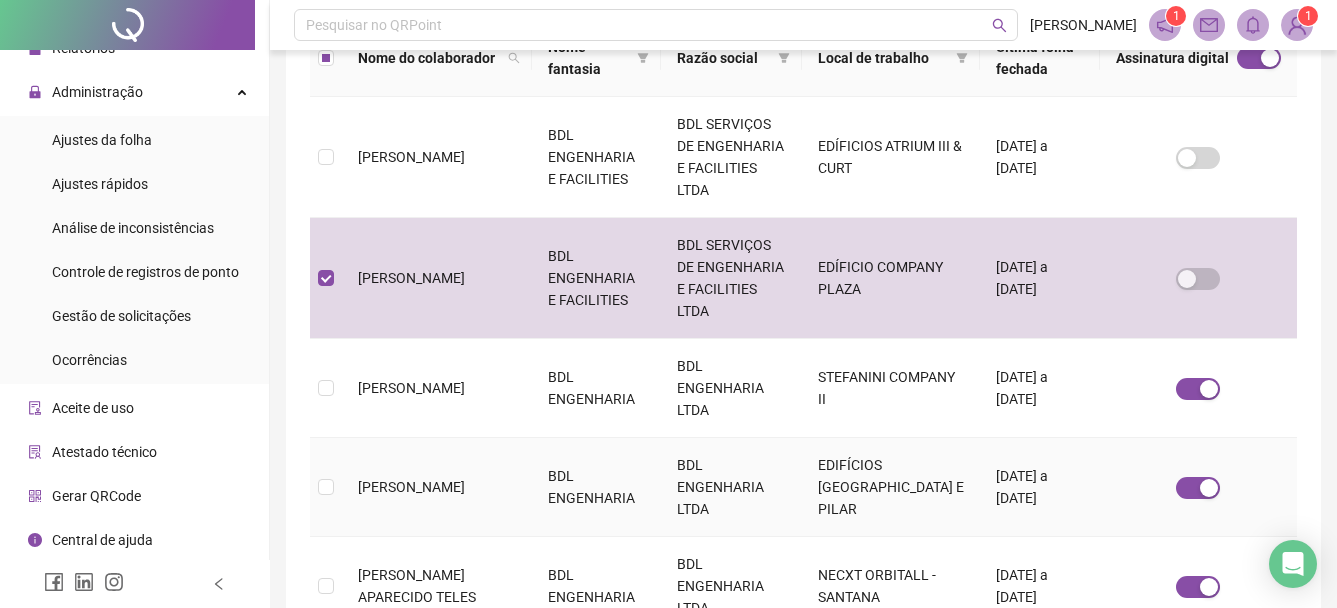 scroll, scrollTop: 306, scrollLeft: 0, axis: vertical 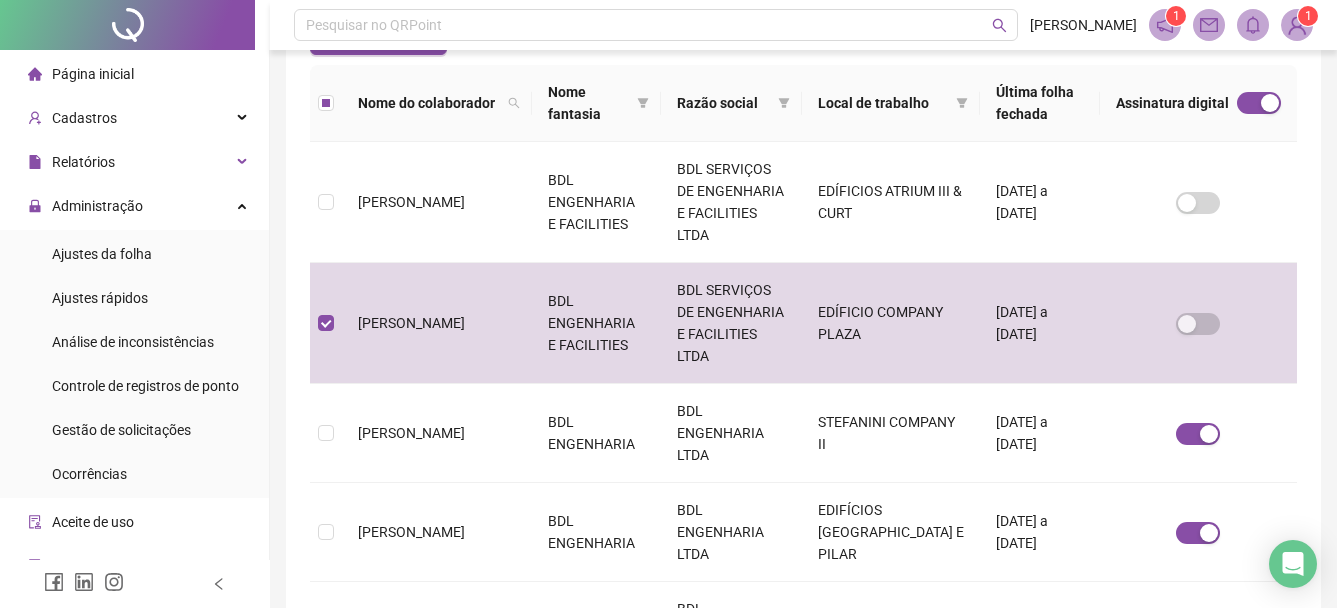 click on "Página inicial" at bounding box center [93, 74] 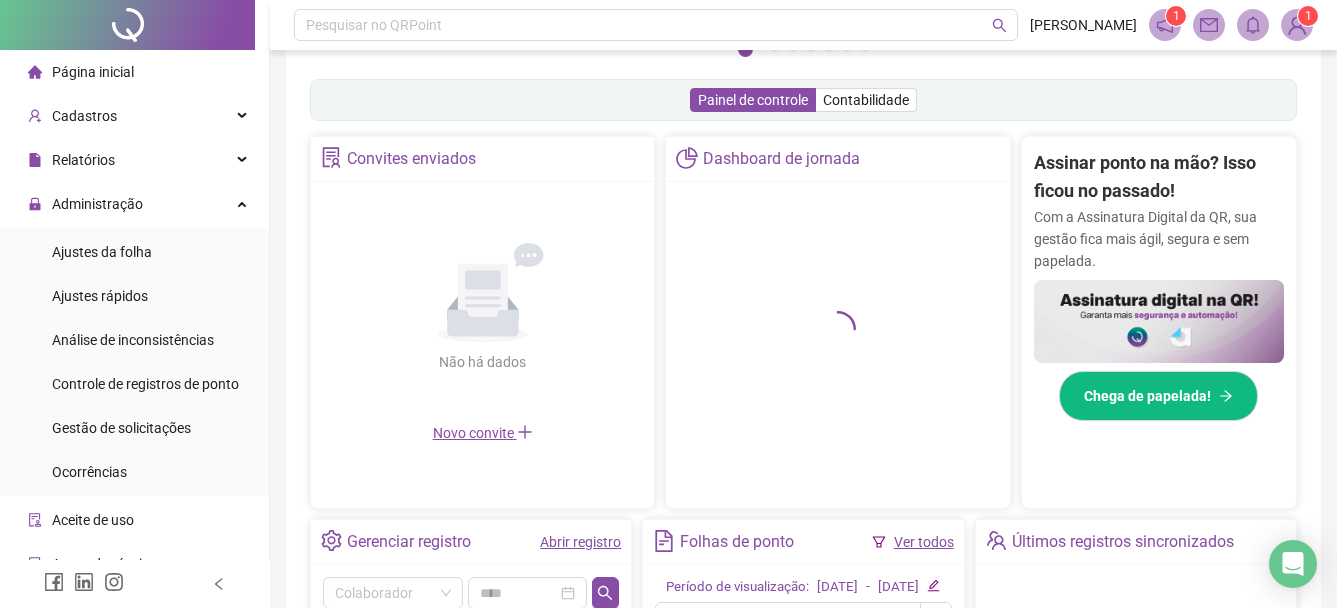 scroll, scrollTop: 0, scrollLeft: 0, axis: both 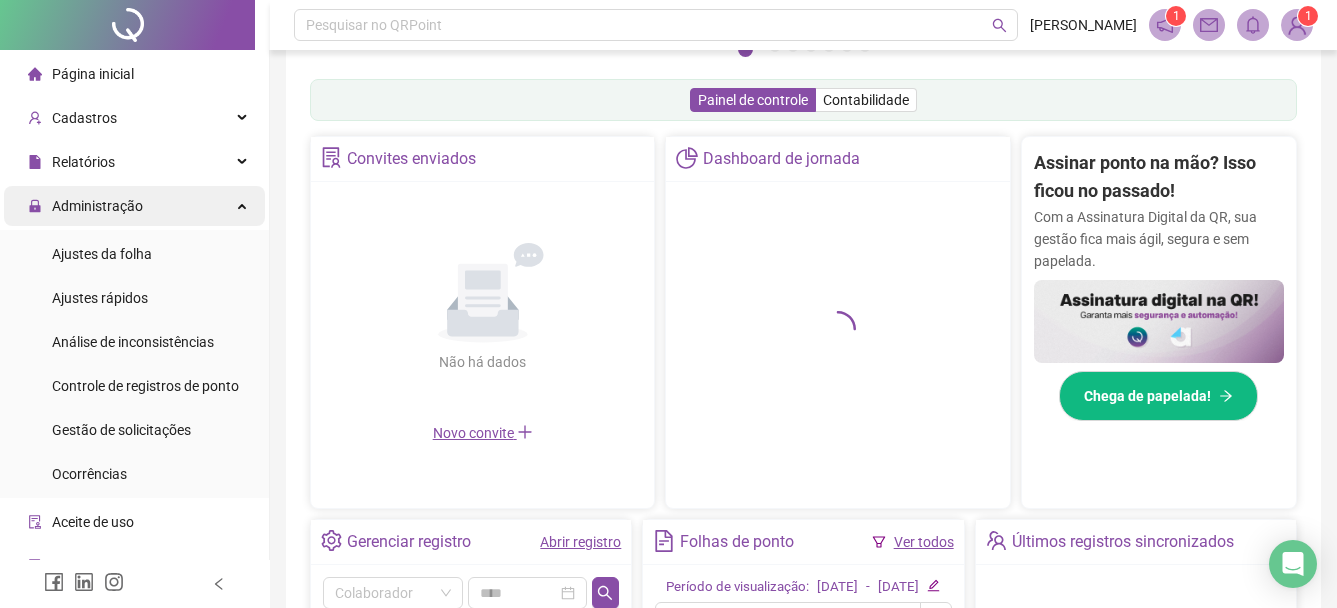 click on "Administração" at bounding box center (134, 206) 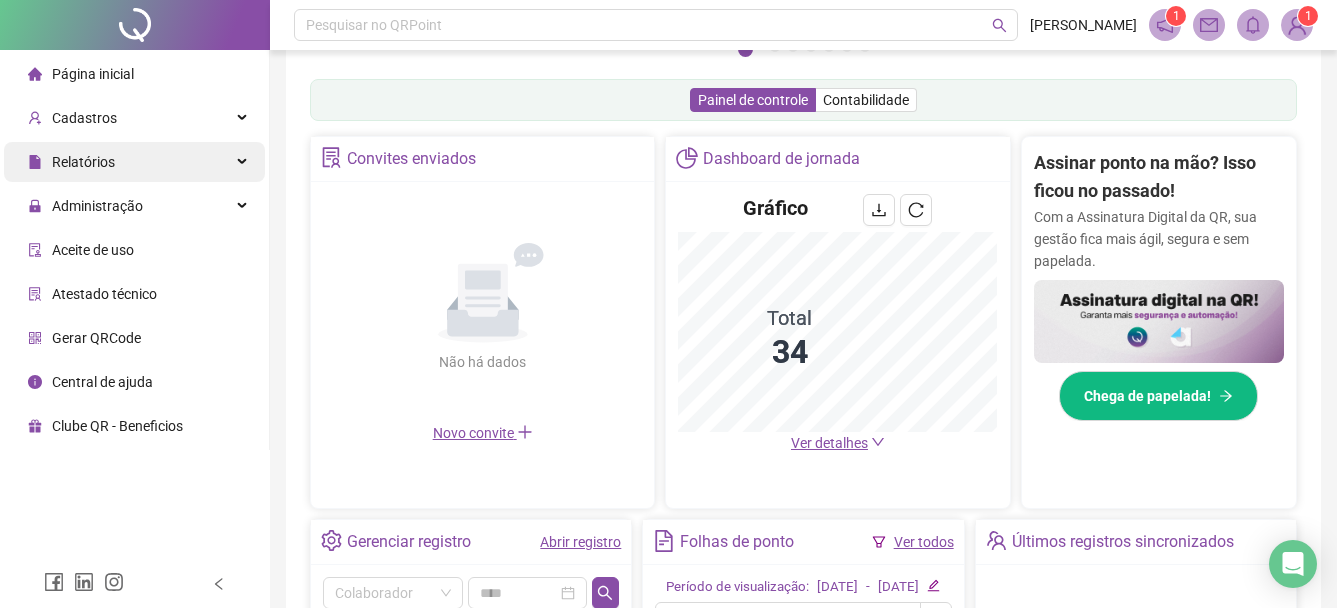 click on "Relatórios" at bounding box center (134, 162) 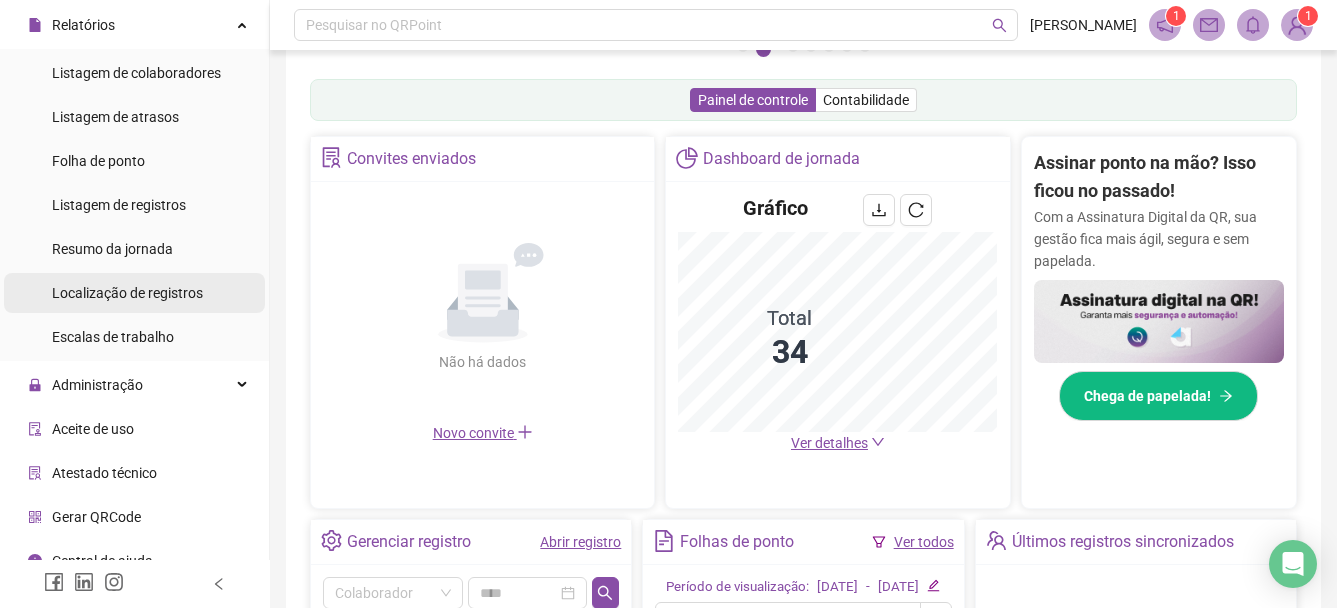 scroll, scrollTop: 158, scrollLeft: 0, axis: vertical 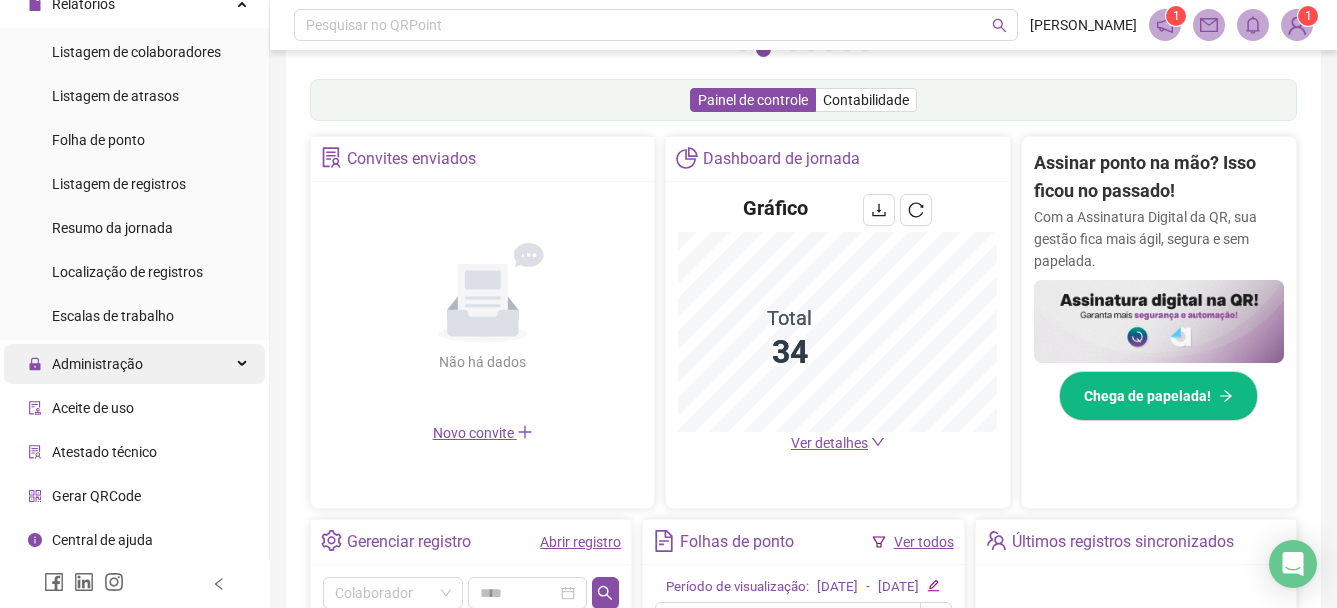 click on "Administração" at bounding box center [134, 364] 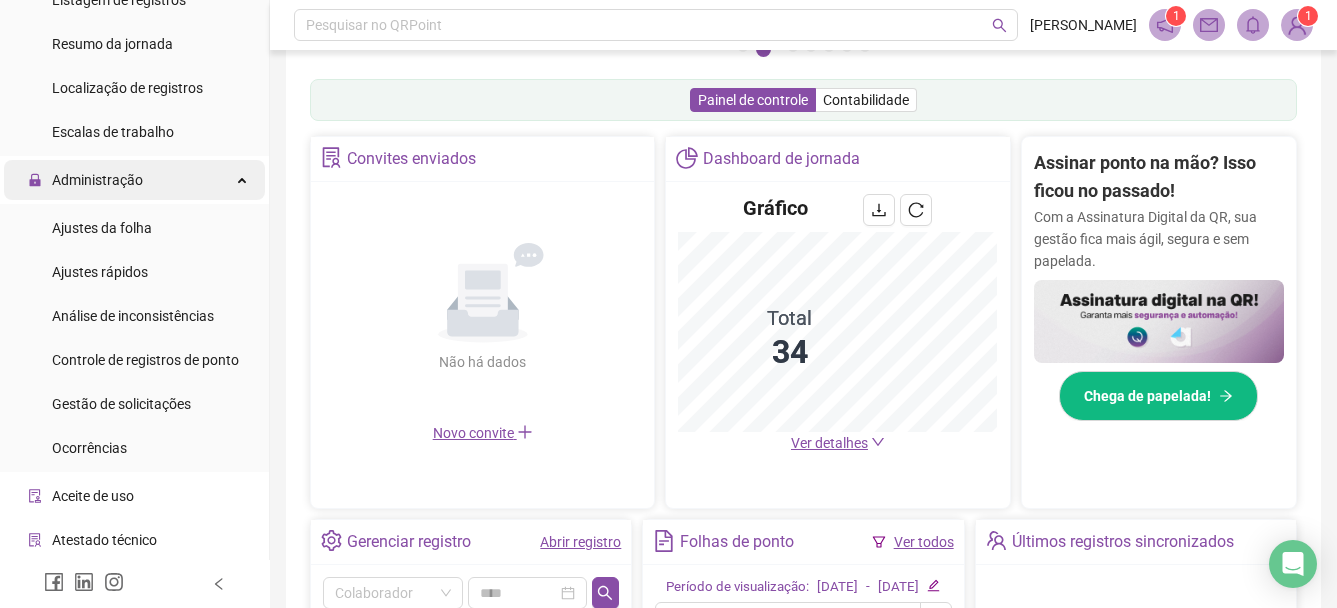 scroll, scrollTop: 358, scrollLeft: 0, axis: vertical 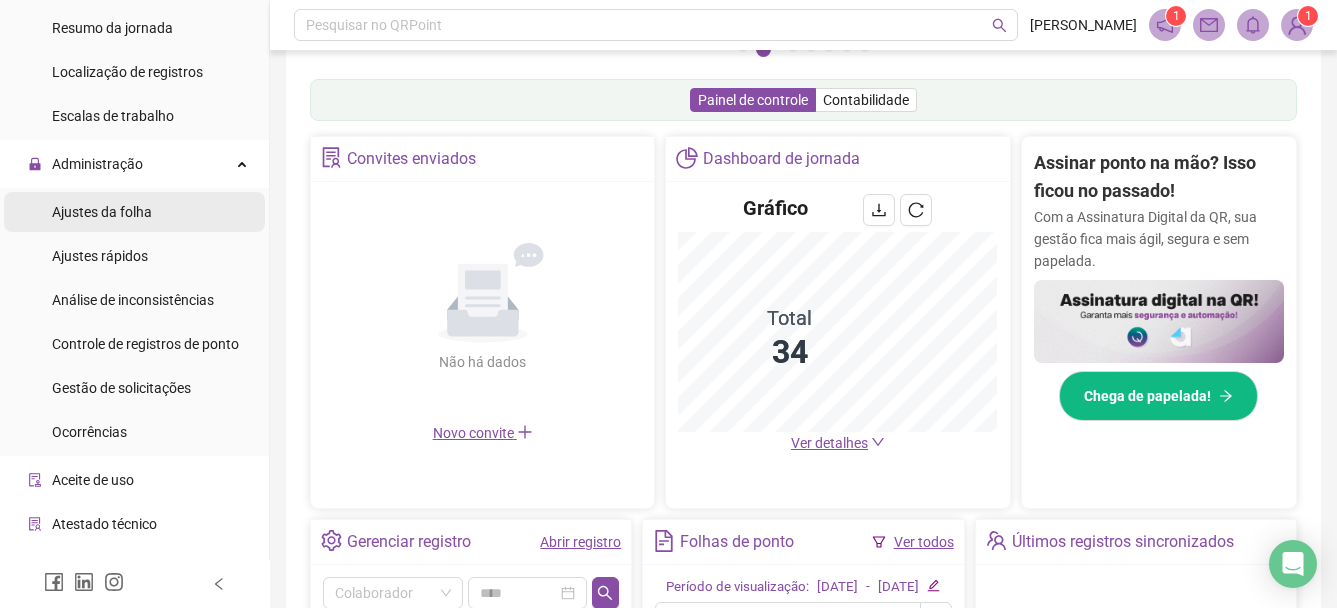 click on "Ajustes da folha" at bounding box center (102, 212) 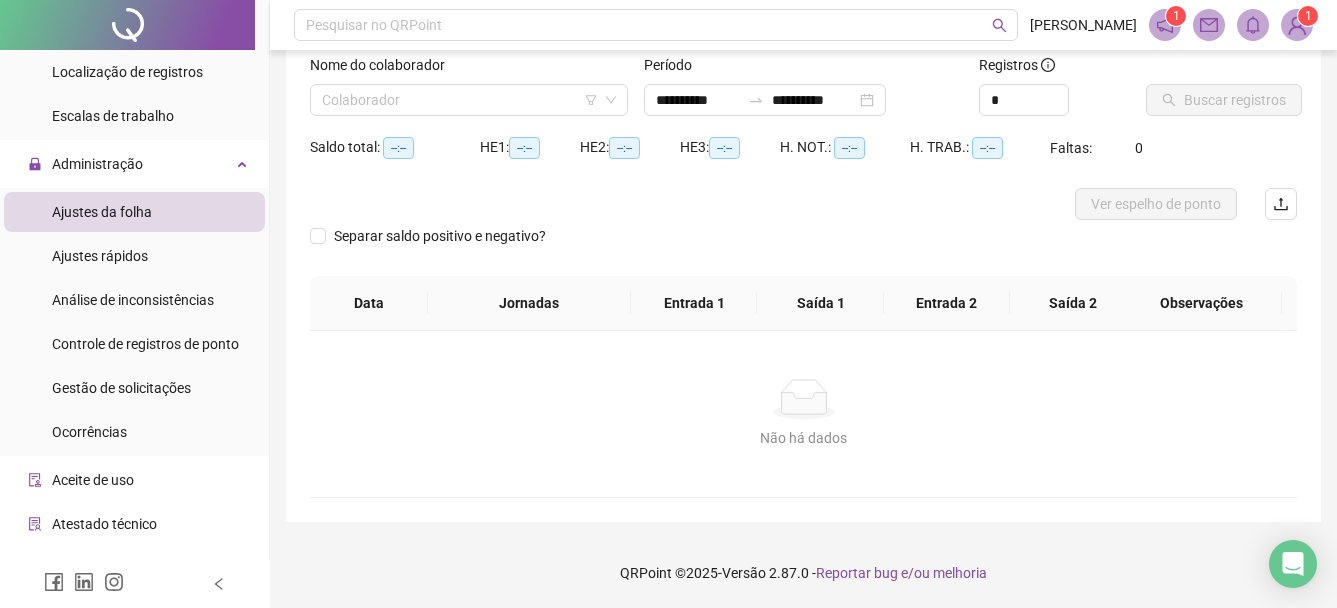 scroll, scrollTop: 130, scrollLeft: 0, axis: vertical 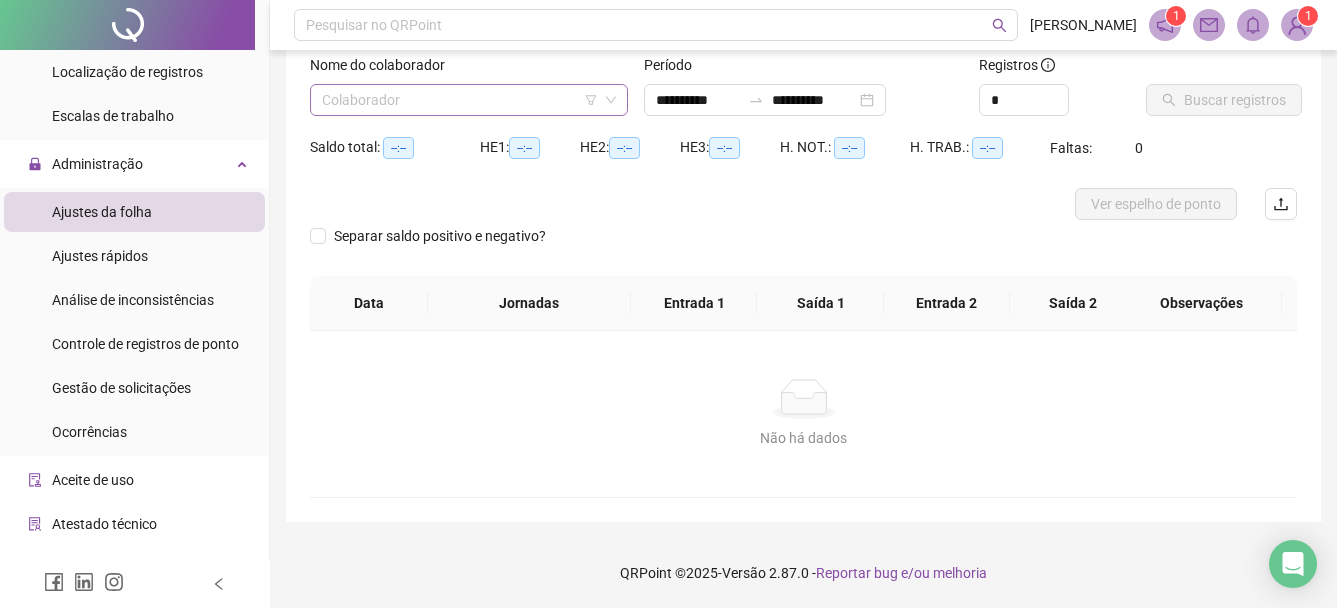 click at bounding box center (463, 100) 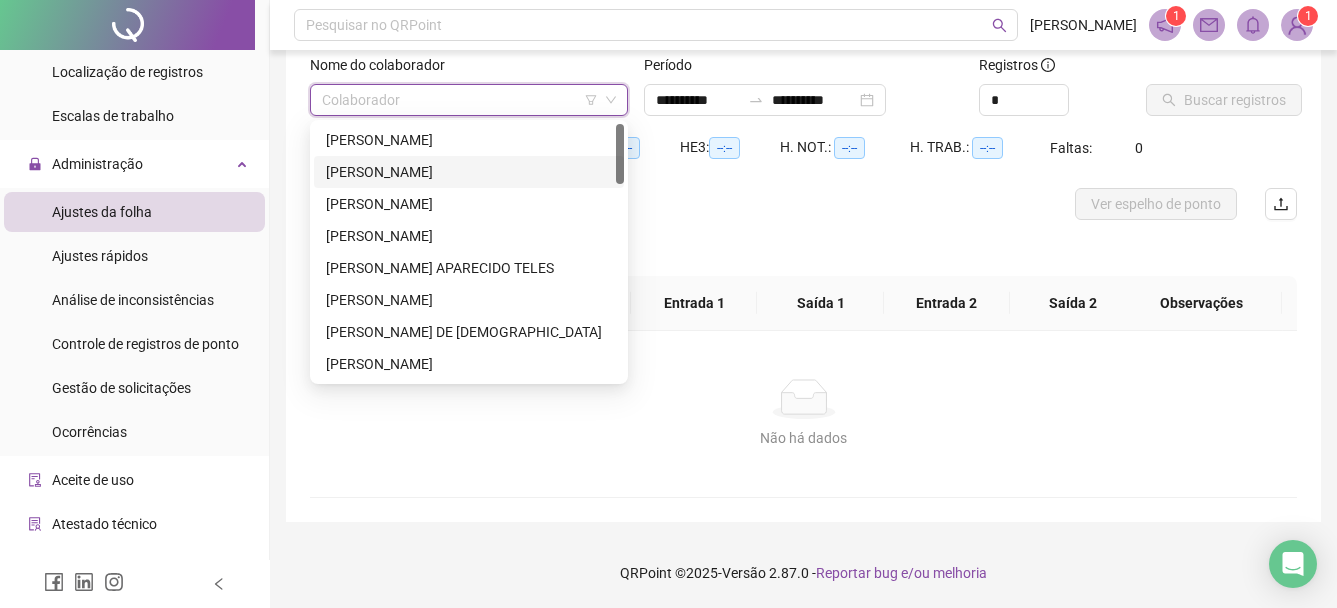 click on "[PERSON_NAME]" at bounding box center [469, 172] 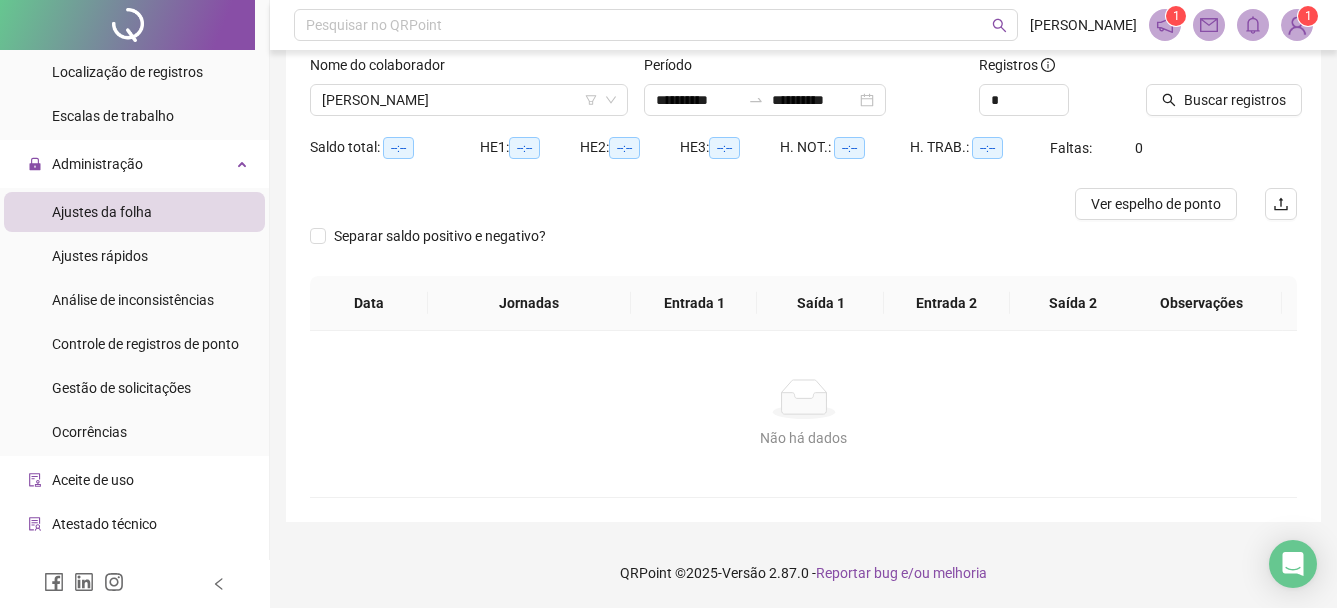 click on "Não há dados Não há dados" at bounding box center (803, 414) 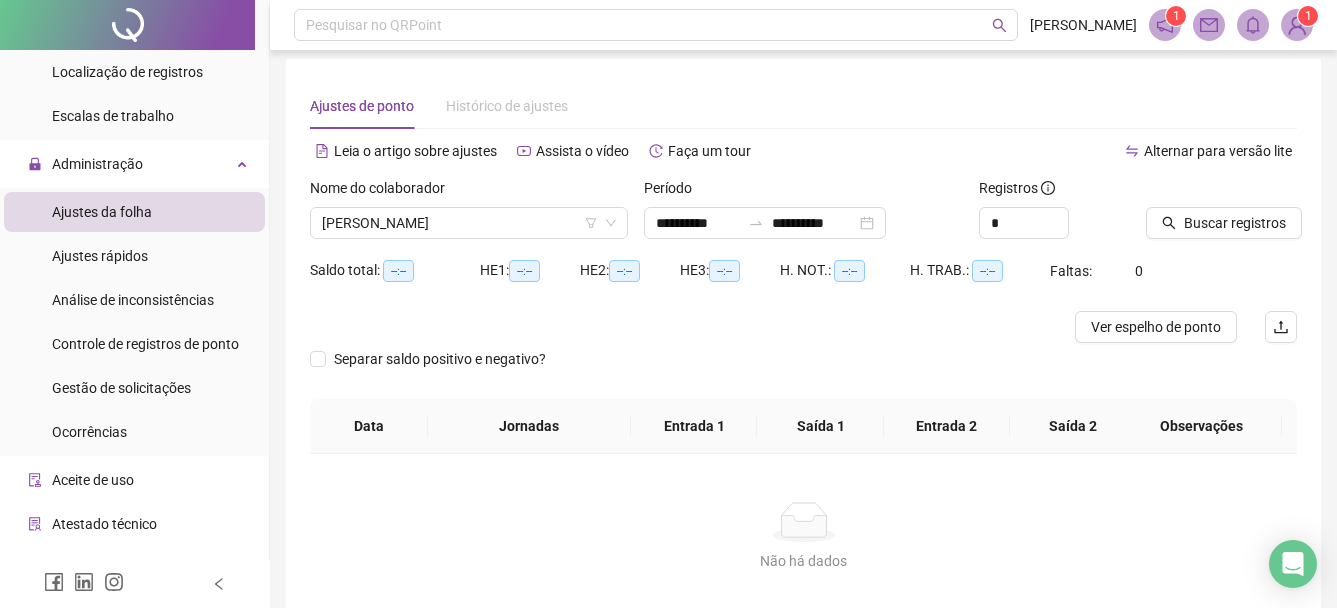 scroll, scrollTop: 0, scrollLeft: 0, axis: both 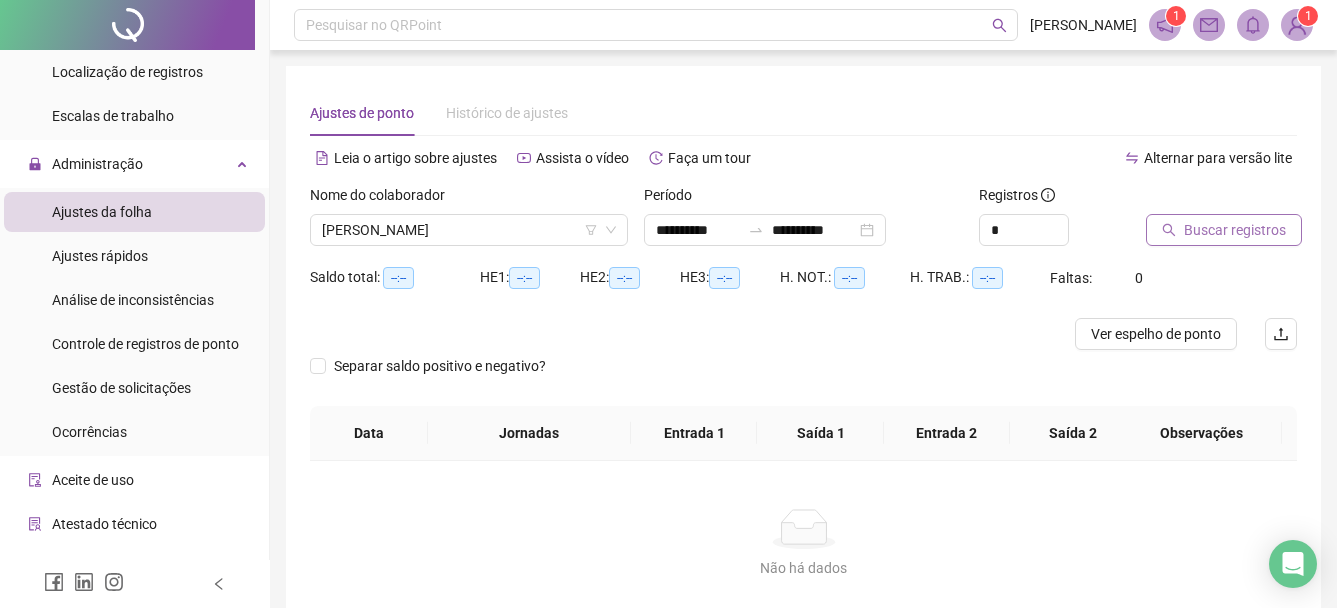 click on "Buscar registros" at bounding box center (1235, 230) 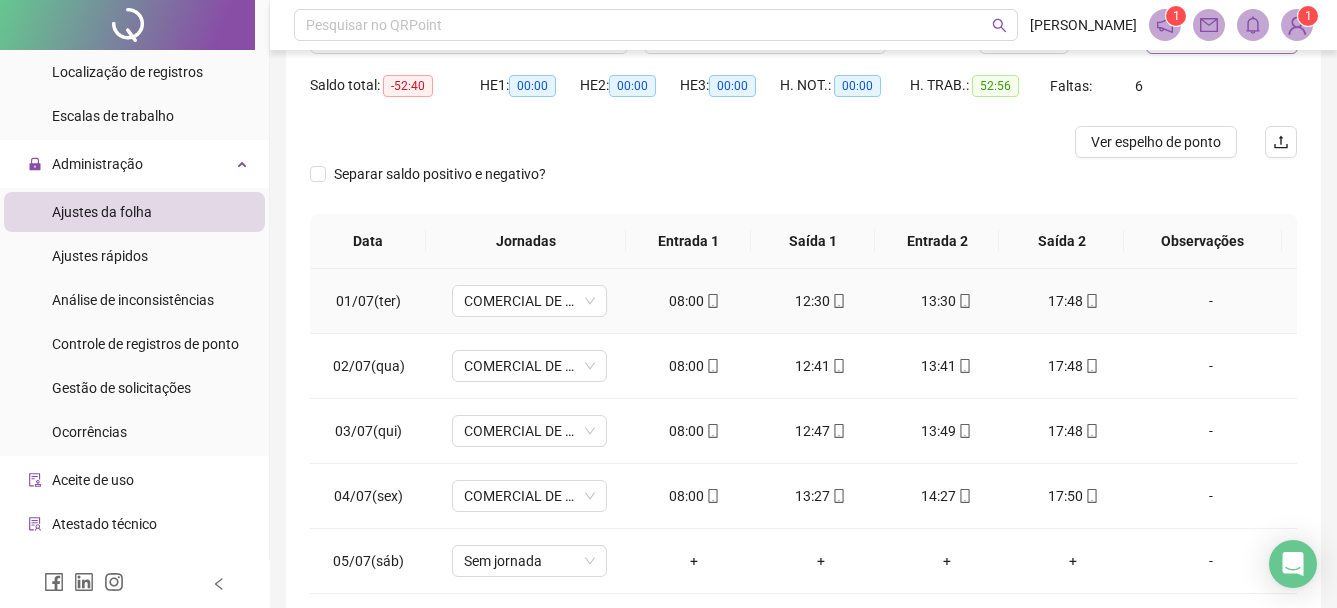 scroll, scrollTop: 300, scrollLeft: 0, axis: vertical 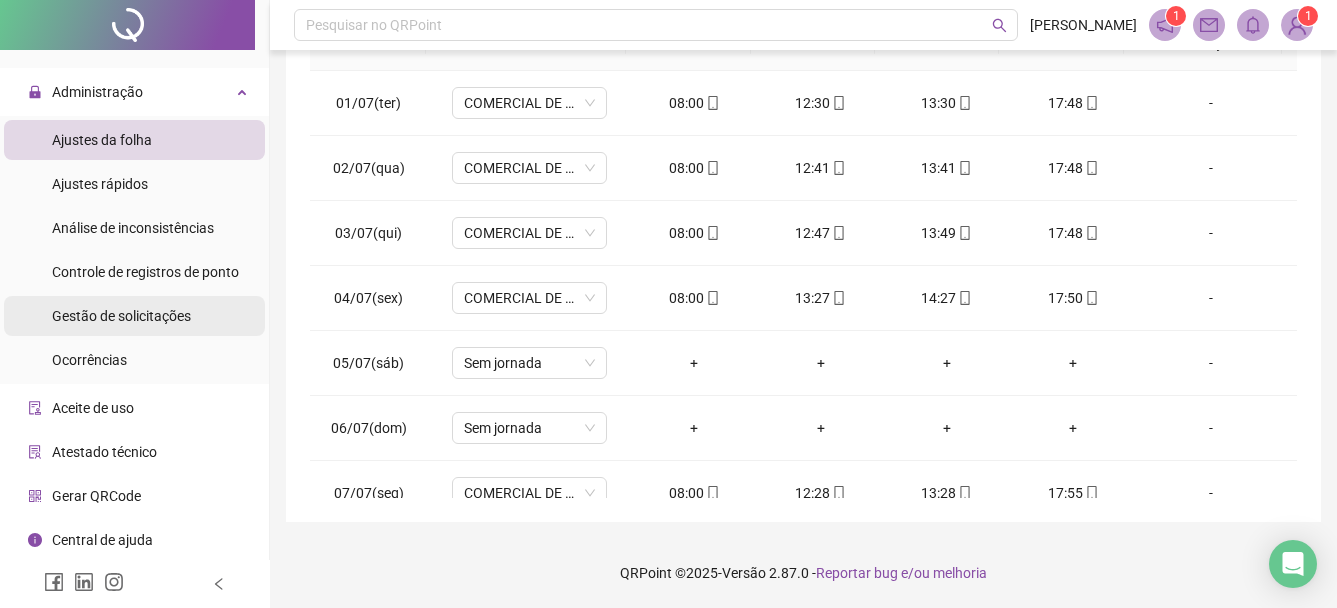 click on "Gestão de solicitações" at bounding box center [121, 316] 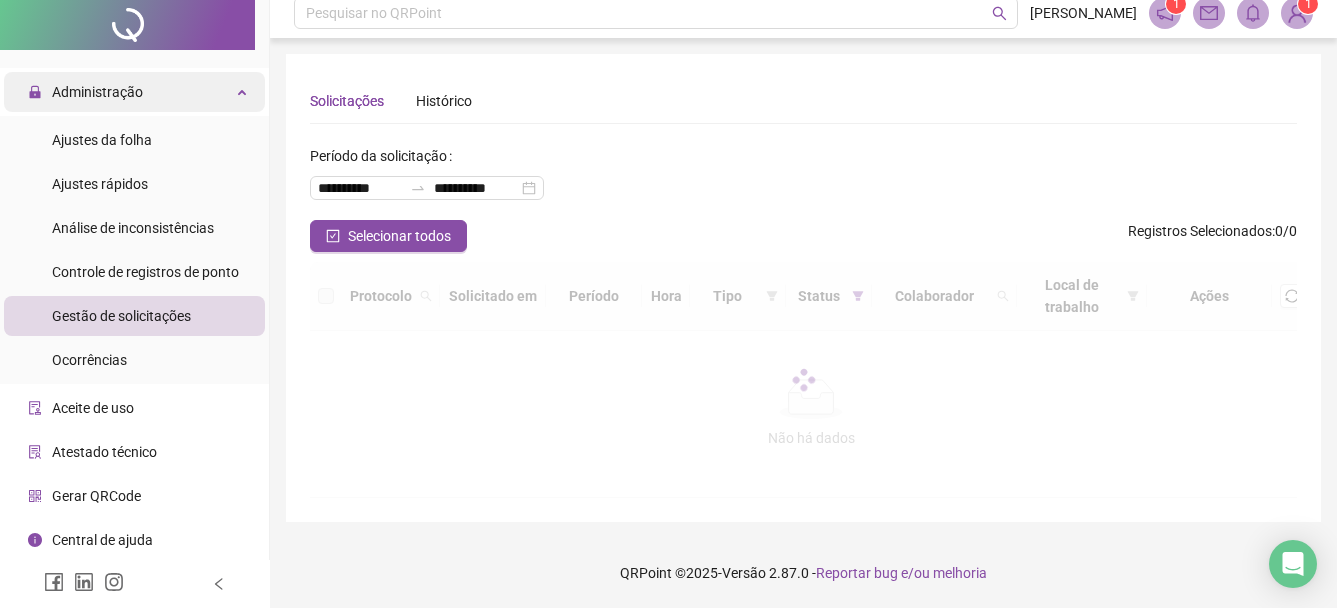 scroll, scrollTop: 0, scrollLeft: 0, axis: both 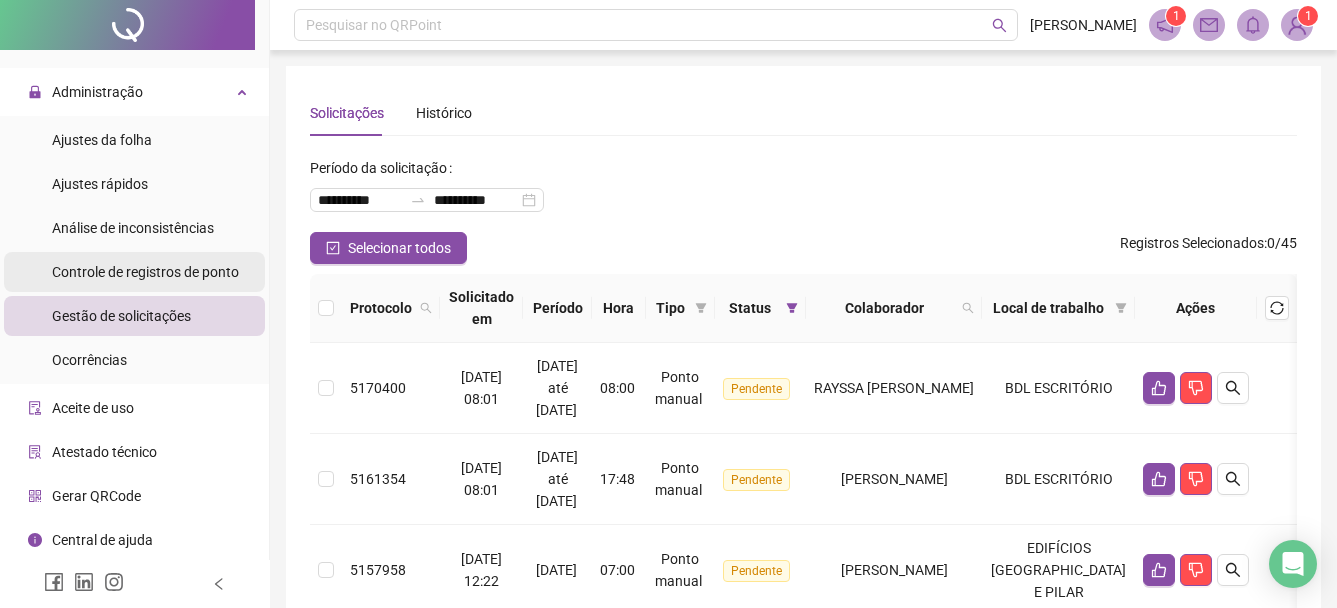 click on "Controle de registros de ponto" at bounding box center (145, 272) 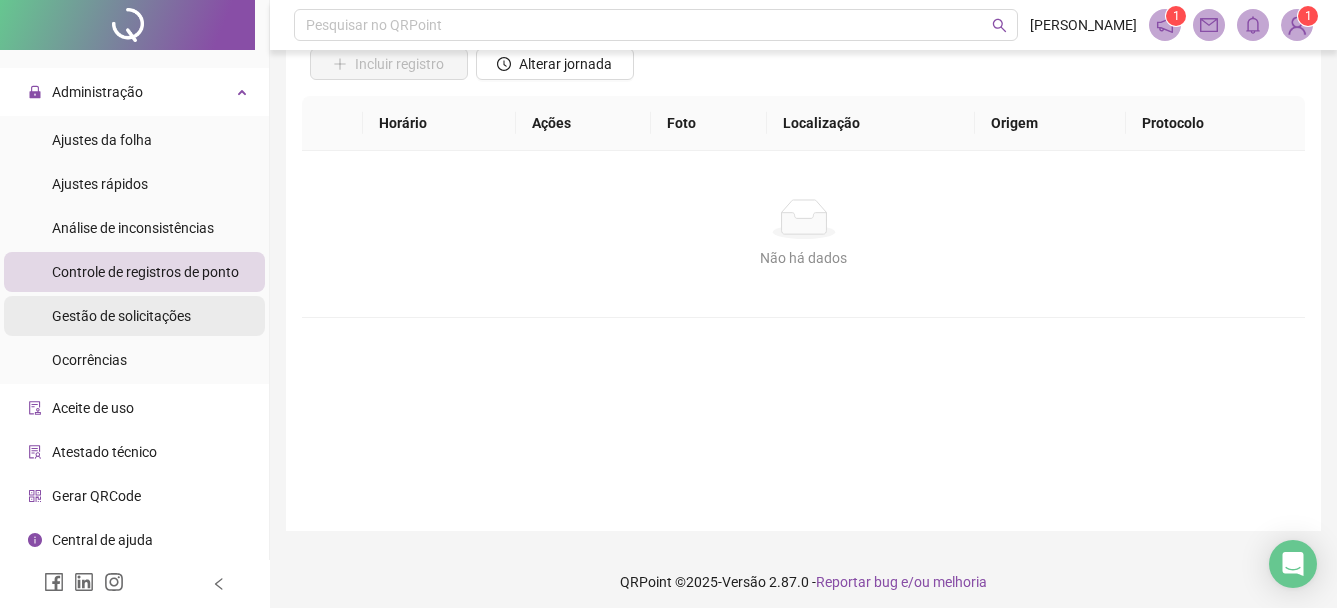 scroll, scrollTop: 167, scrollLeft: 0, axis: vertical 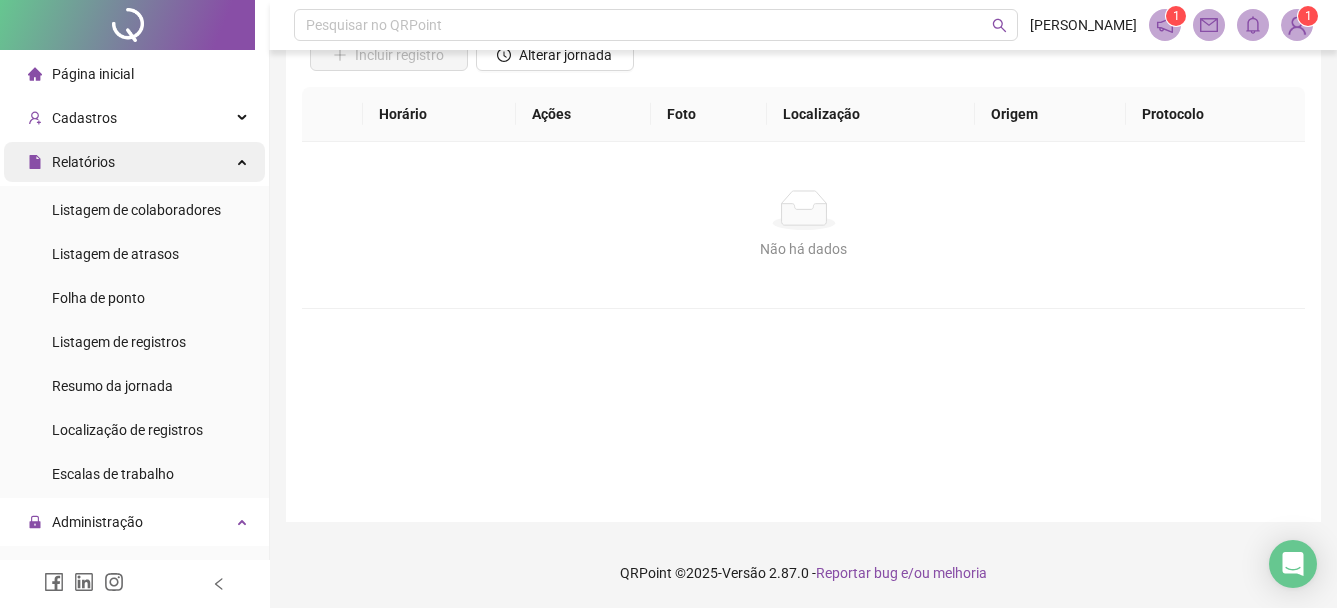 click on "Página inicial" at bounding box center (93, 74) 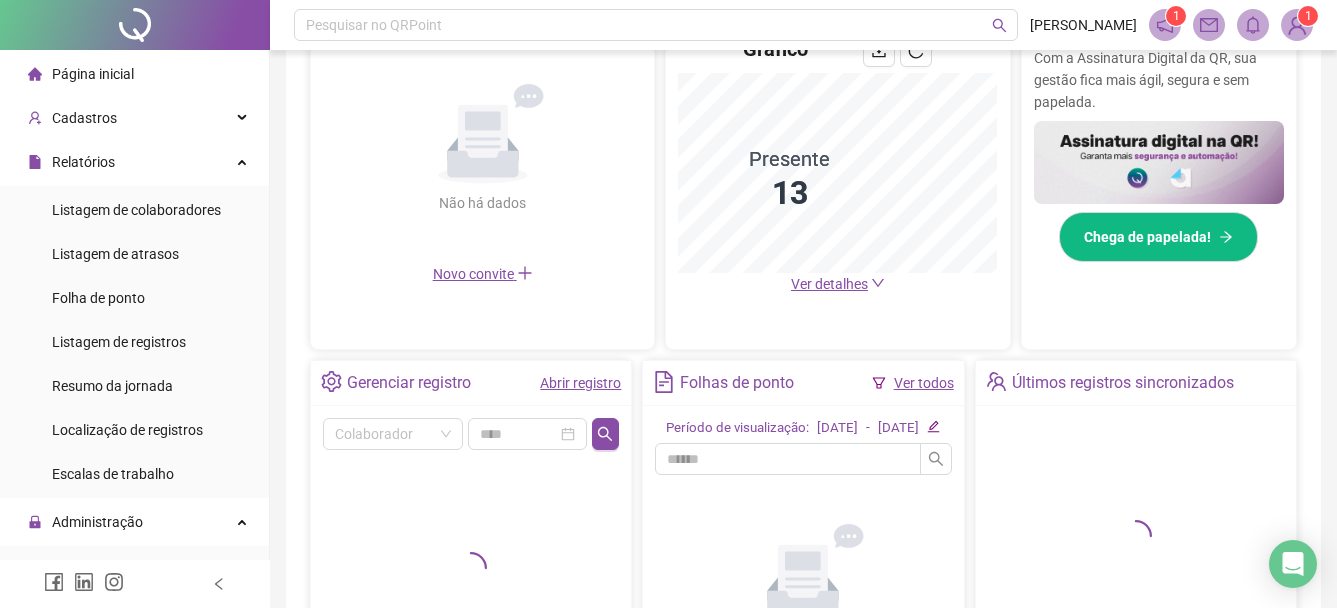 scroll, scrollTop: 467, scrollLeft: 0, axis: vertical 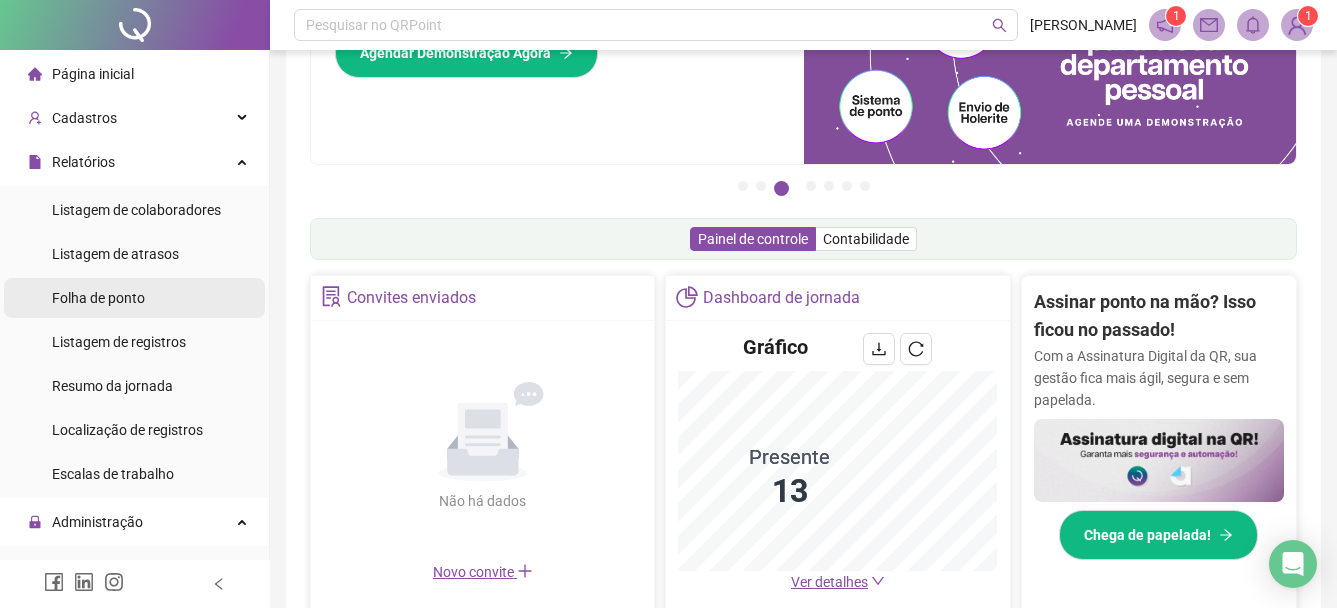 click on "Folha de ponto" at bounding box center (98, 298) 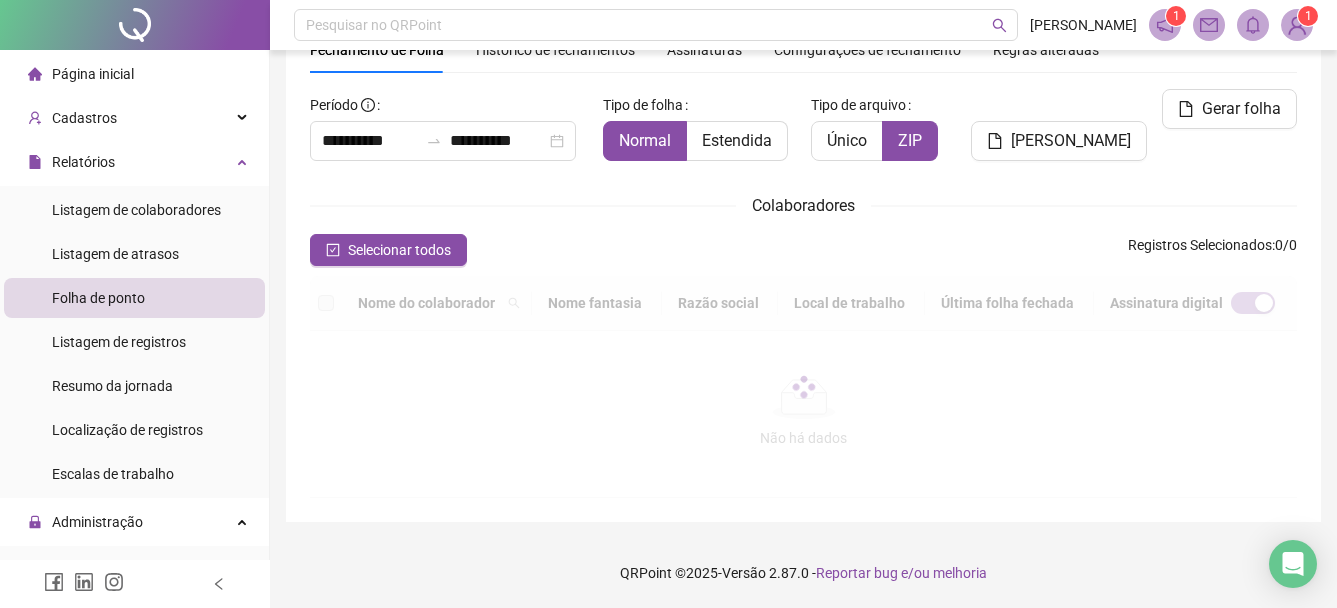 scroll, scrollTop: 106, scrollLeft: 0, axis: vertical 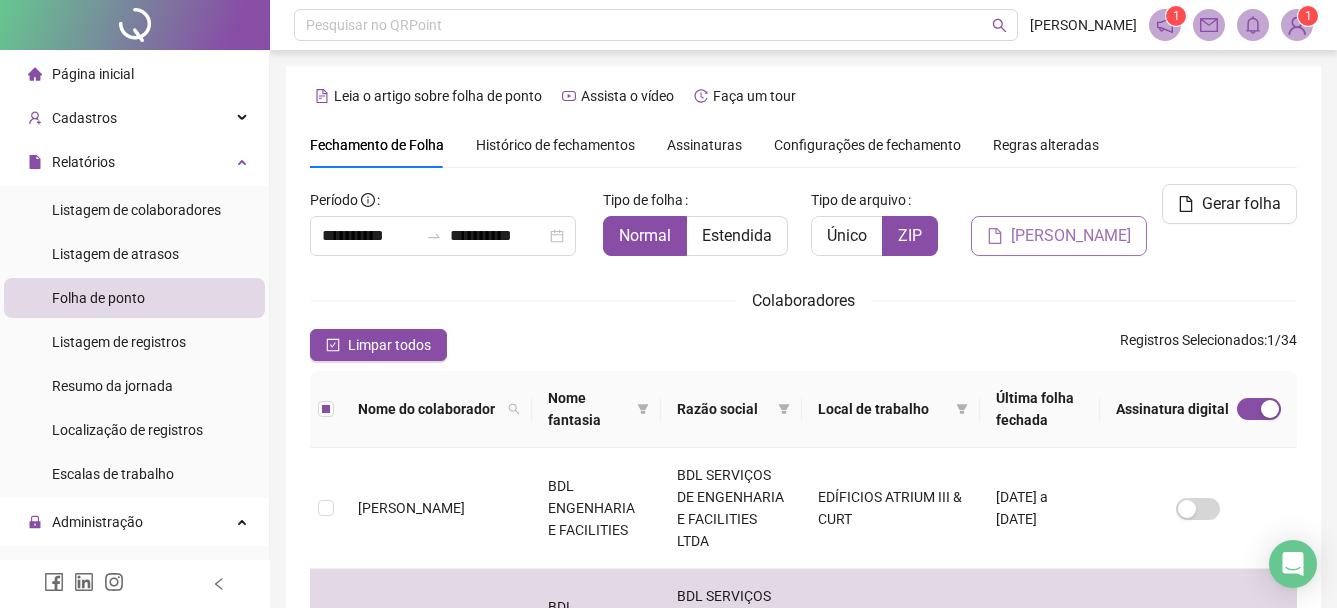click on "[PERSON_NAME]" at bounding box center (1059, 236) 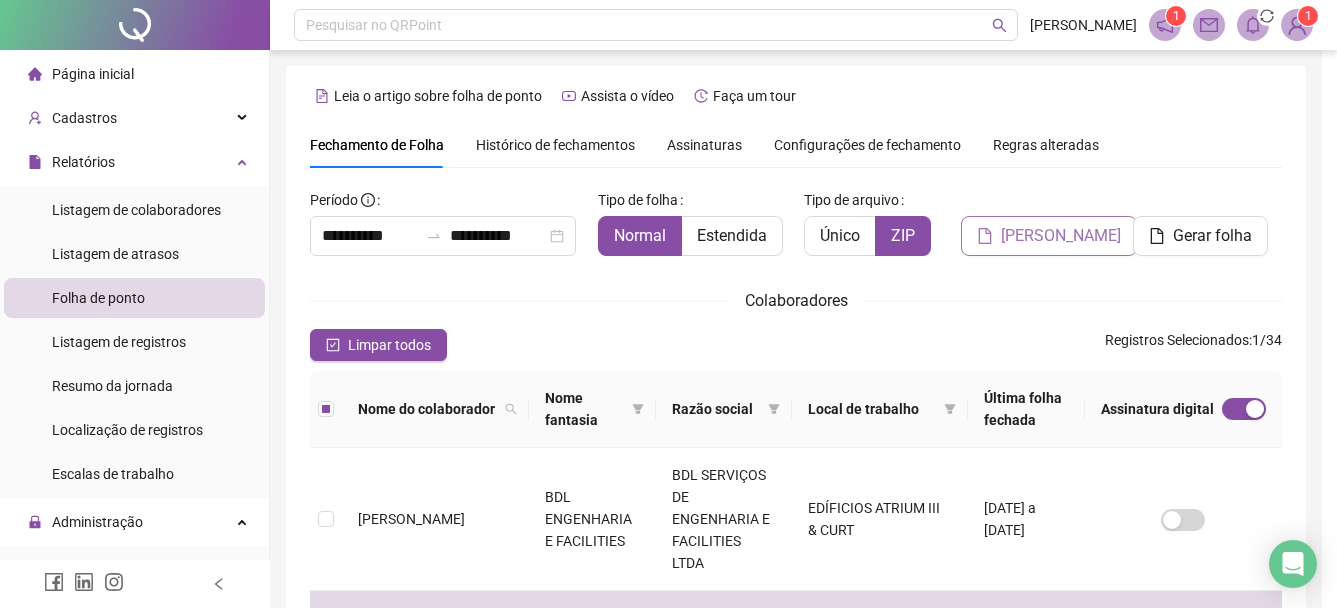 scroll, scrollTop: 106, scrollLeft: 0, axis: vertical 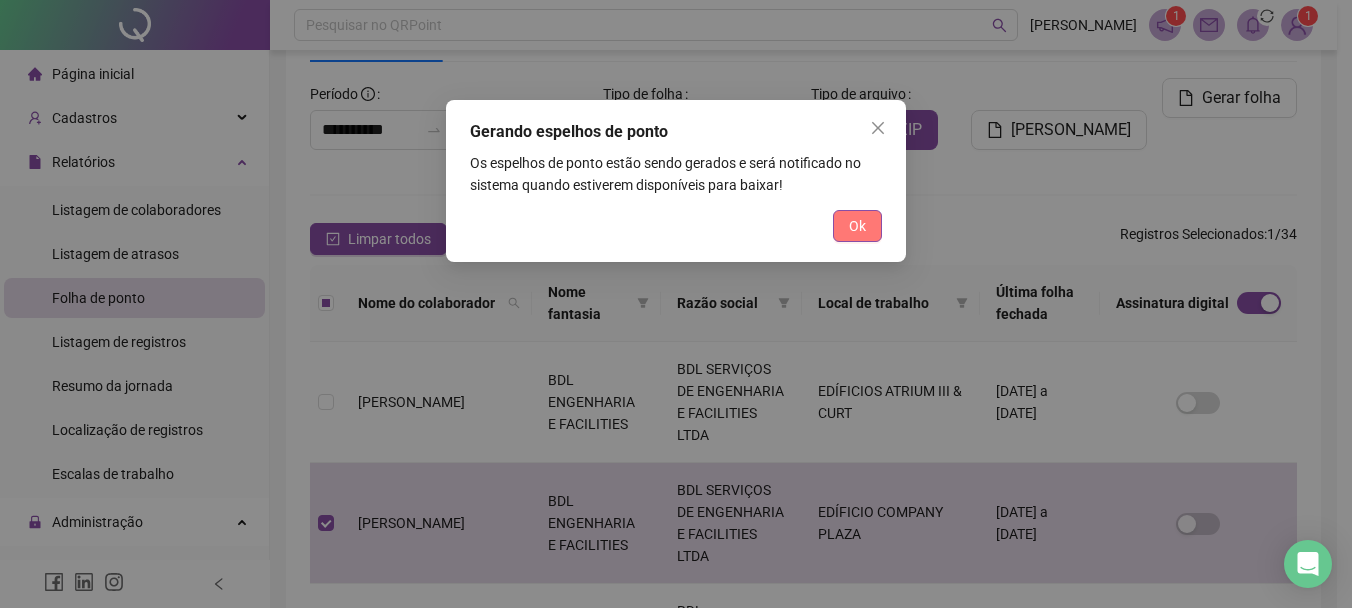 click on "Ok" at bounding box center [857, 226] 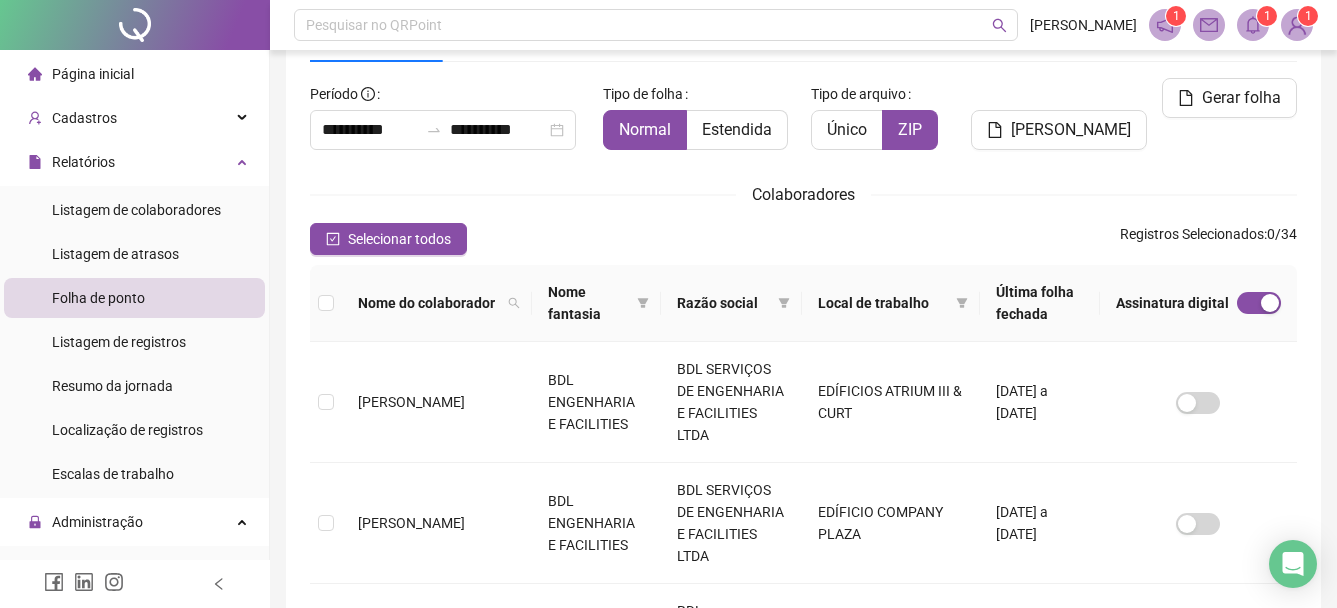 click on "1" at bounding box center [1176, 16] 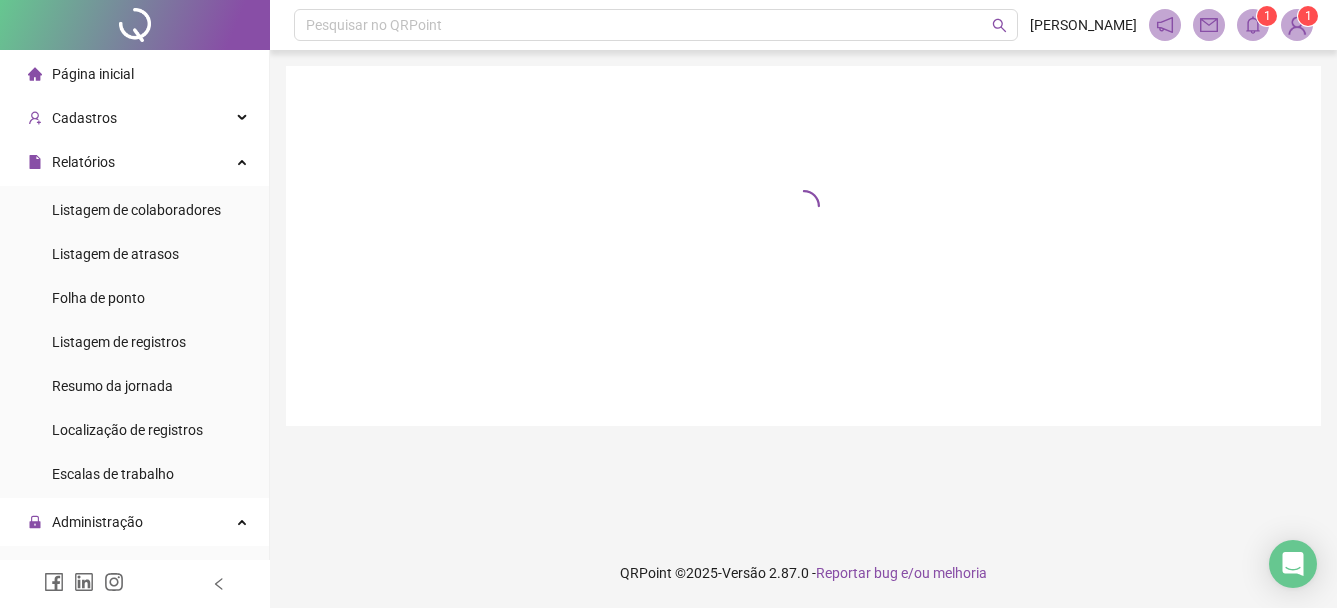 scroll, scrollTop: 0, scrollLeft: 0, axis: both 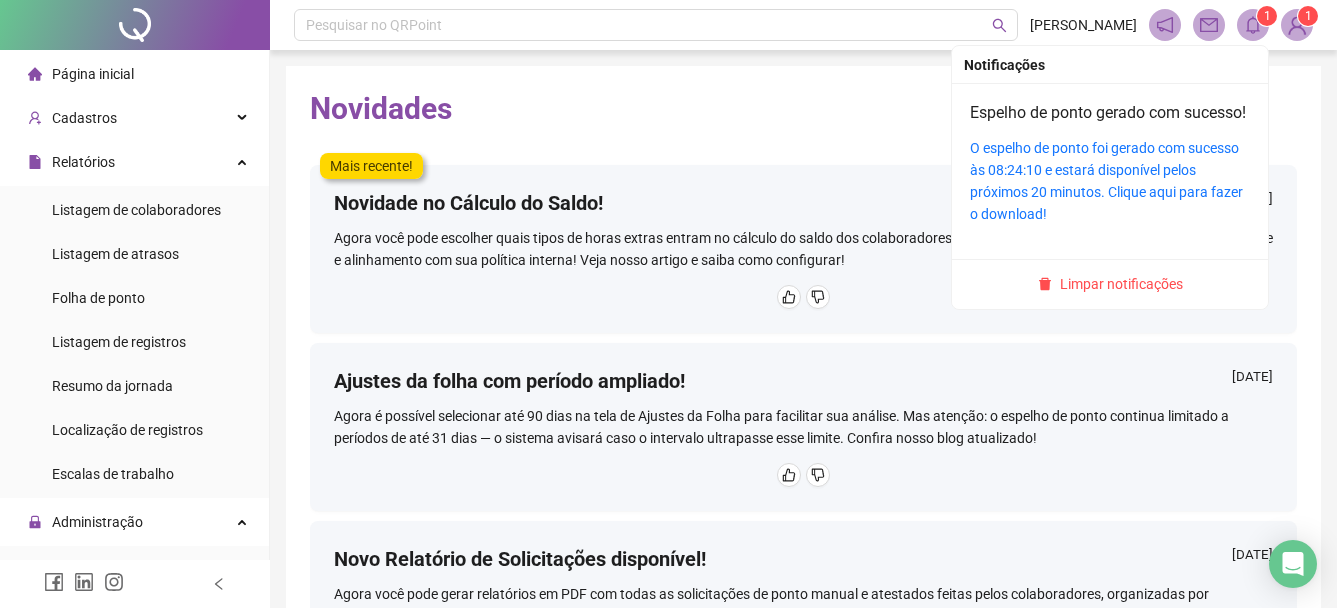 click at bounding box center [1253, 25] 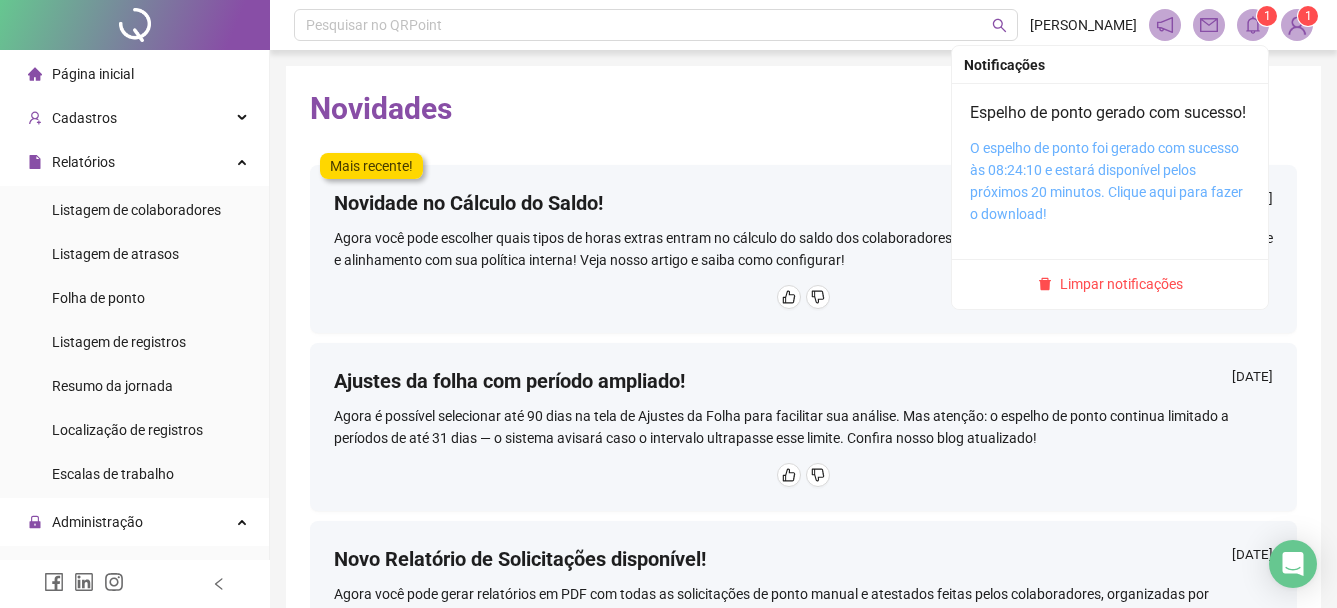 click on "O espelho de ponto foi gerado com sucesso às 08:24:10 e estará disponível pelos próximos 20 minutos.
Clique aqui para fazer o download!" at bounding box center (1106, 181) 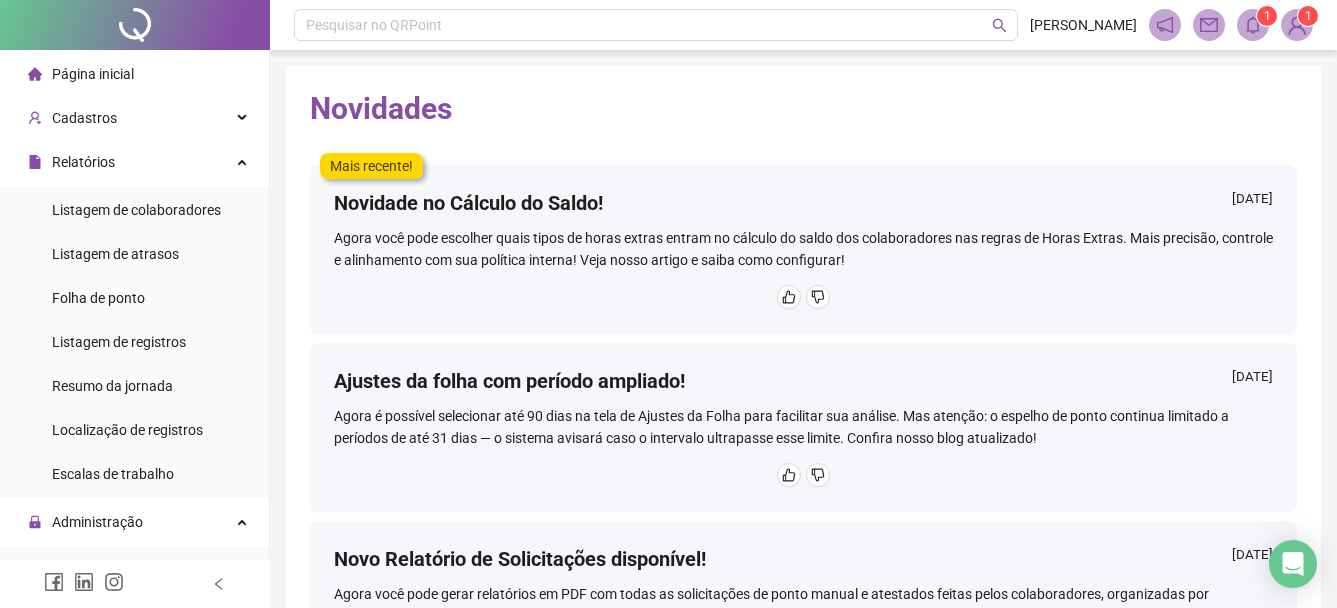 click on "Página inicial" at bounding box center (81, 74) 